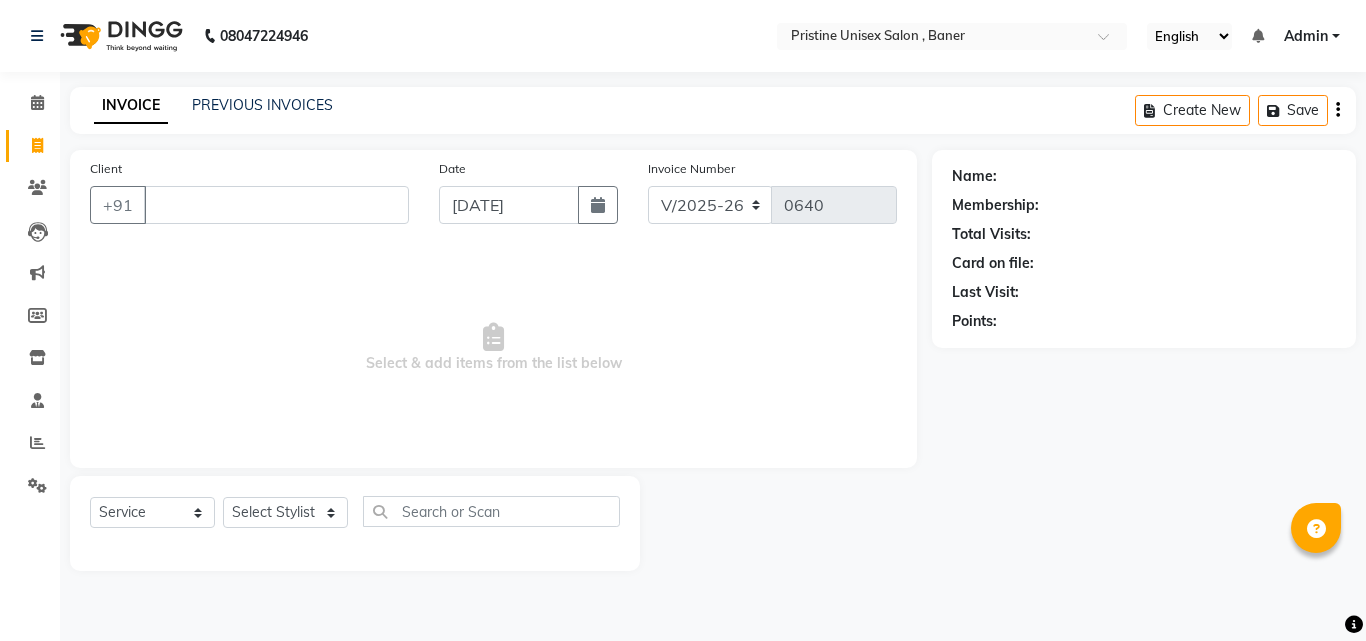 select on "6610" 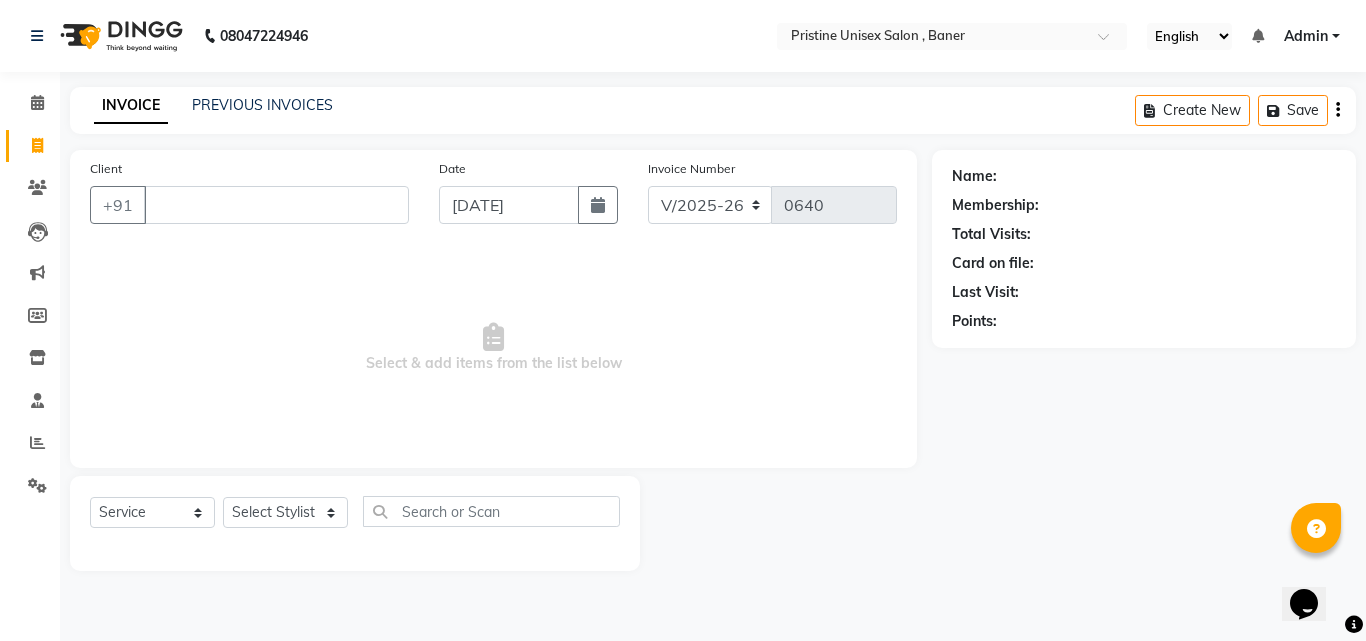 click on "Client" at bounding box center [276, 205] 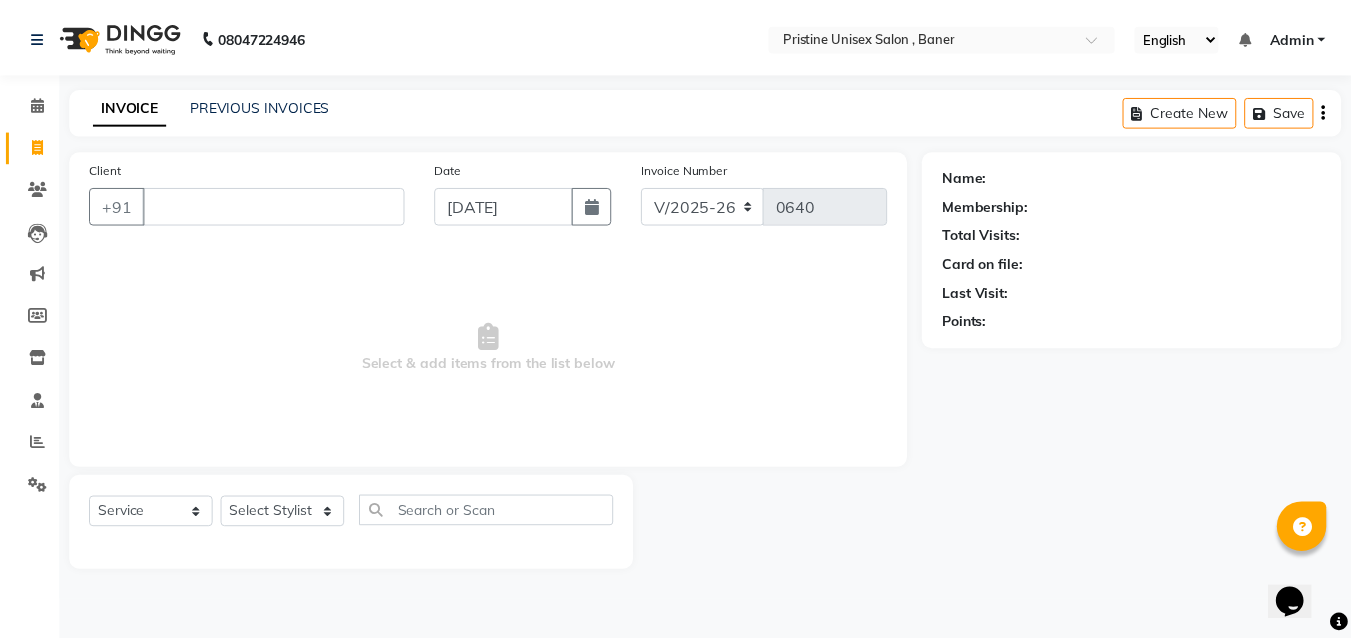 scroll, scrollTop: 0, scrollLeft: 0, axis: both 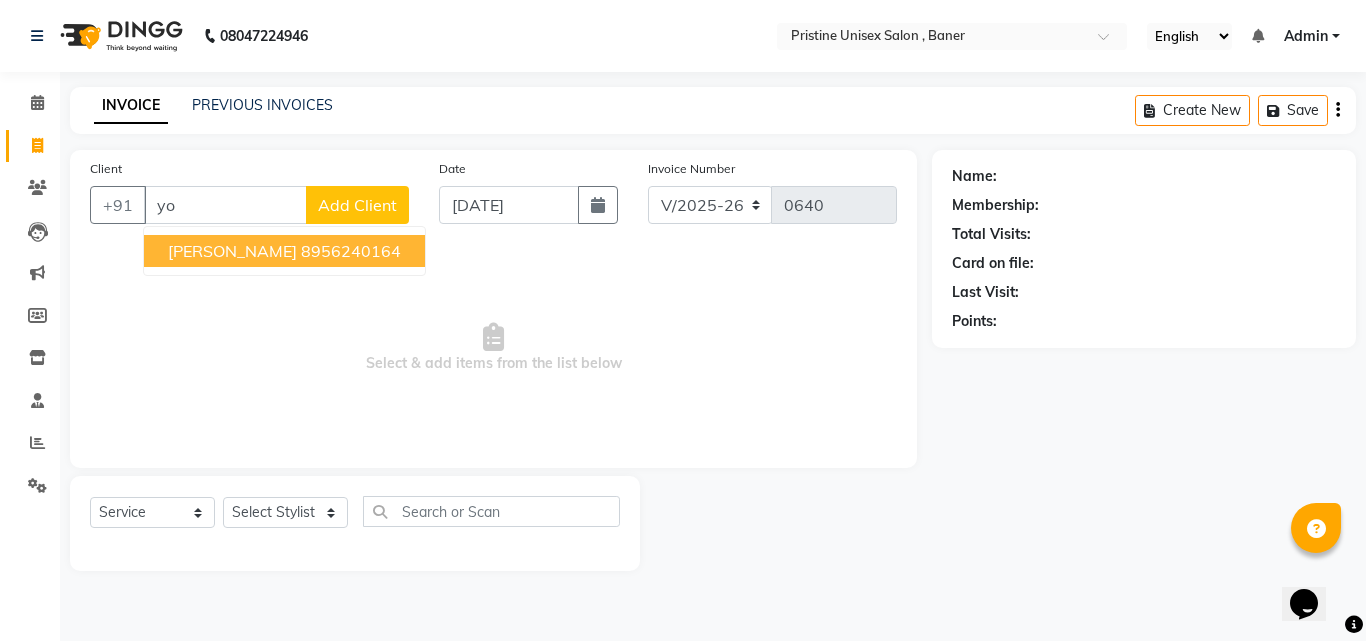 type on "y" 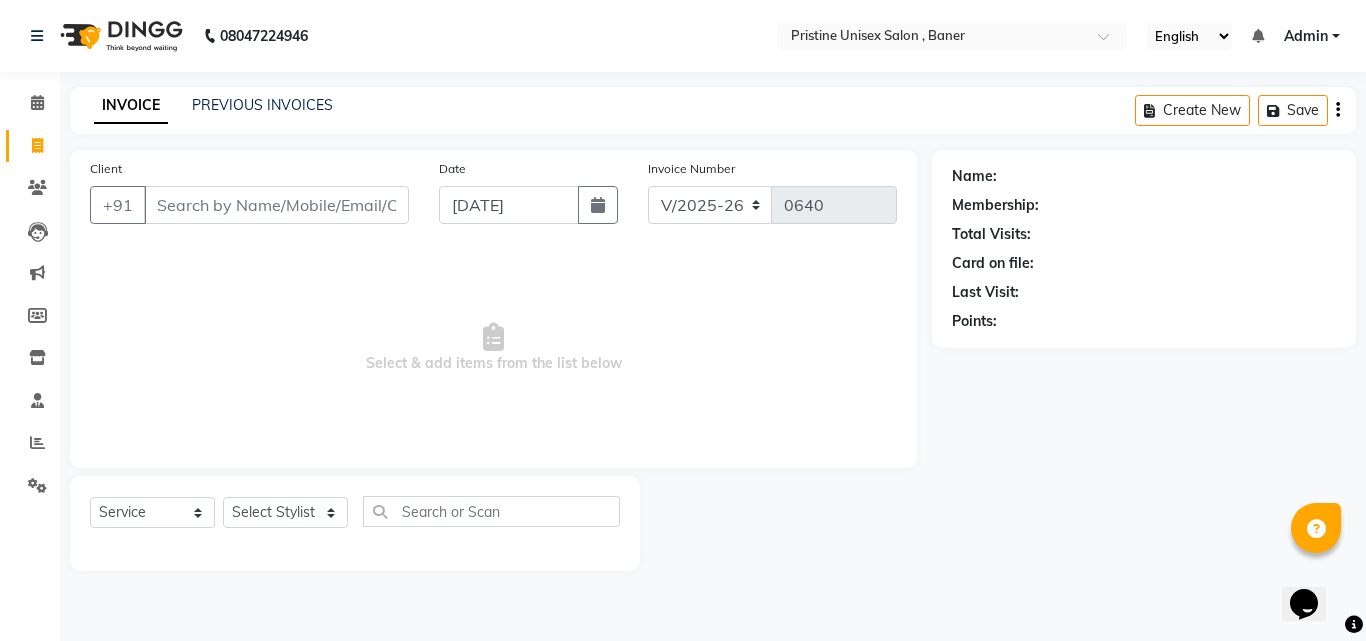 type 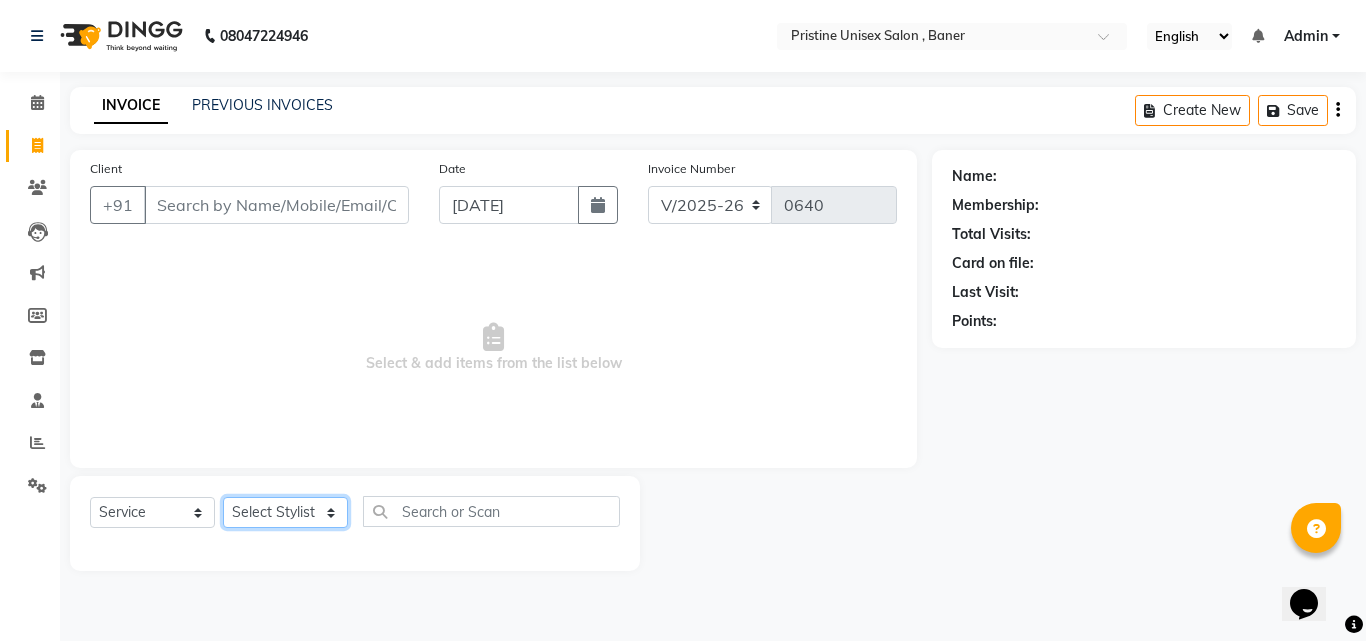 click on "Select Stylist [PERSON_NAME] [PERSON_NAME] Karan  [PERSON_NAME] Mohd [PERSON_NAME] [PERSON_NAME] [PERSON_NAME] pooja [PERSON_NAME] Pooja Mam purva [PERSON_NAME] [PERSON_NAME]  [PERSON_NAME] Vrsha jare" 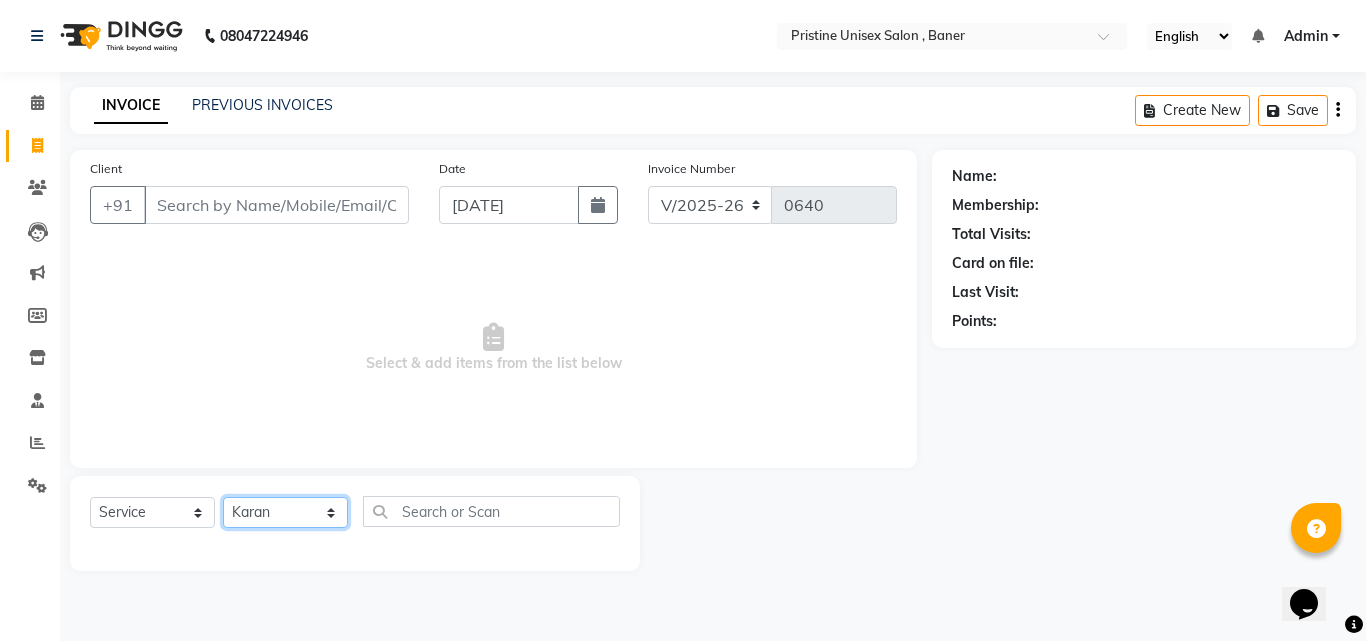 click on "Select Stylist [PERSON_NAME] [PERSON_NAME] Karan  [PERSON_NAME] Mohd [PERSON_NAME] [PERSON_NAME] [PERSON_NAME] pooja [PERSON_NAME] Pooja Mam purva [PERSON_NAME] [PERSON_NAME]  [PERSON_NAME] Vrsha jare" 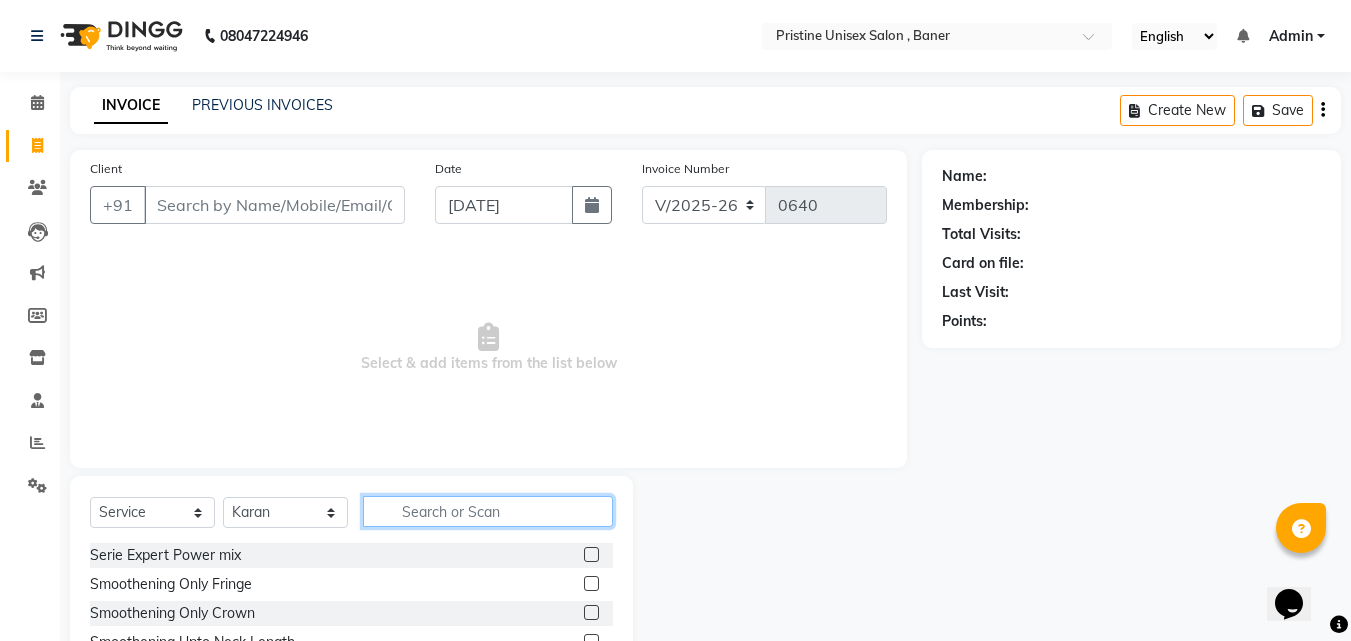 click 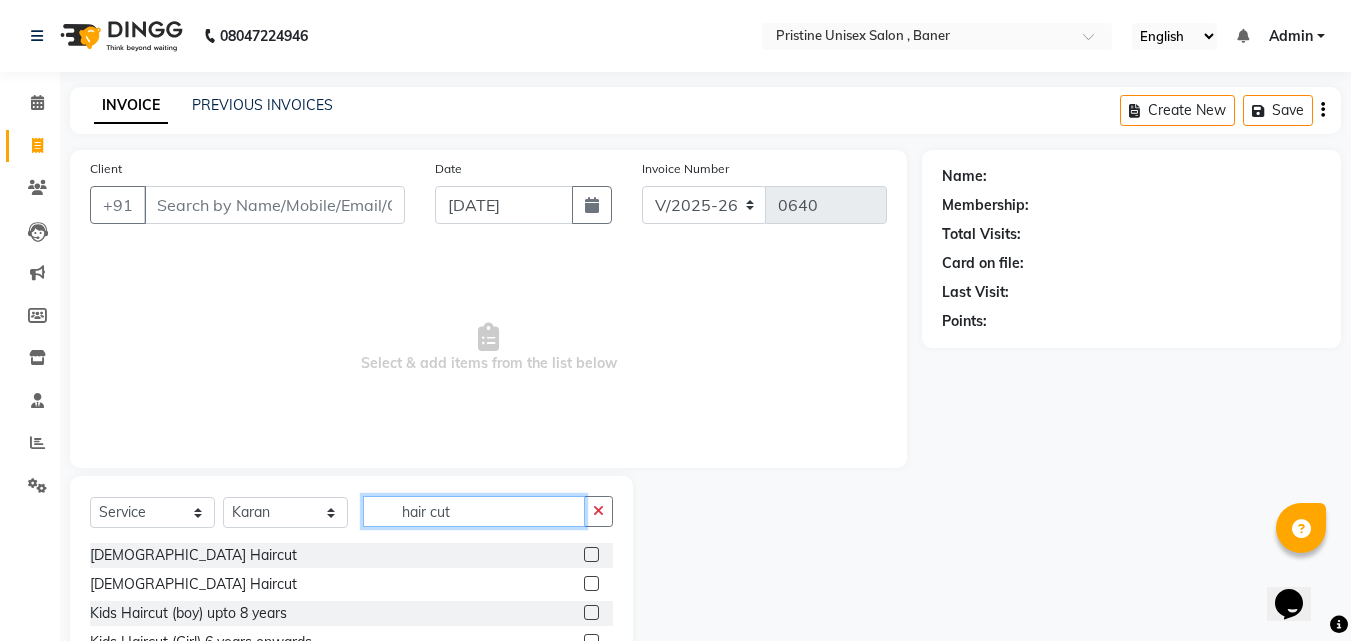 type on "hair cut" 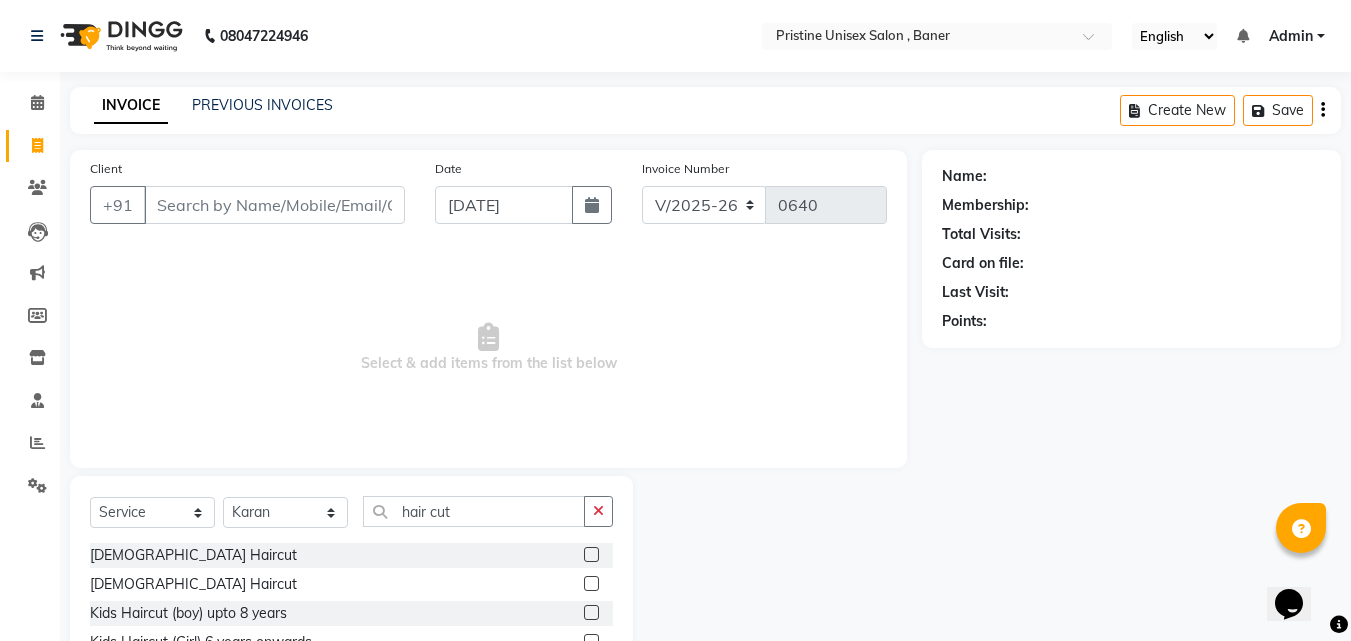 drag, startPoint x: 579, startPoint y: 547, endPoint x: 569, endPoint y: 552, distance: 11.18034 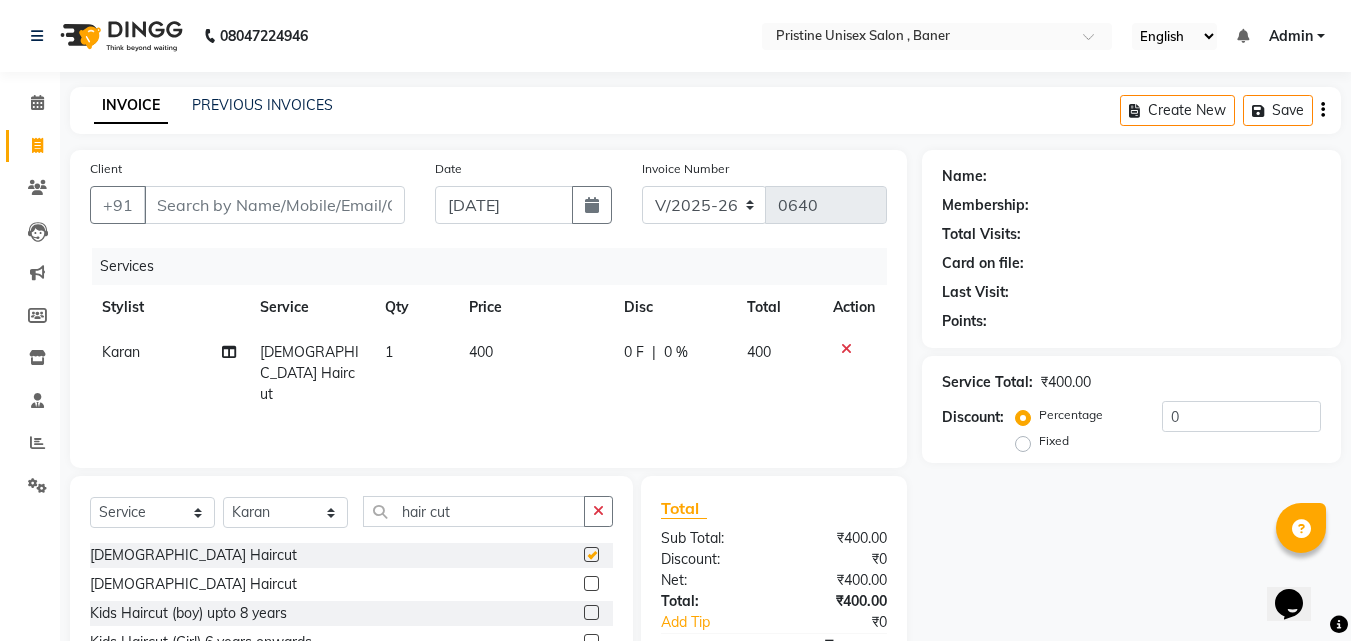 checkbox on "false" 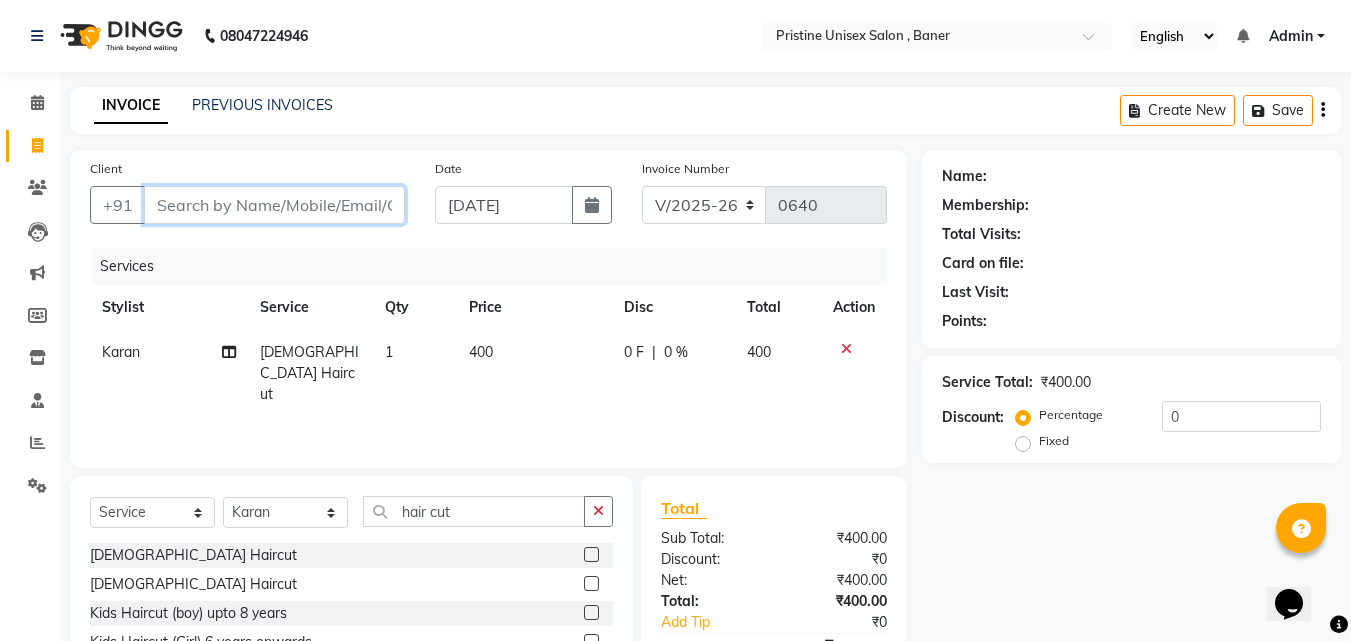 click on "Client" at bounding box center (274, 205) 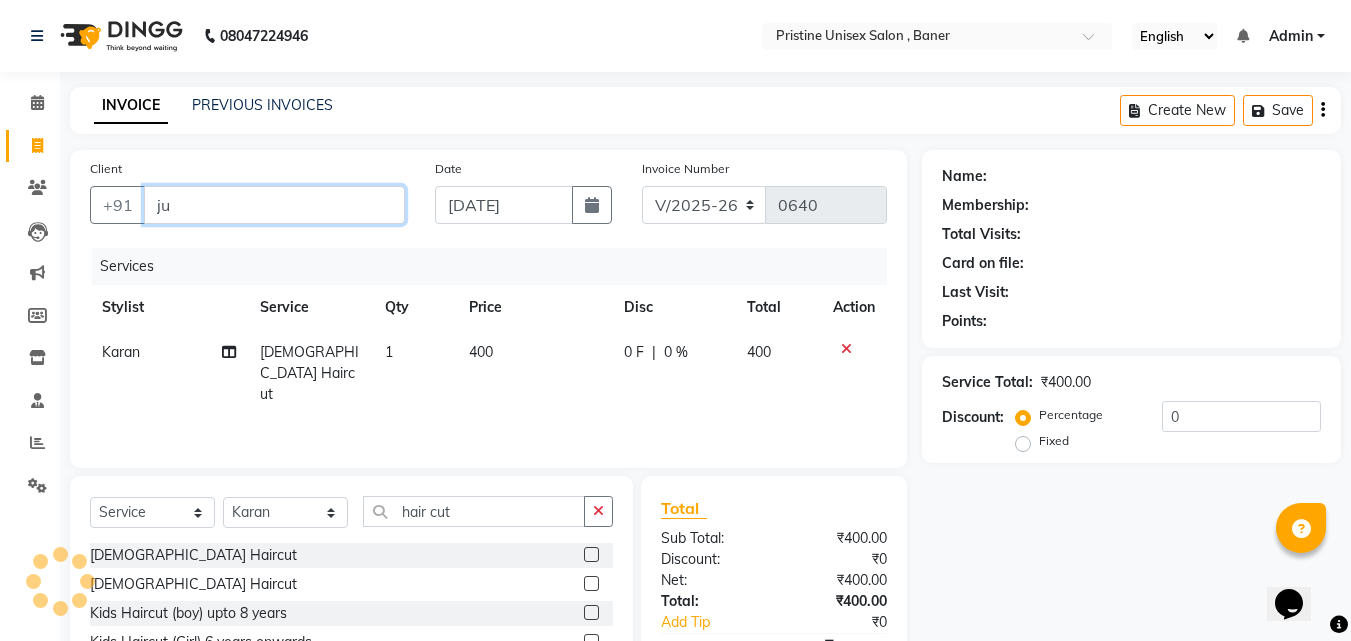 type on "j" 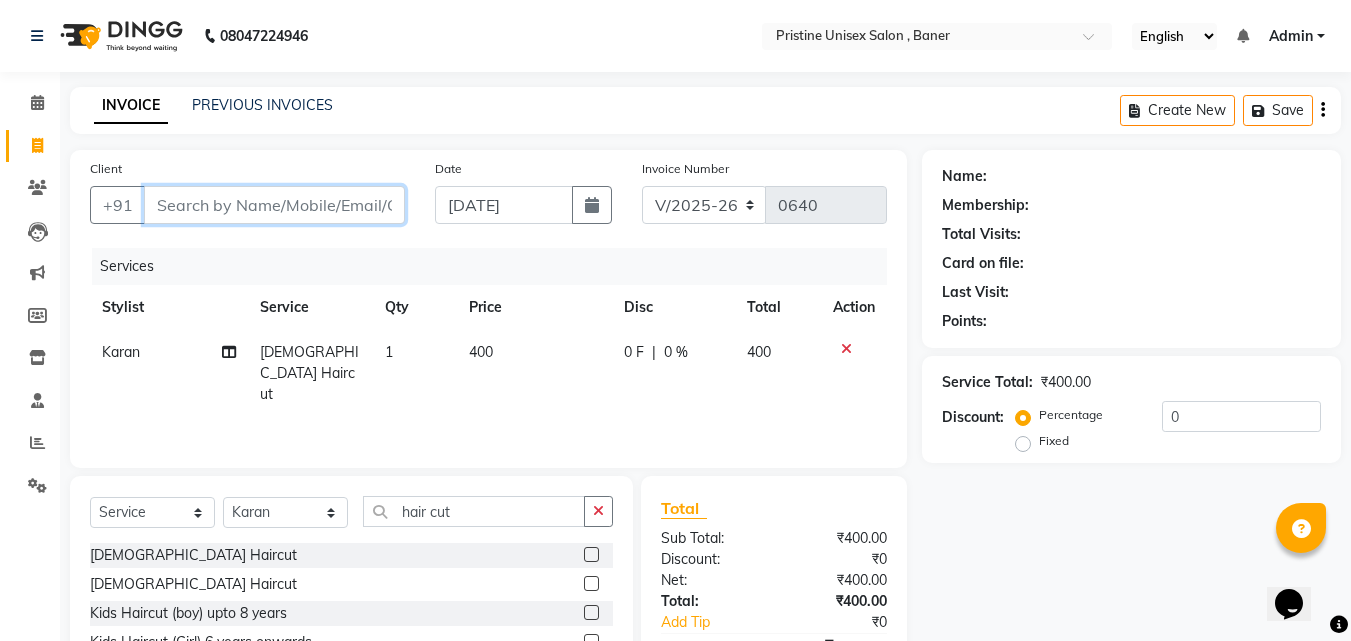 click on "Client" at bounding box center [274, 205] 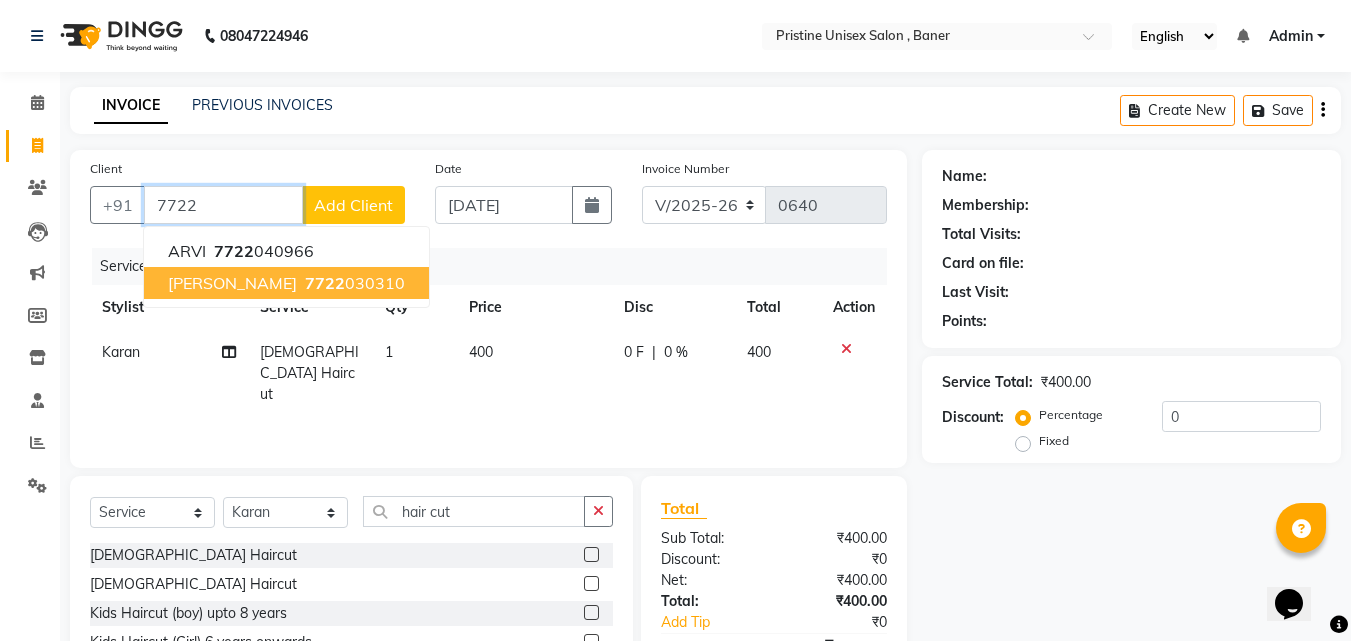 click on "7722" at bounding box center [325, 283] 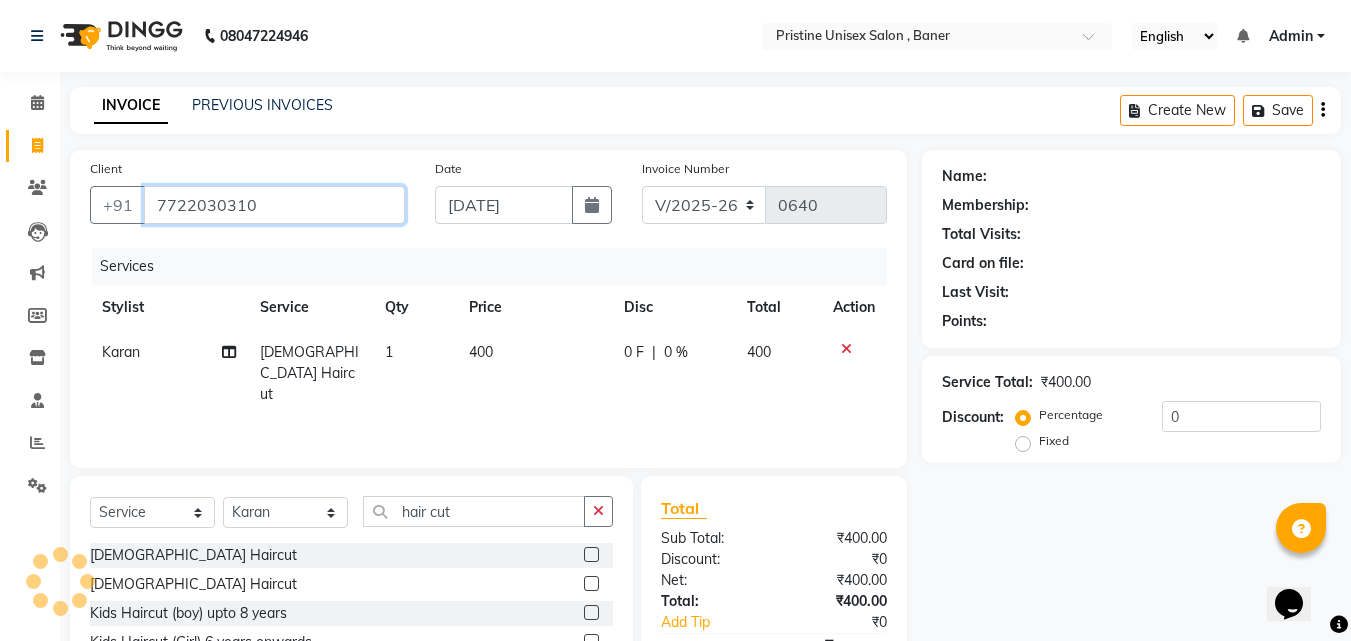 type on "7722030310" 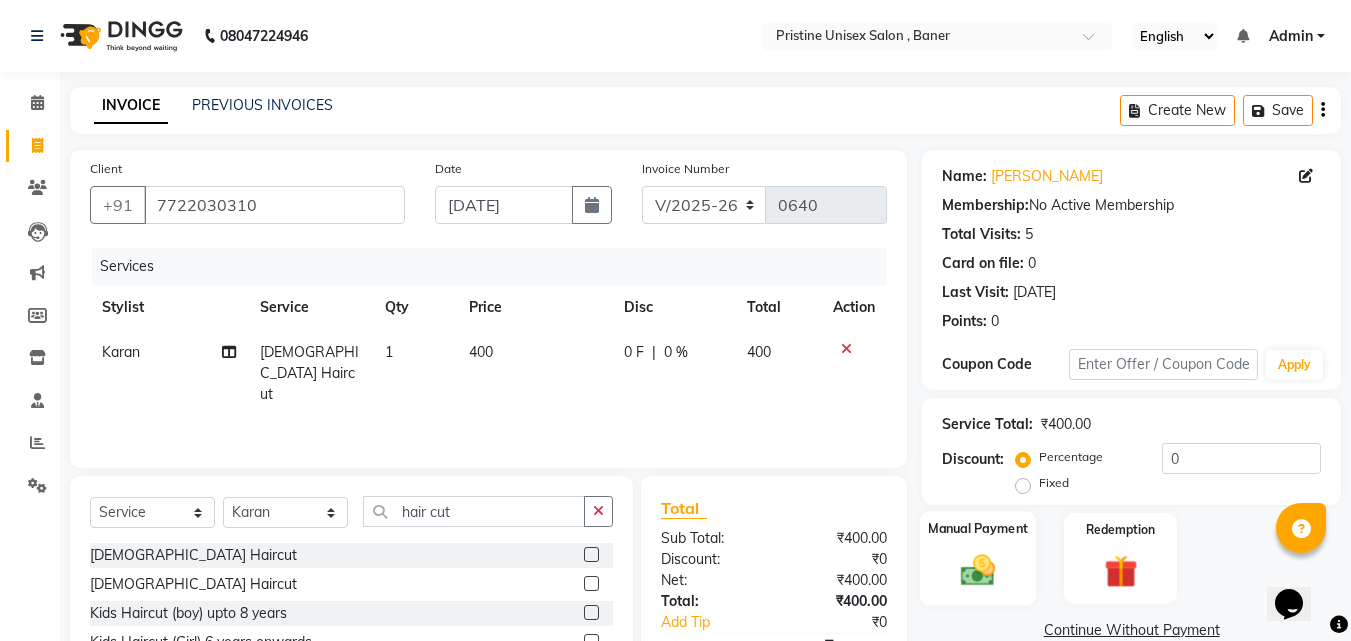 click 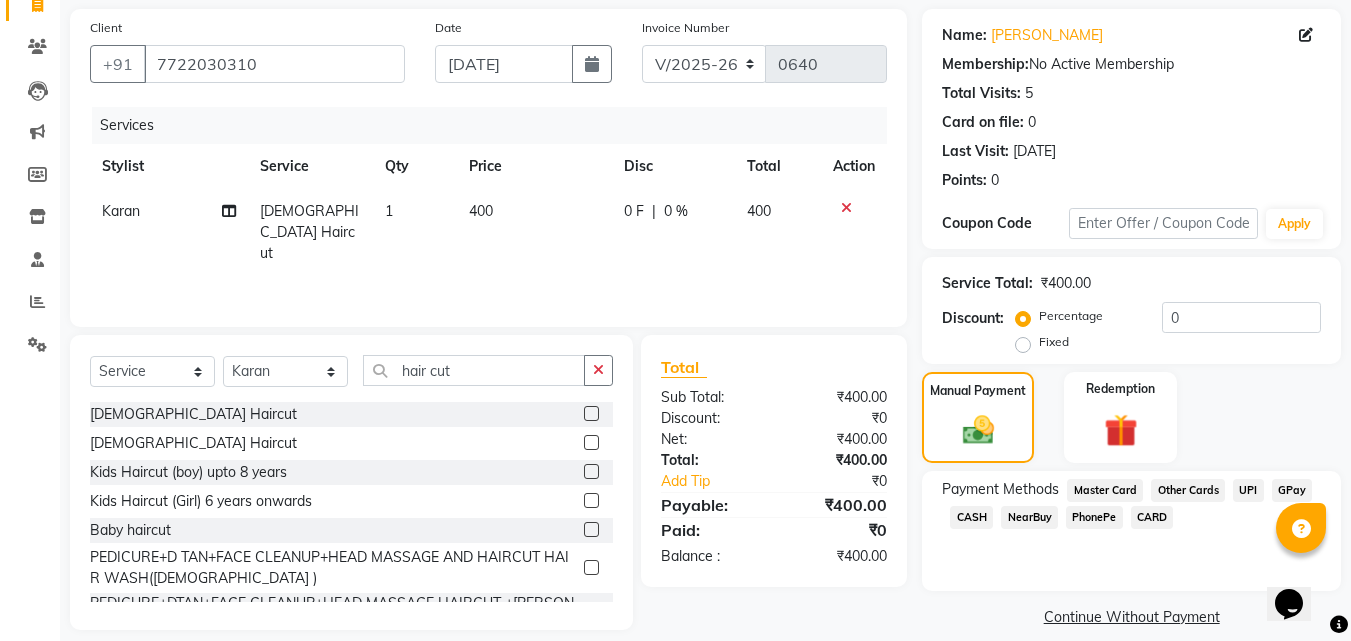 scroll, scrollTop: 162, scrollLeft: 0, axis: vertical 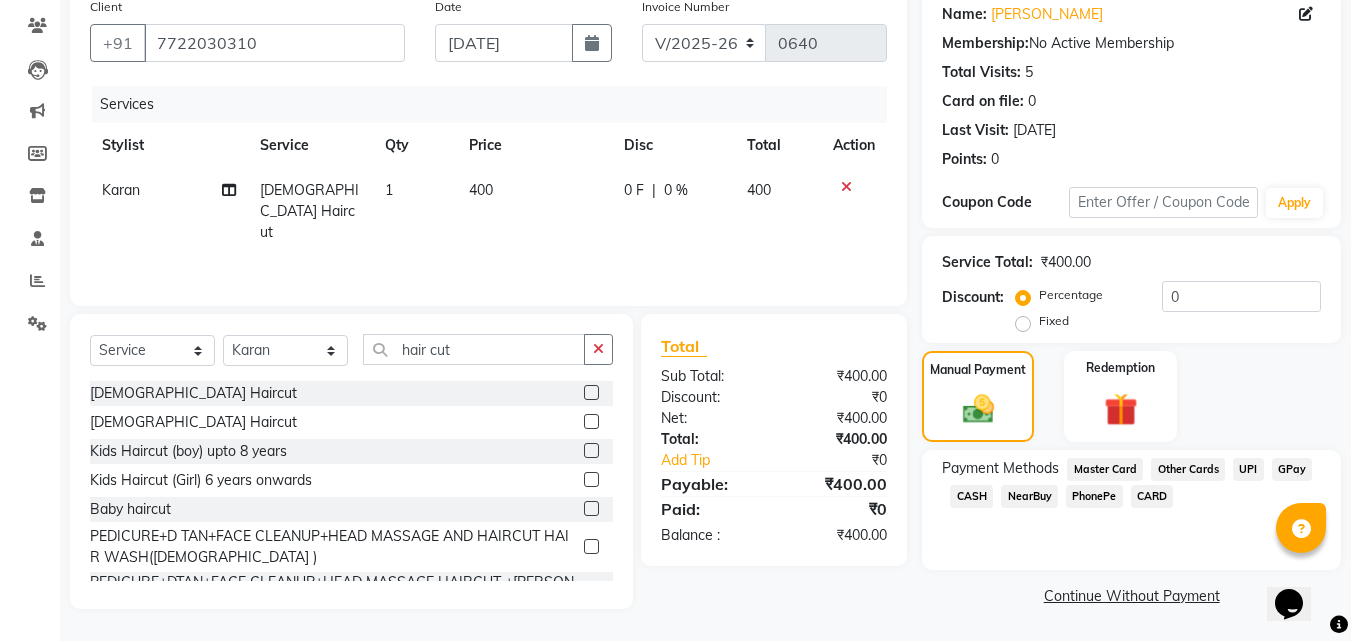 click on "GPay" 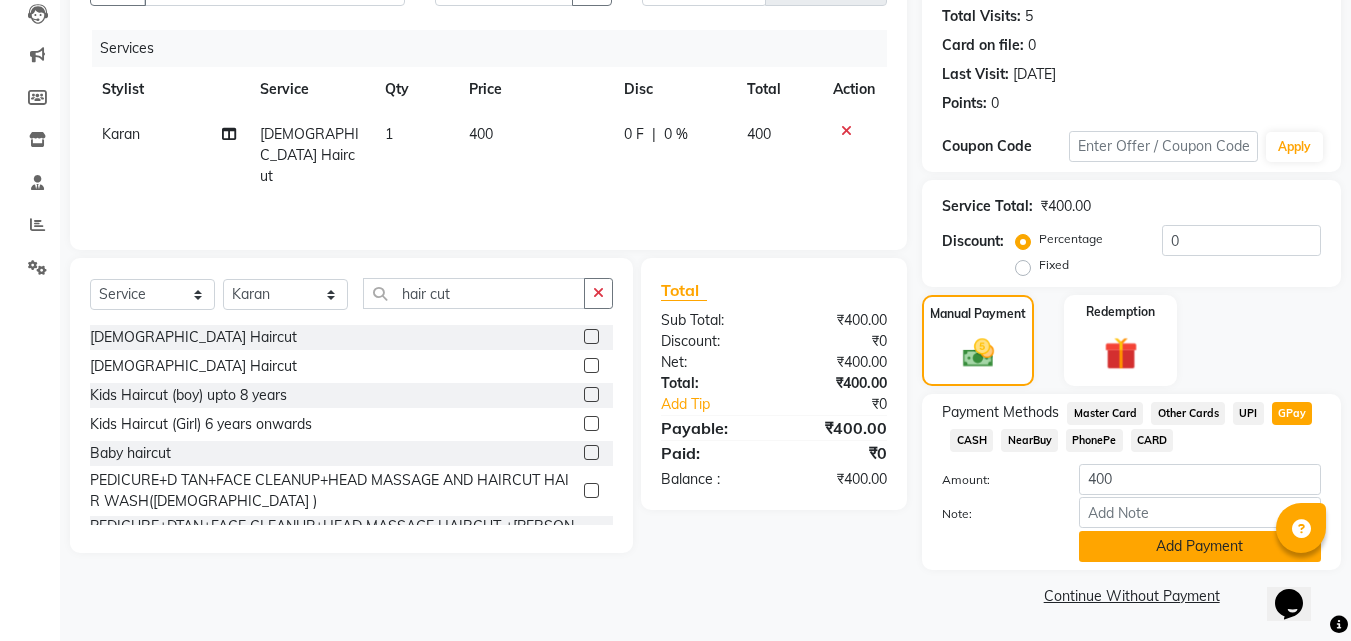 click on "Add Payment" 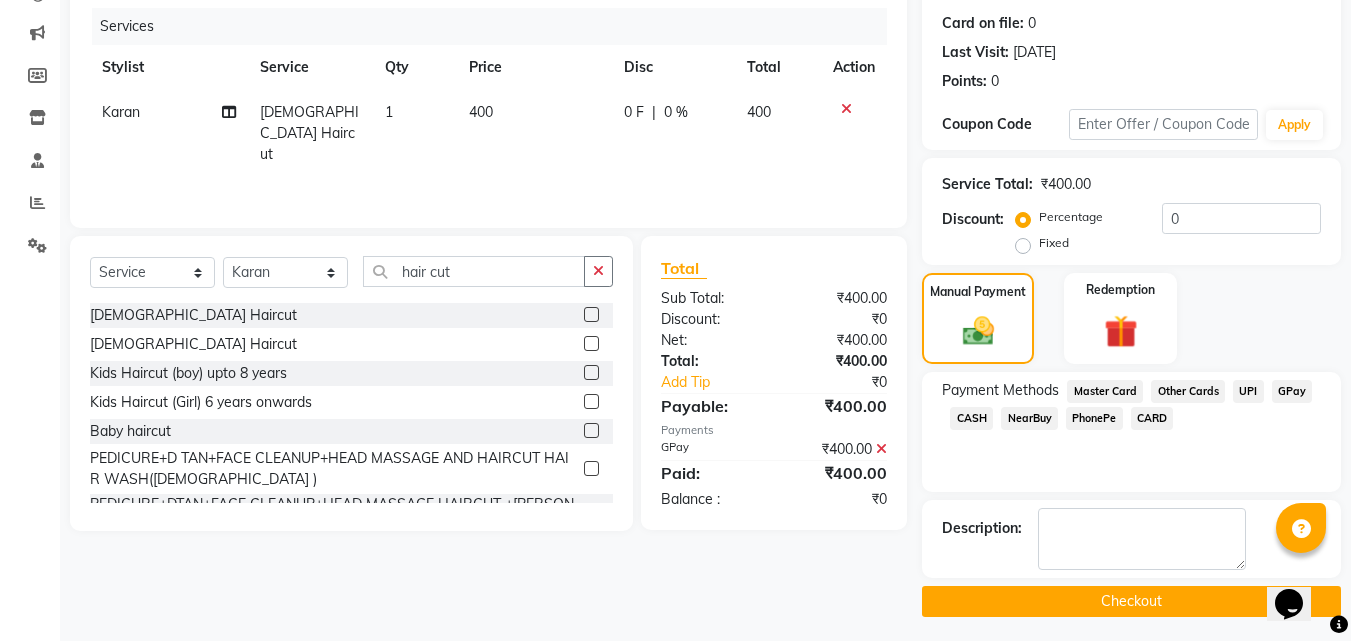 scroll, scrollTop: 246, scrollLeft: 0, axis: vertical 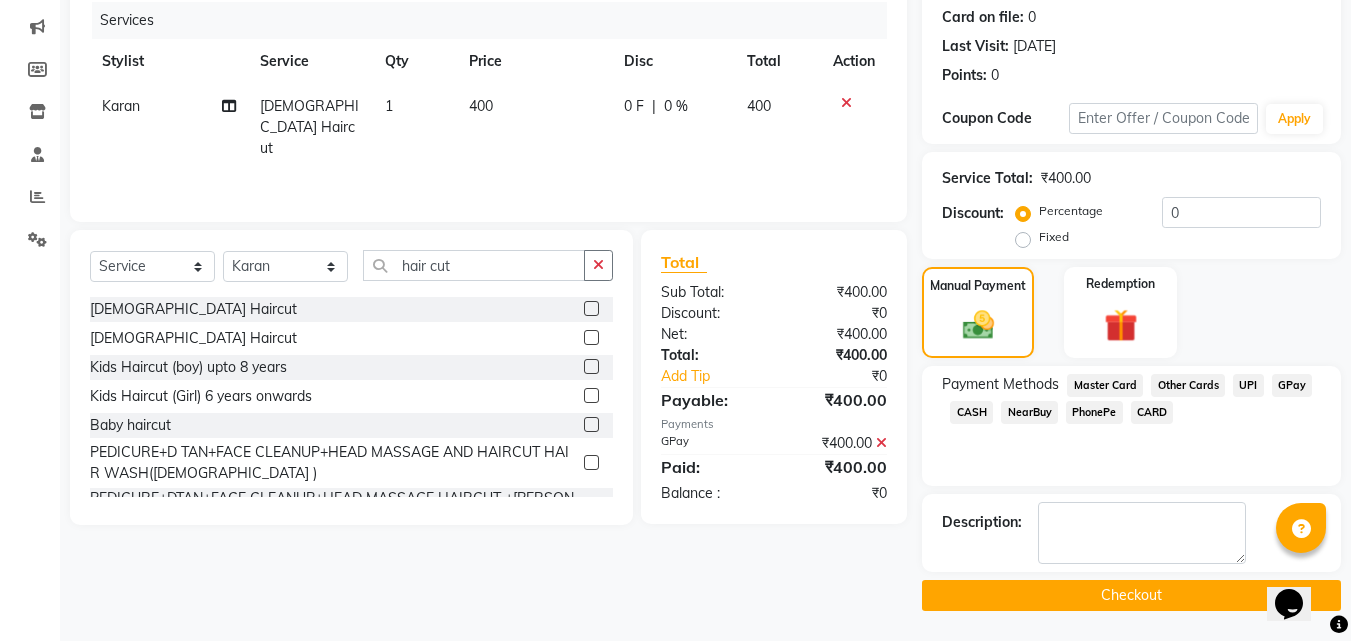 click on "Checkout" 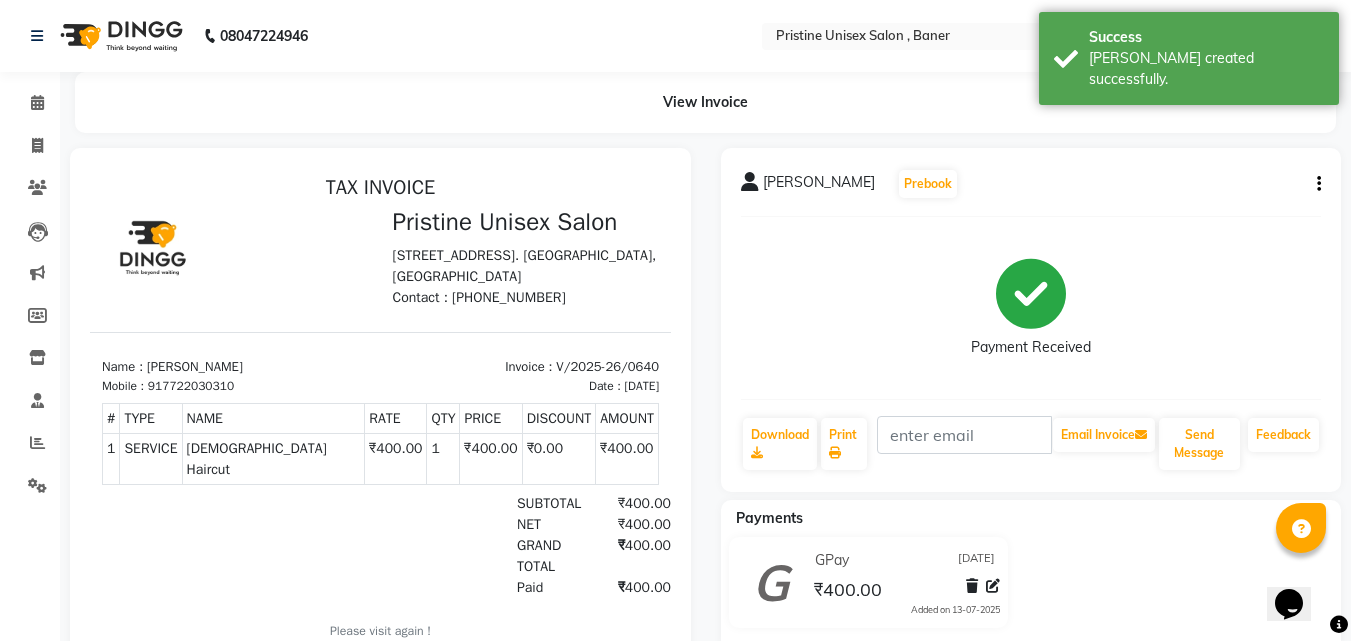 scroll, scrollTop: 0, scrollLeft: 0, axis: both 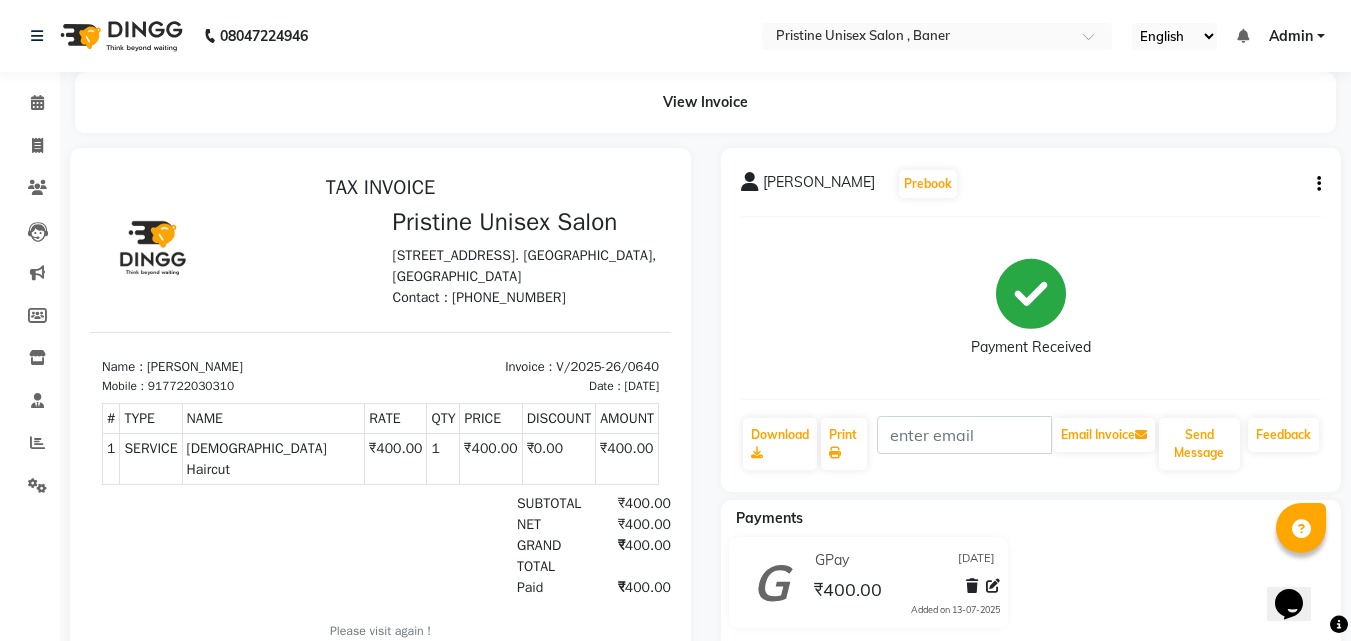click on "TAX INVOICE
Pristine Unisex Salon
103 Metropolis, Balewadi High St, opp. Circuit House, Laxman Nagar, Baner, Pune, Maharashtra 411045
Contact : 9529882580
Mobile : #" at bounding box center (380, 421) 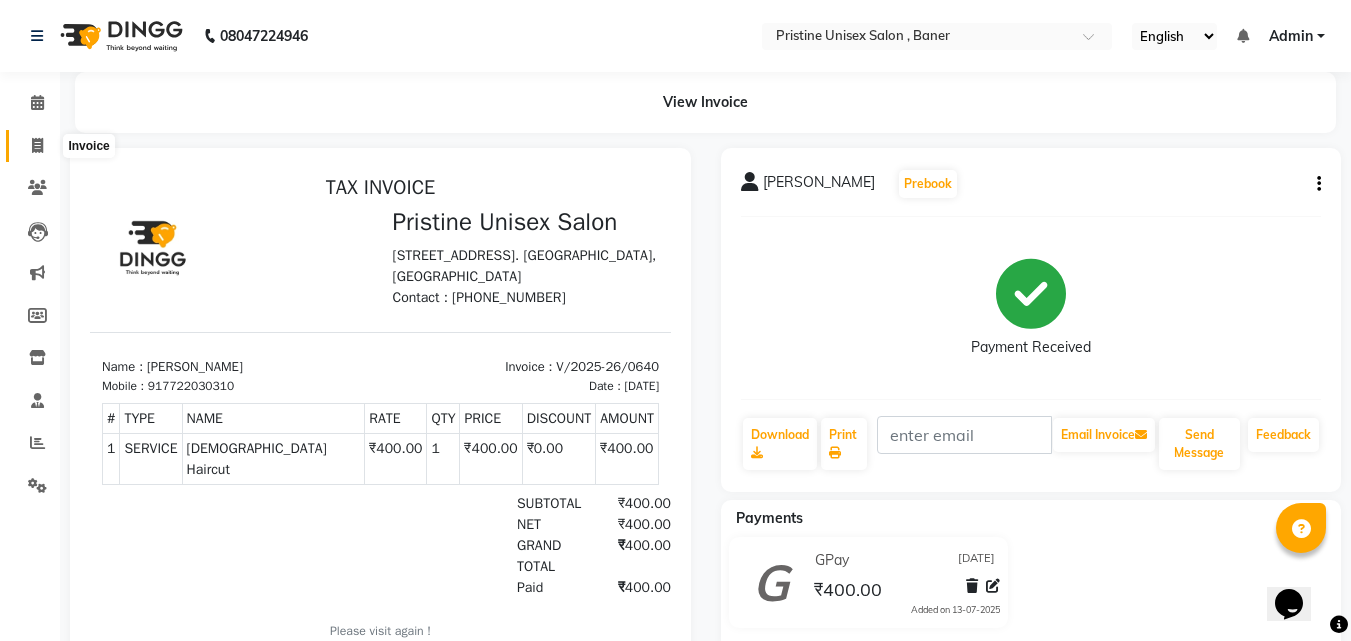 click 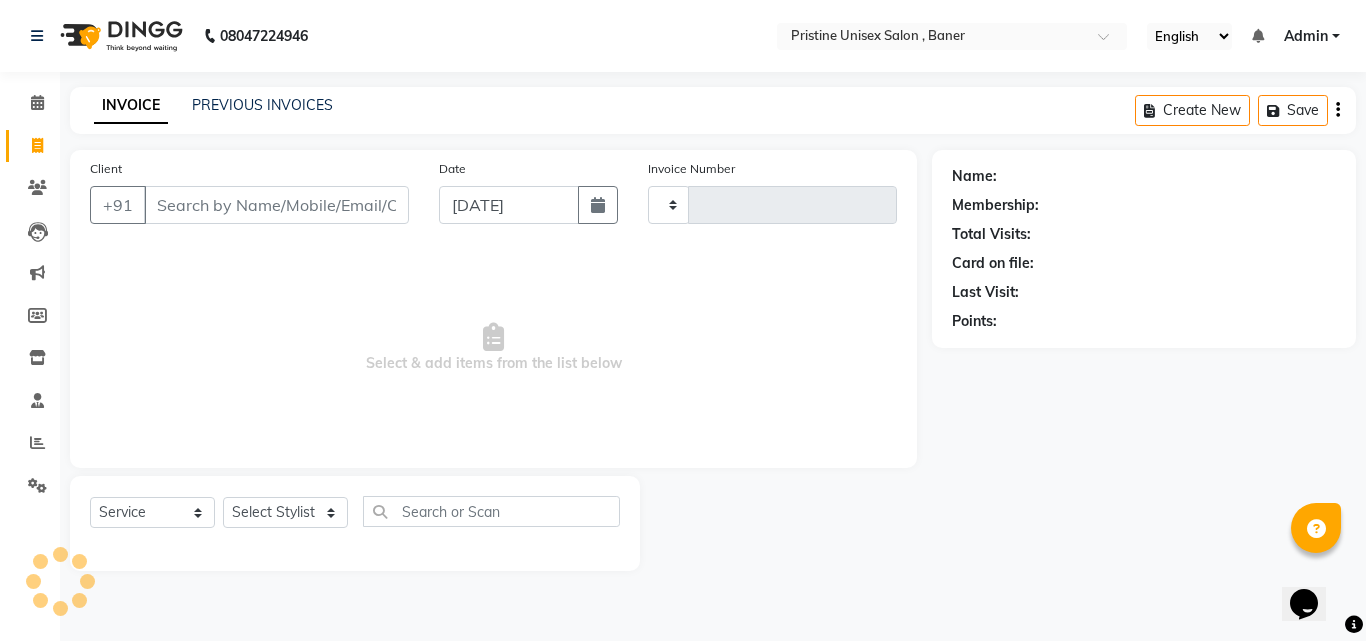 type on "0643" 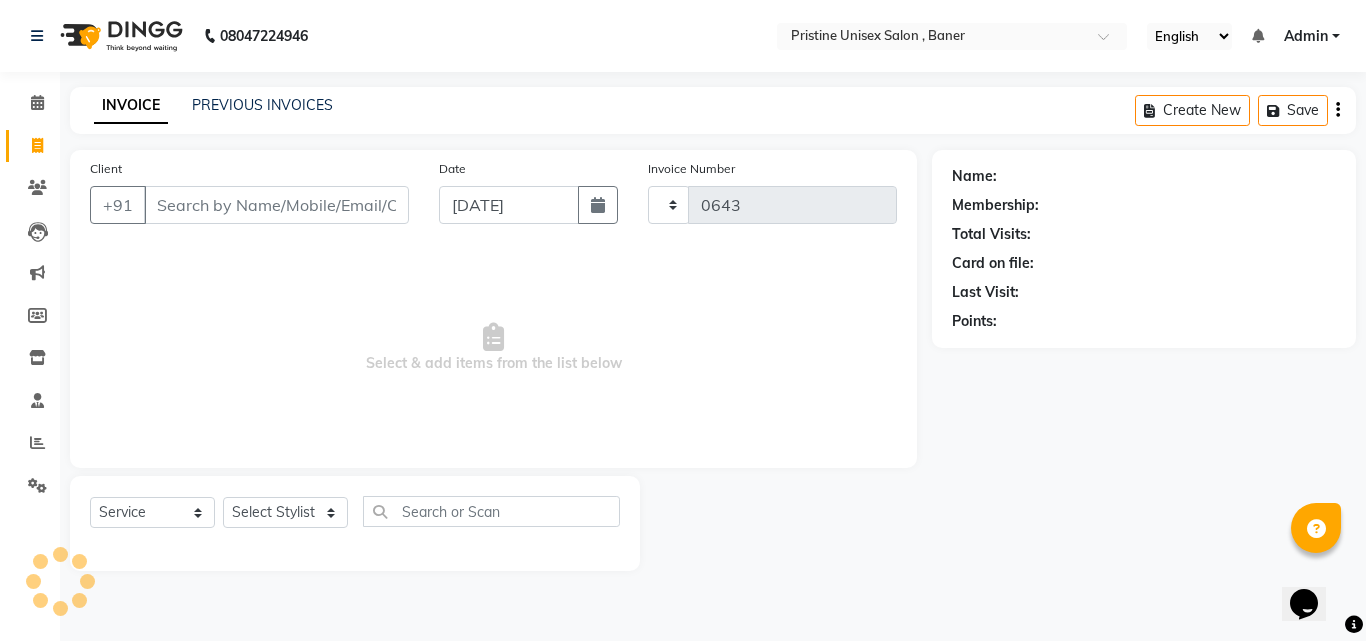 select on "6610" 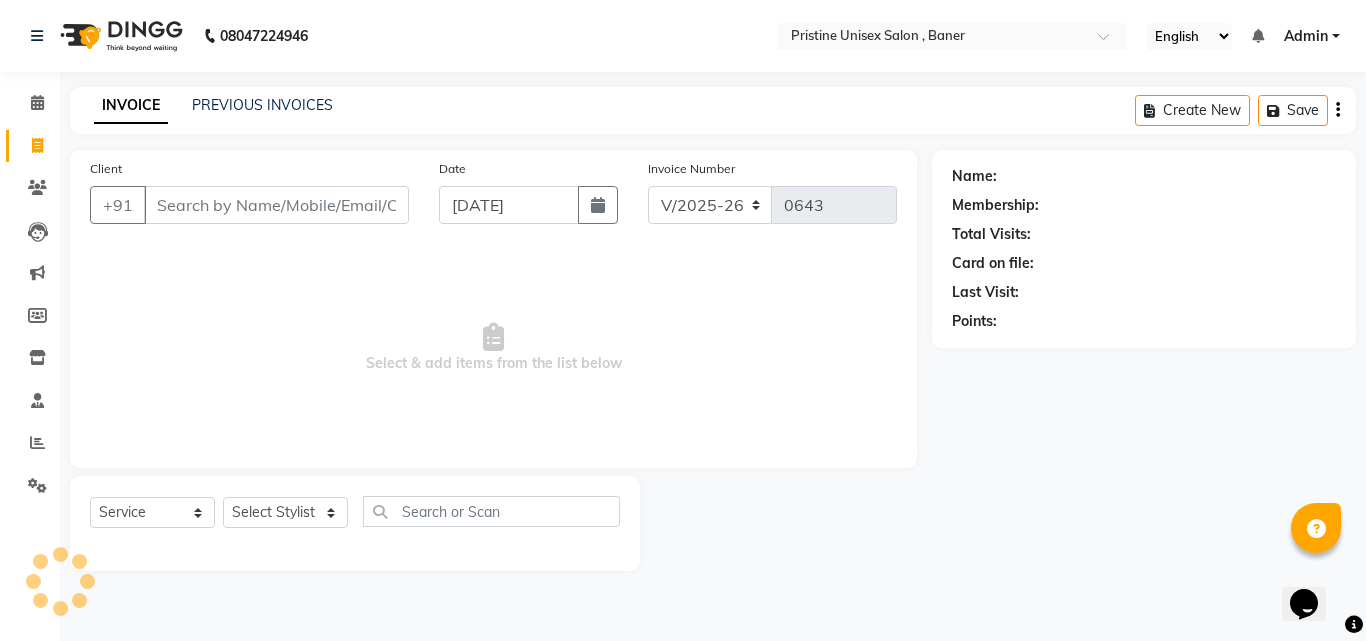 click on "Client" at bounding box center (276, 205) 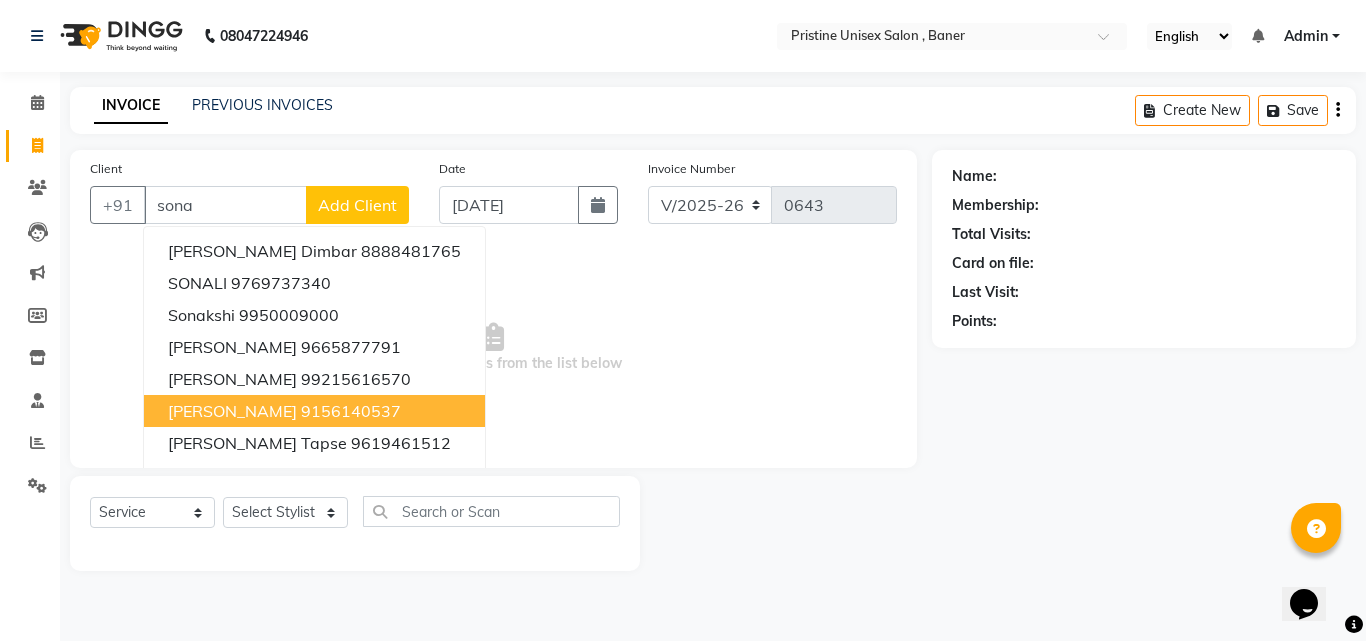 click on "Sona Nilpatrewar" at bounding box center (232, 411) 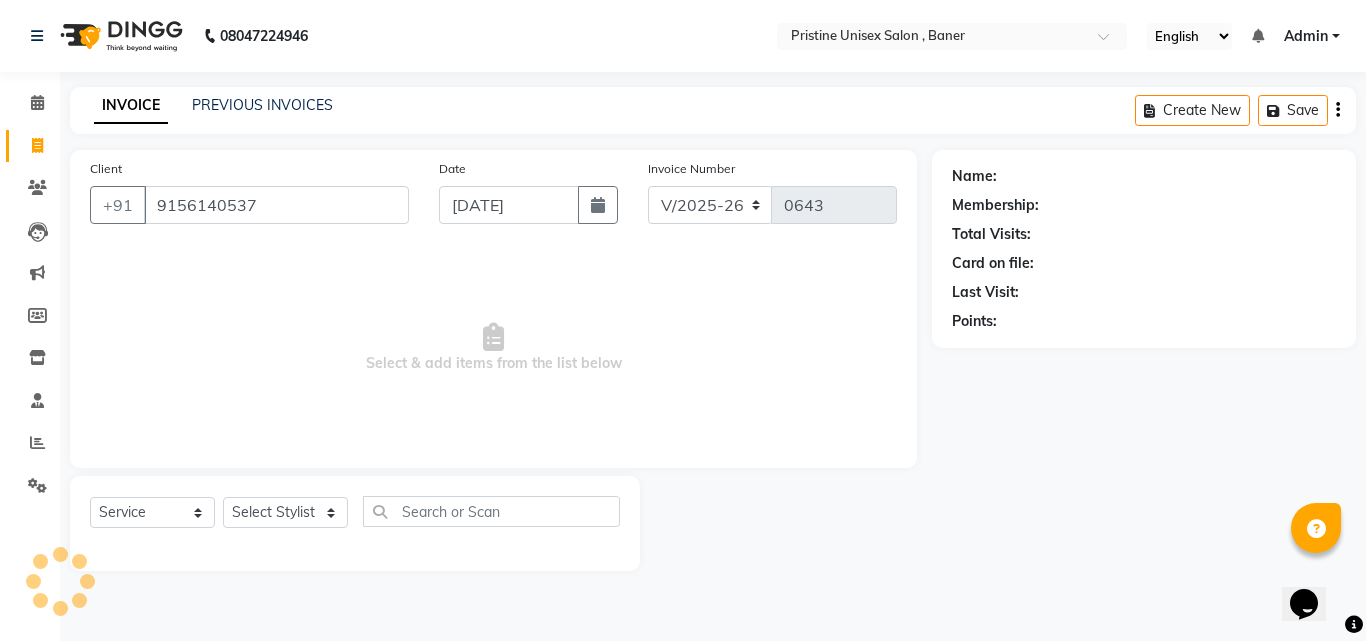 type on "9156140537" 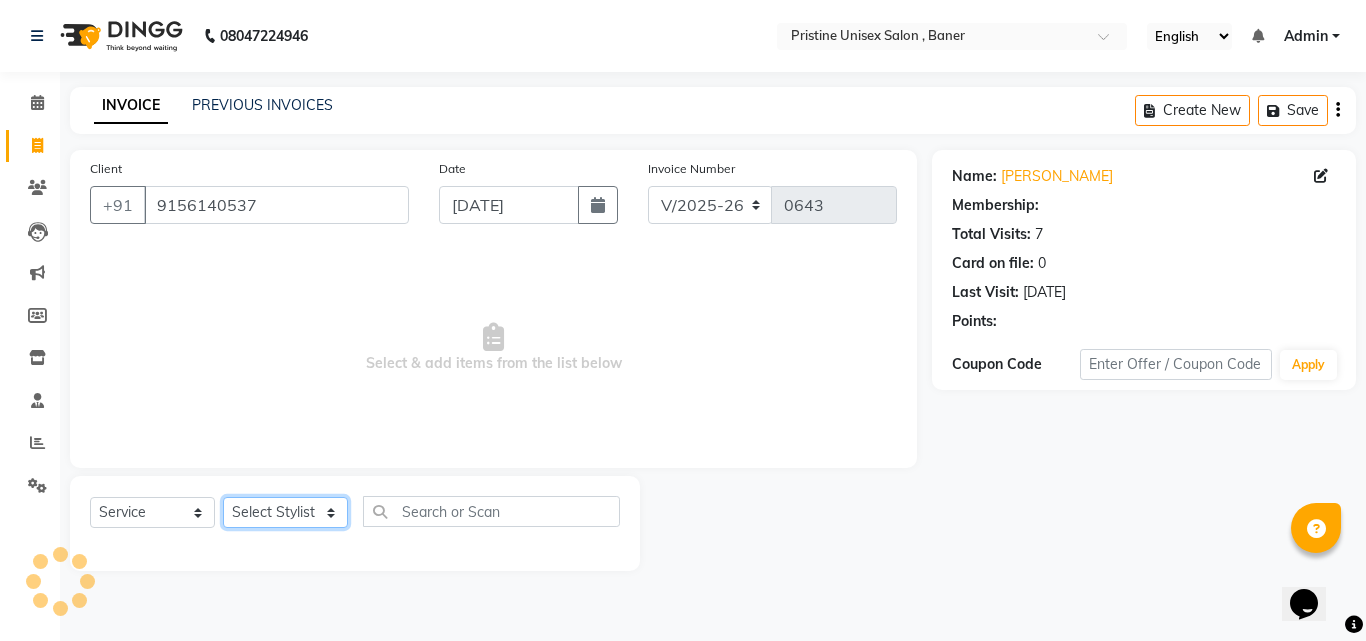 click on "Select Stylist [PERSON_NAME] [PERSON_NAME] Karan  [PERSON_NAME] Mohd [PERSON_NAME] [PERSON_NAME] [PERSON_NAME] pooja [PERSON_NAME] Pooja Mam purva [PERSON_NAME] [PERSON_NAME]  [PERSON_NAME] Vrsha jare" 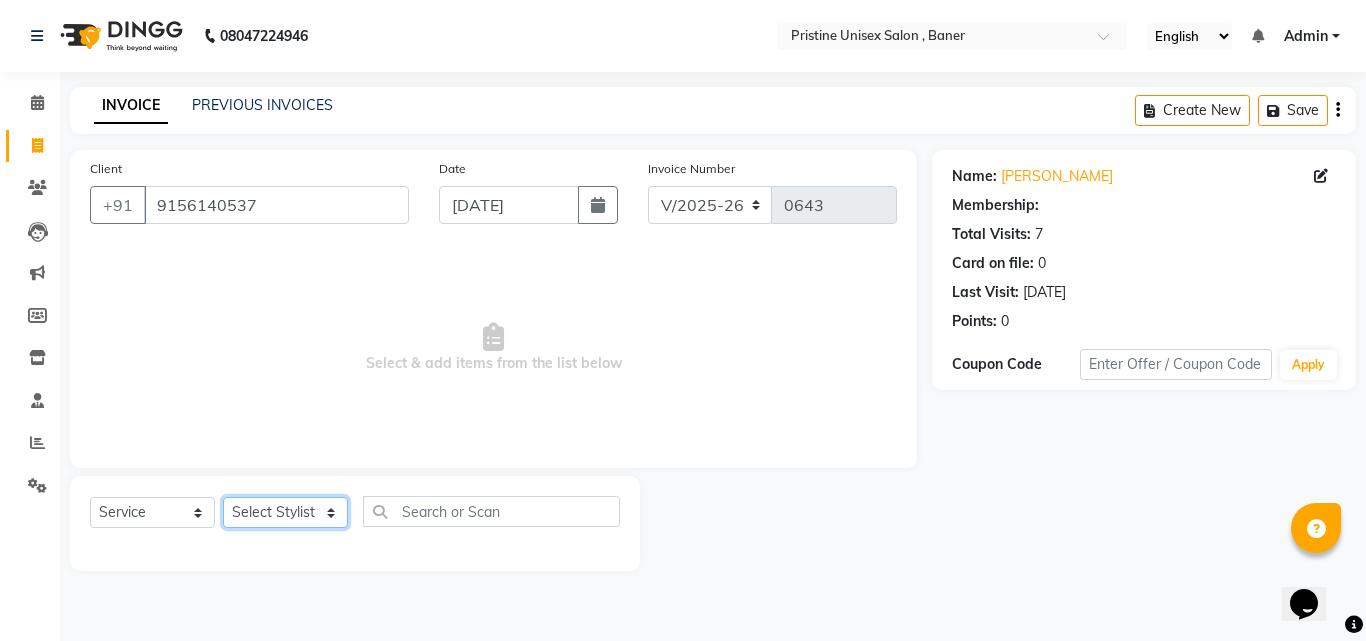 select on "51203" 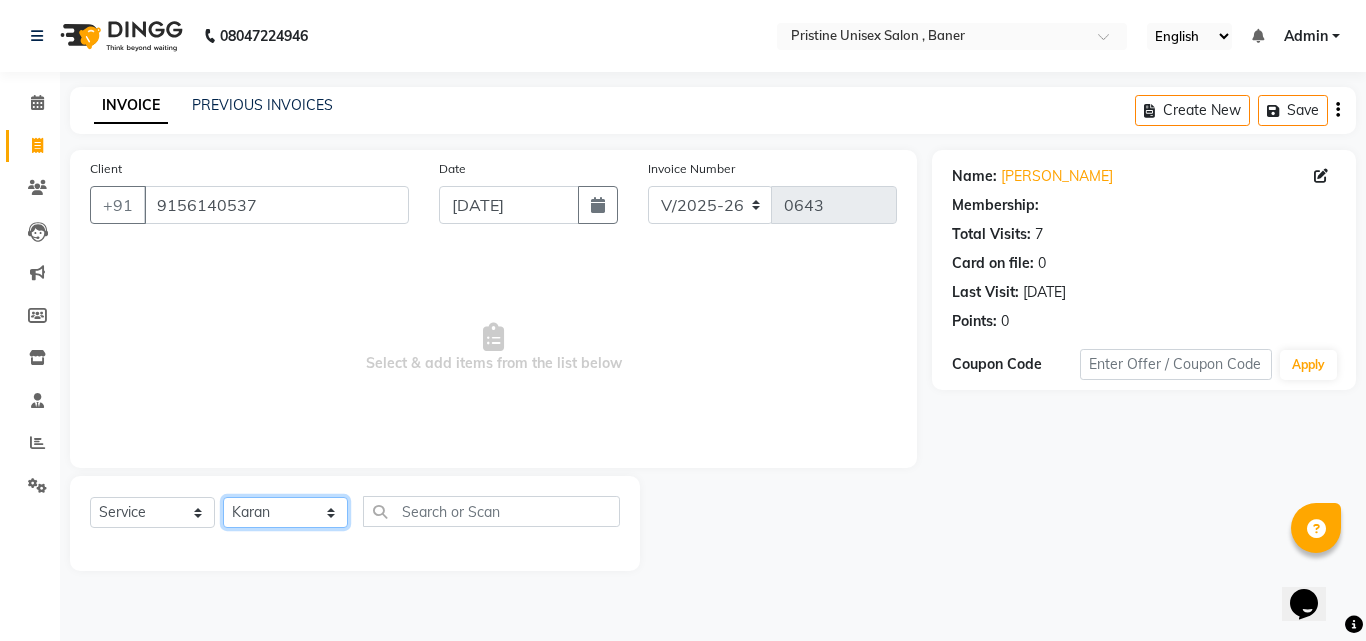 click on "Select Stylist [PERSON_NAME] [PERSON_NAME] Karan  [PERSON_NAME] Mohd [PERSON_NAME] [PERSON_NAME] [PERSON_NAME] pooja [PERSON_NAME] Pooja Mam purva [PERSON_NAME] [PERSON_NAME]  [PERSON_NAME] Vrsha jare" 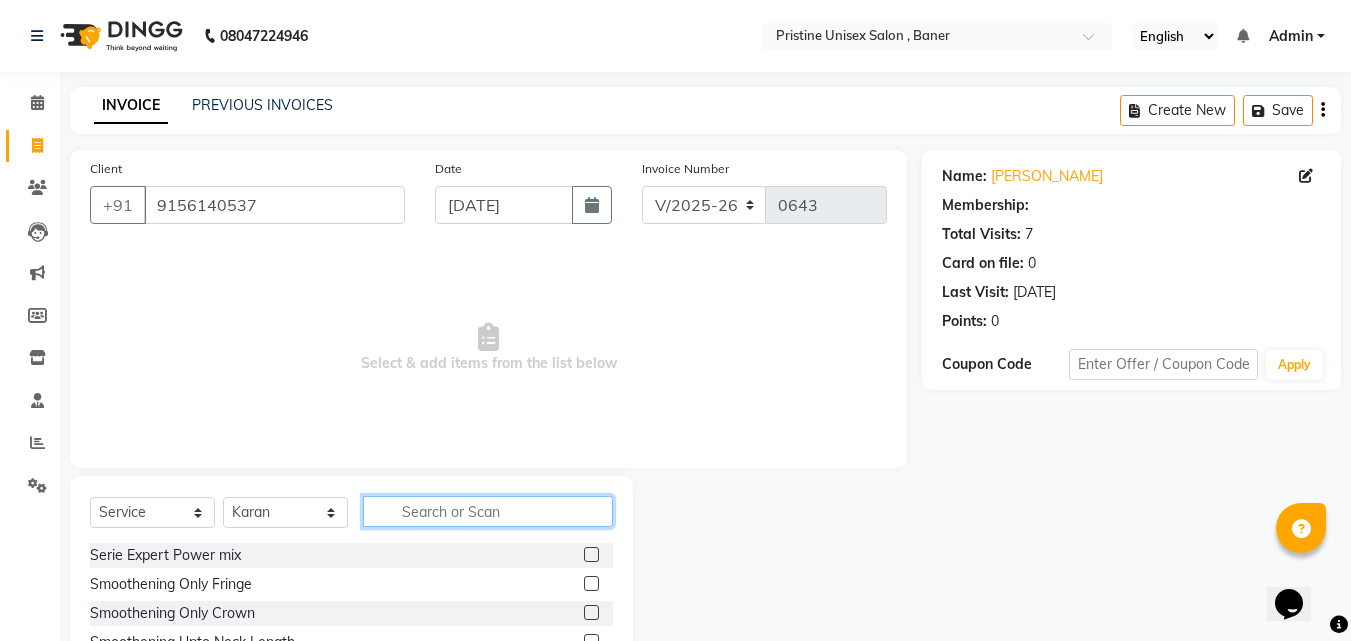 click 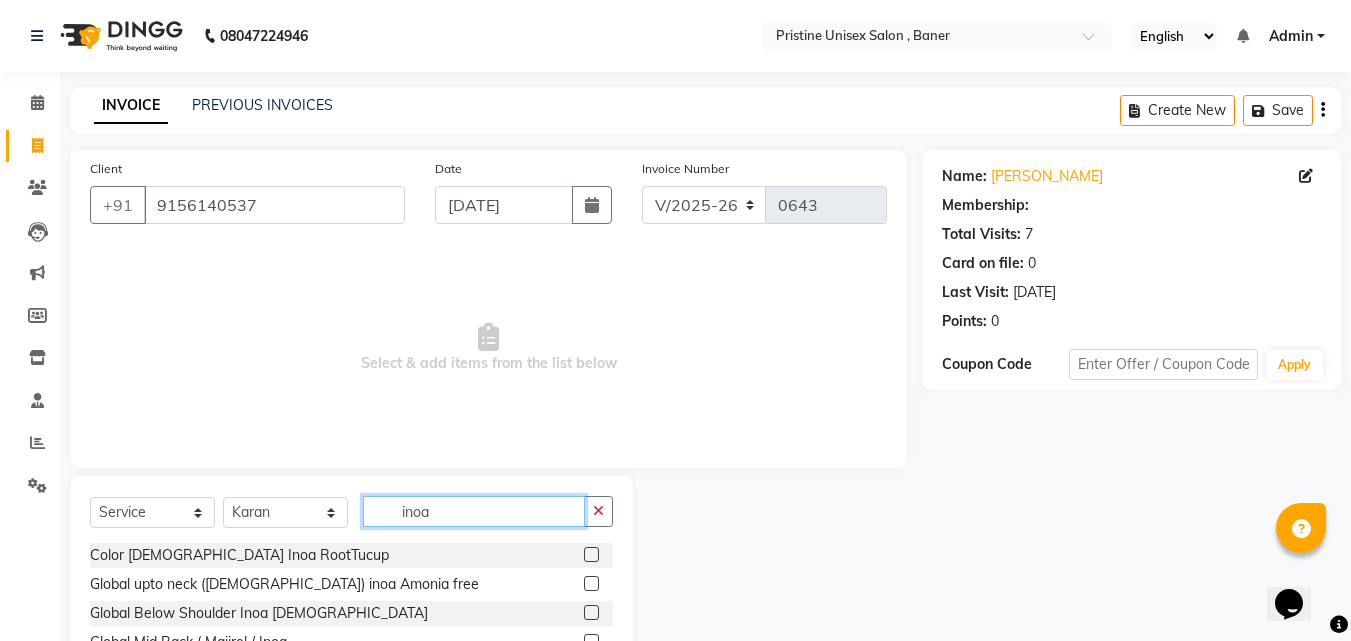 type on "inoa" 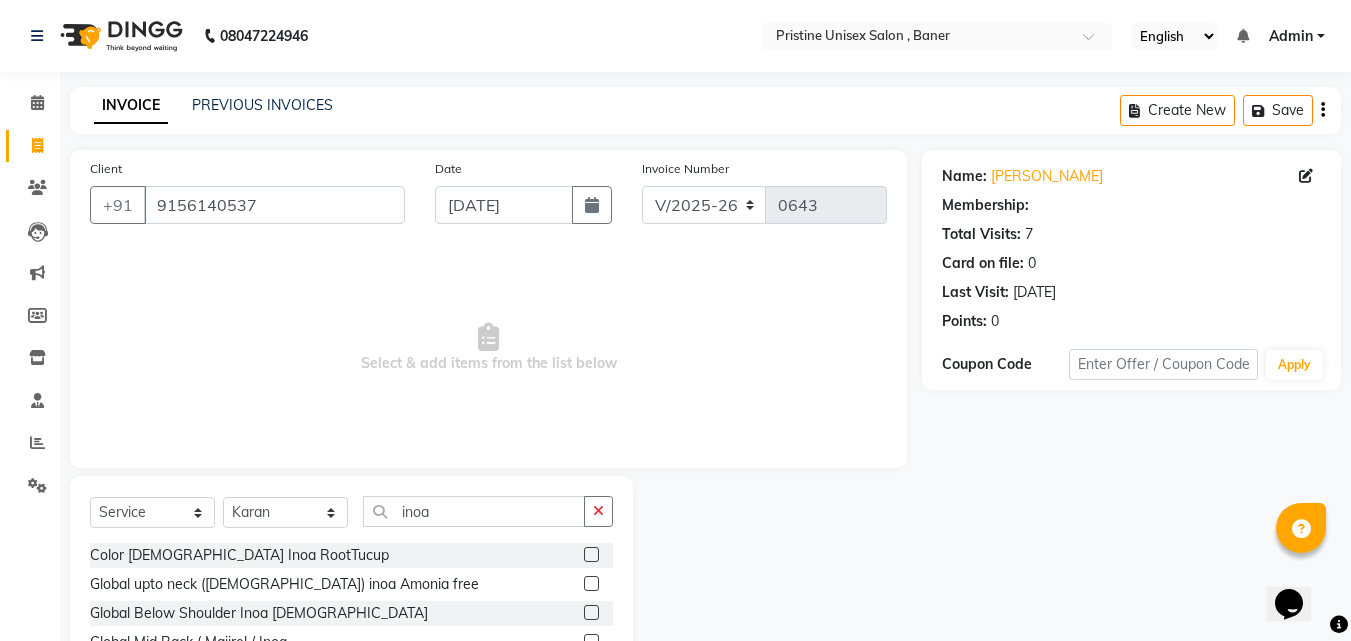 click 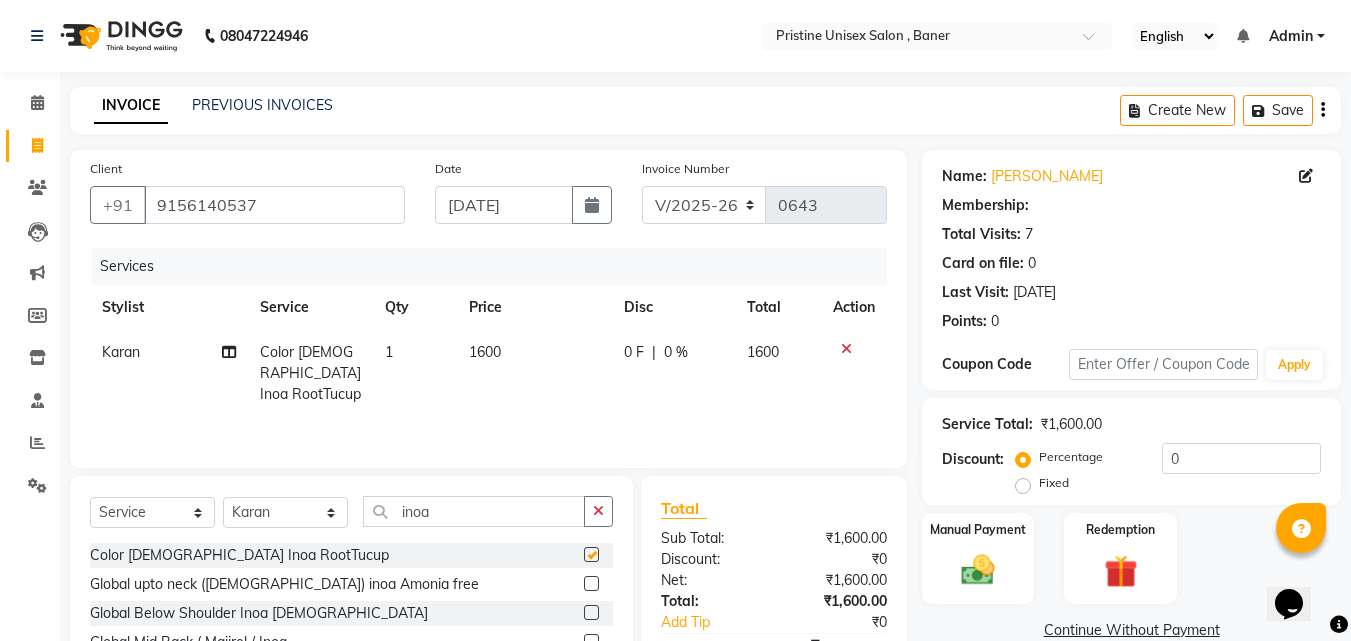 checkbox on "false" 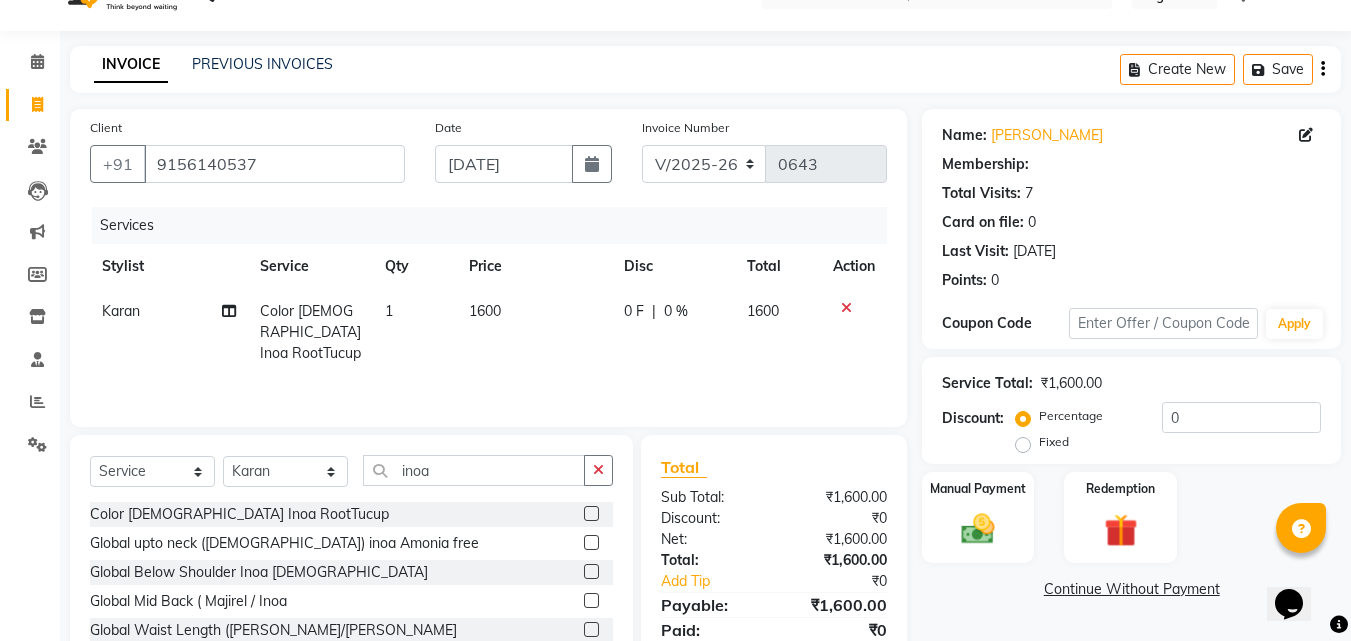 scroll, scrollTop: 0, scrollLeft: 0, axis: both 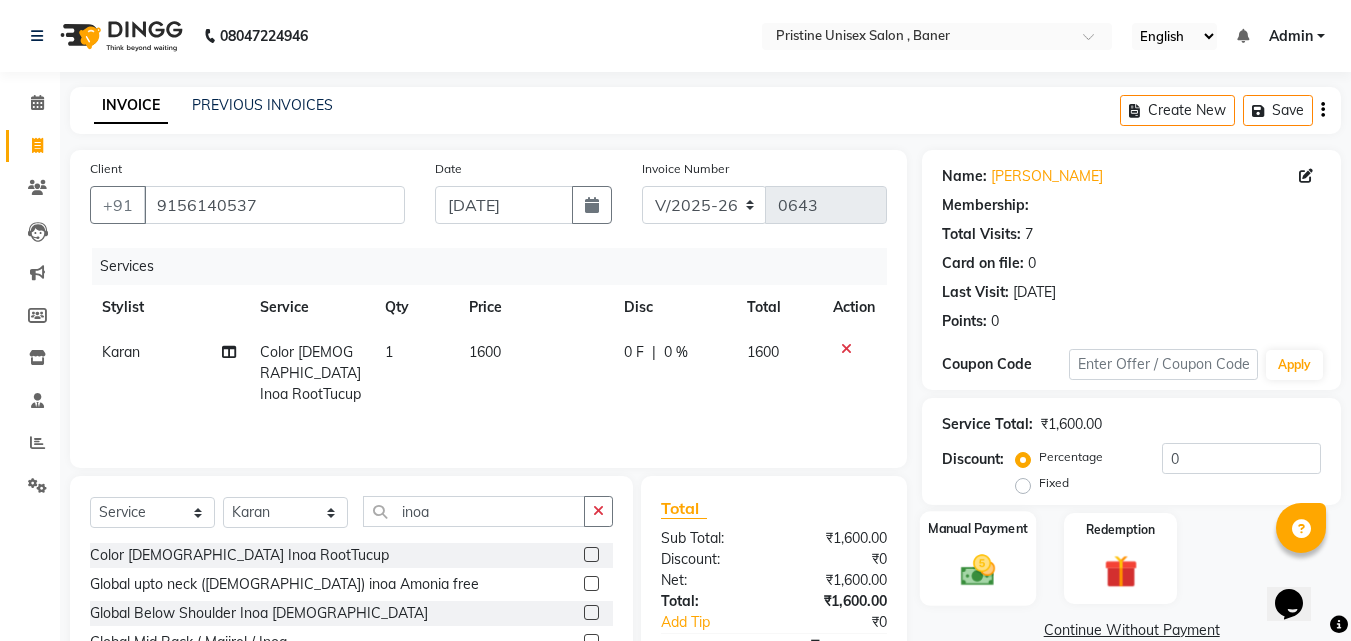click on "Manual Payment" 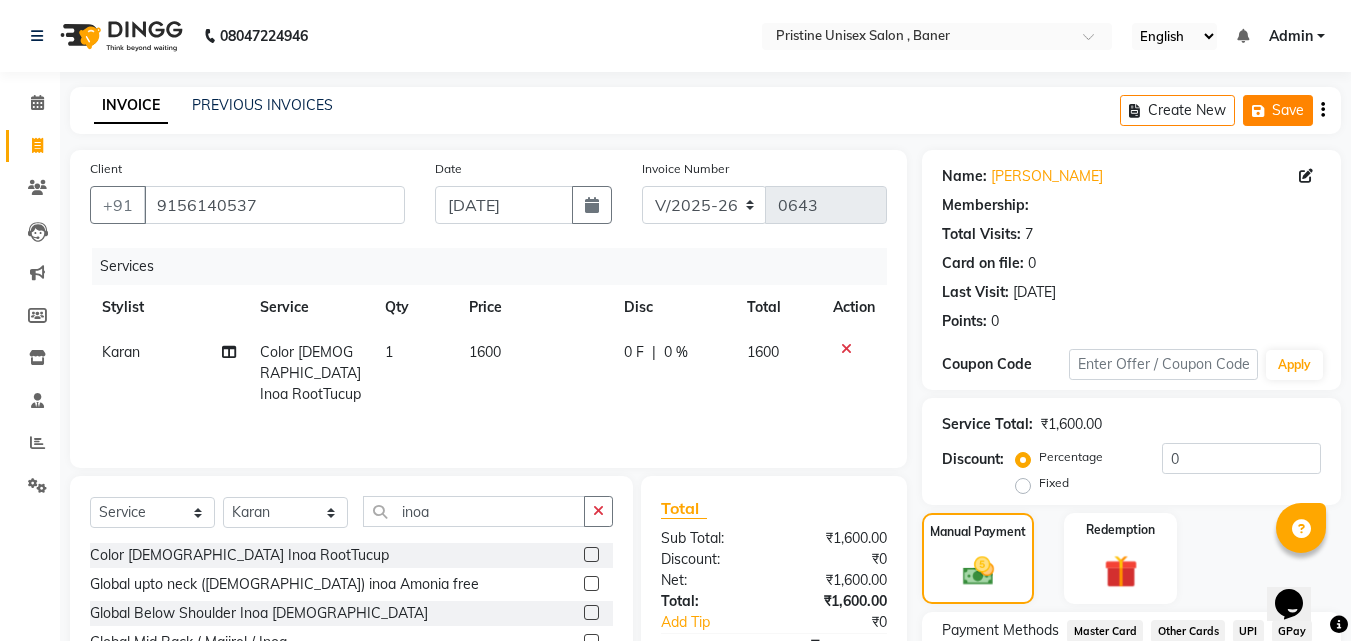 click on "Save" 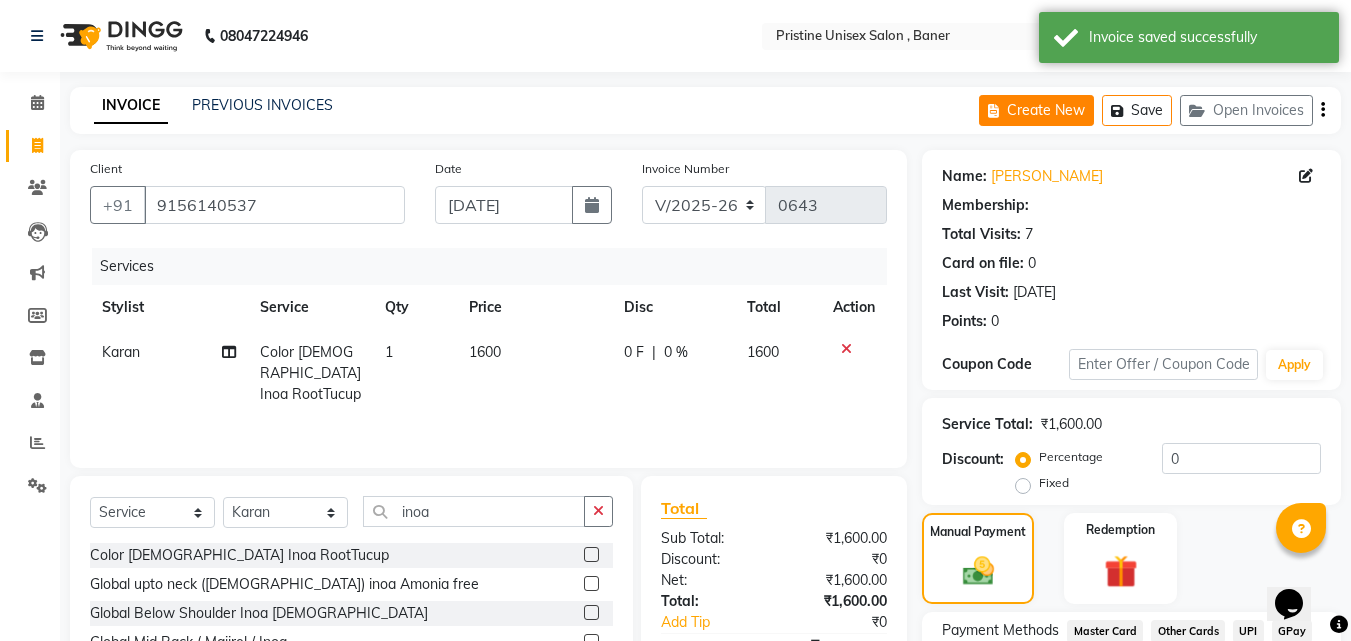 click on "Create New" 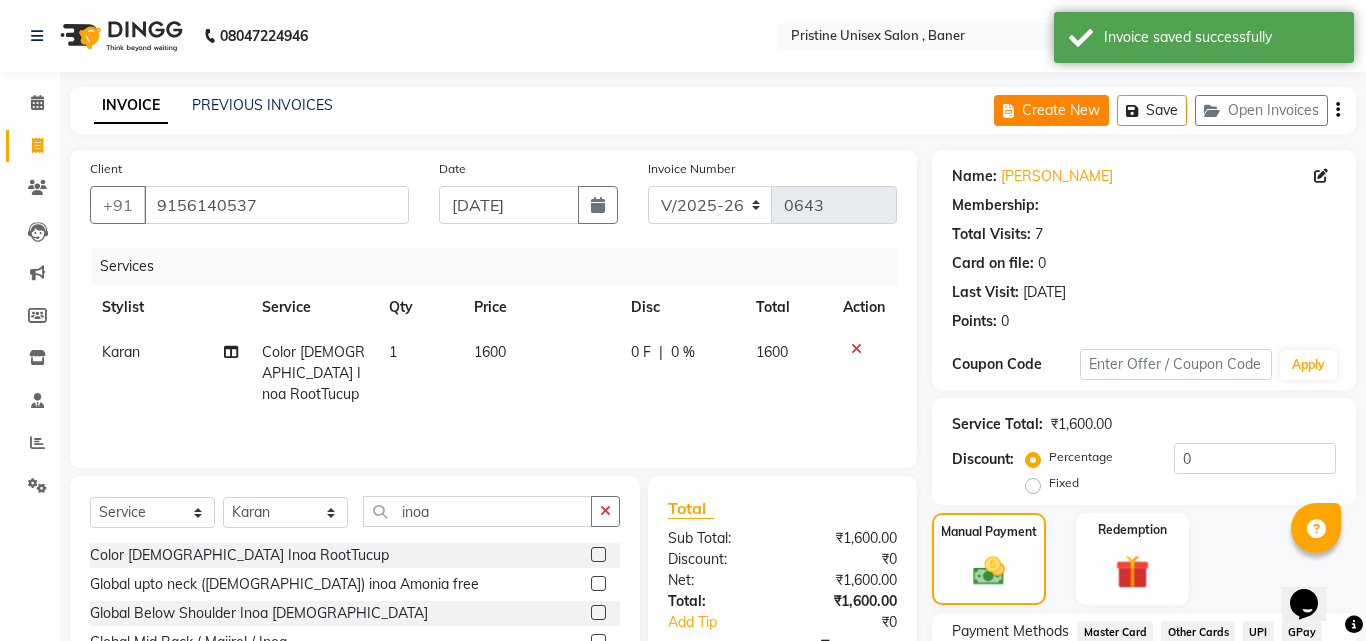 select on "6610" 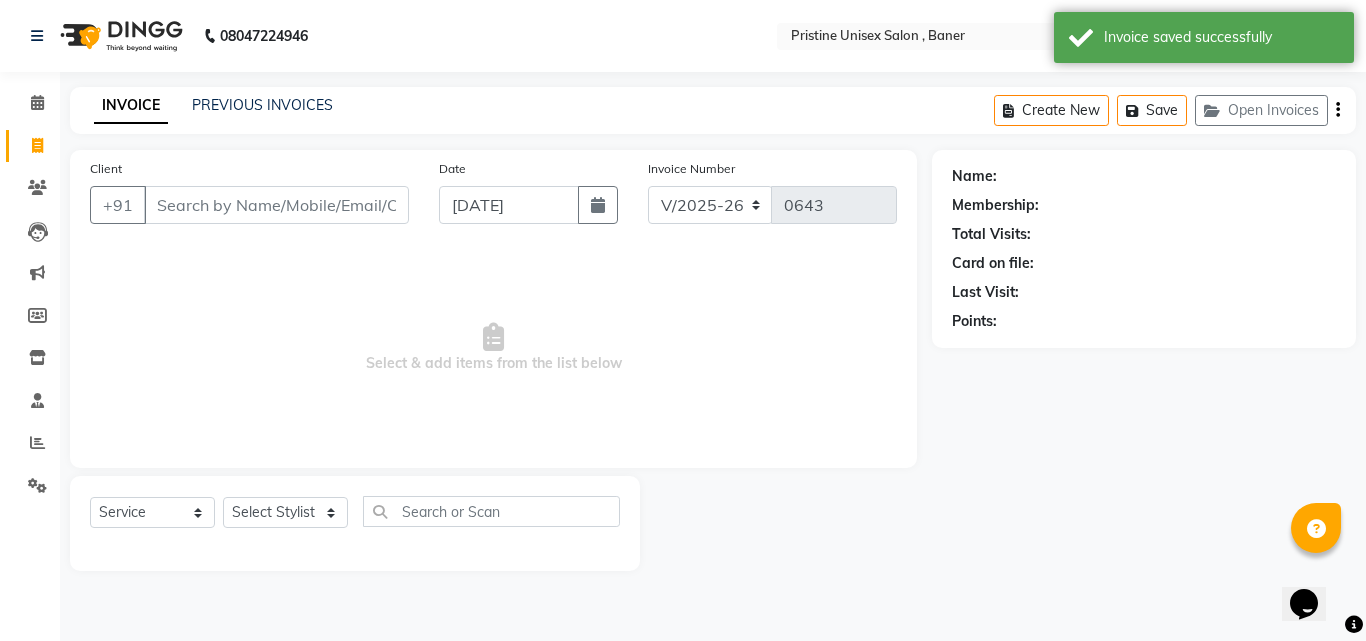 click on "Select & add items from the list below" at bounding box center [493, 348] 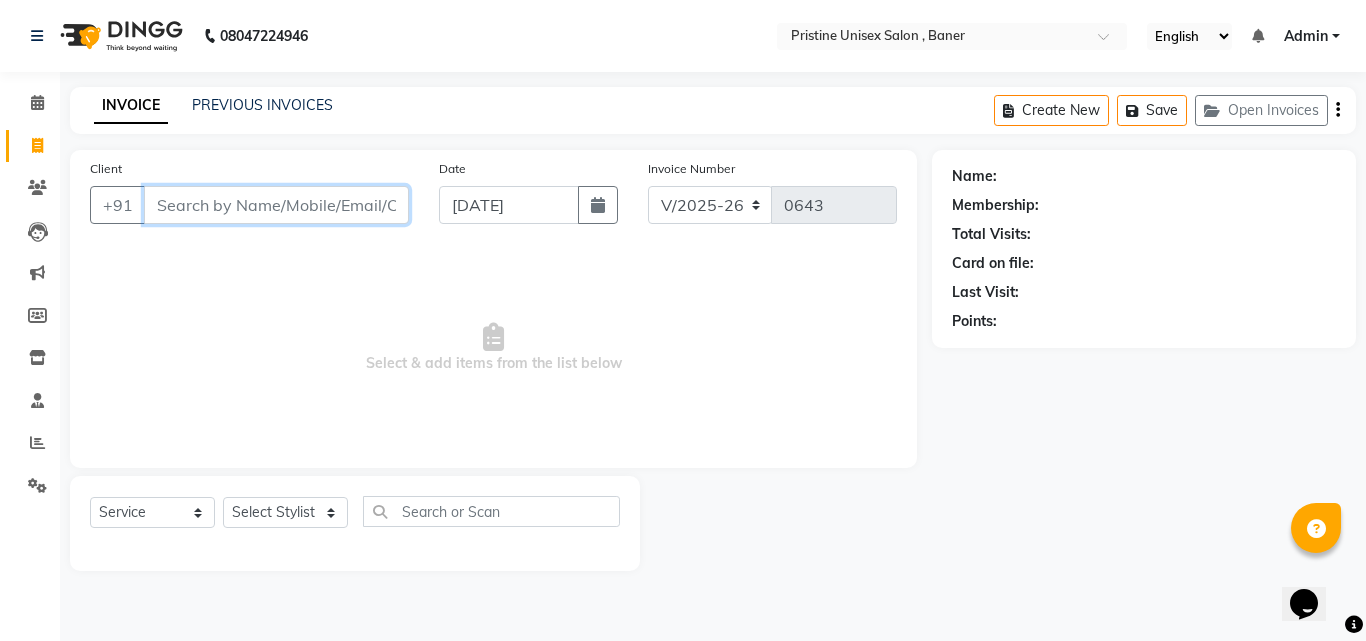 click on "Client" at bounding box center (276, 205) 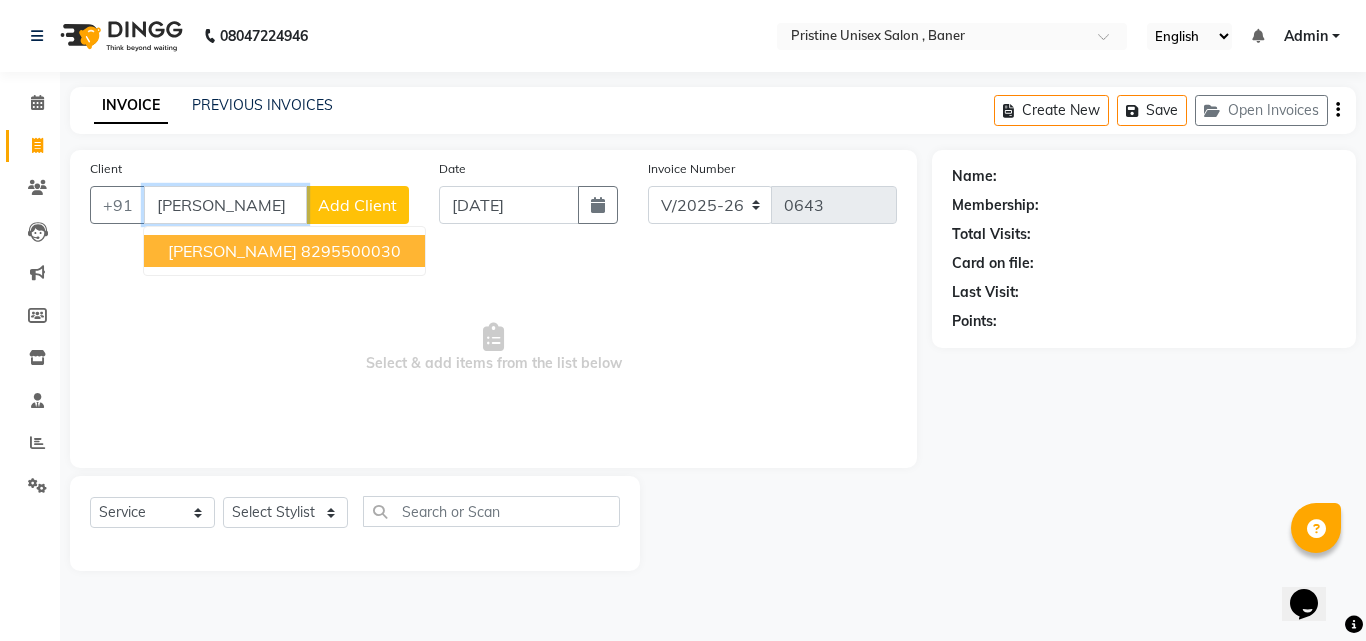 click on "8295500030" at bounding box center (351, 251) 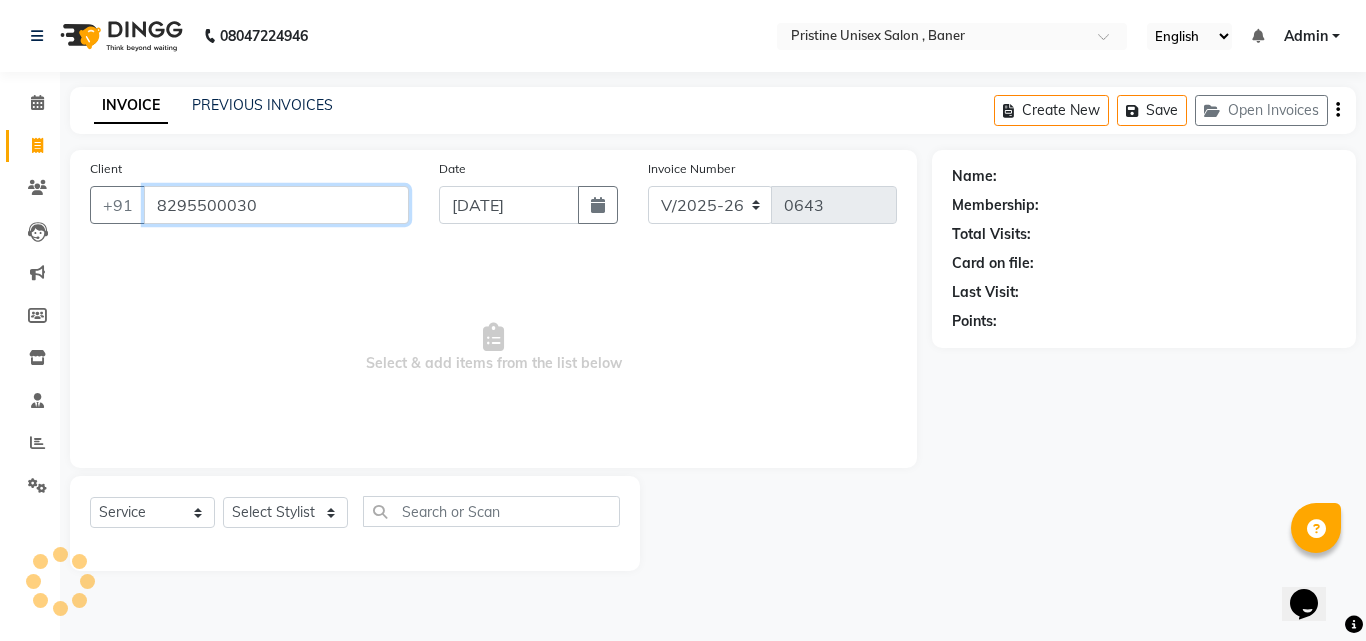 type on "8295500030" 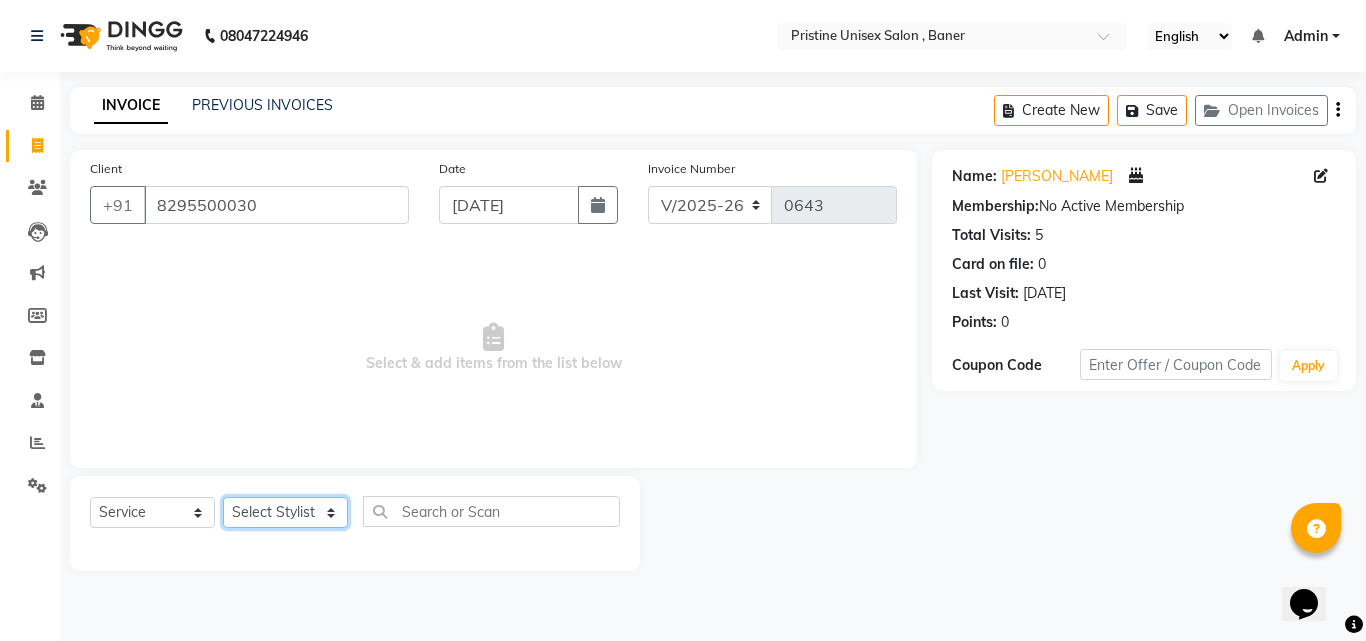click on "Select Stylist [PERSON_NAME] [PERSON_NAME] Karan  [PERSON_NAME] Mohd [PERSON_NAME] [PERSON_NAME] [PERSON_NAME] pooja [PERSON_NAME] Pooja Mam purva [PERSON_NAME] [PERSON_NAME]  [PERSON_NAME] Vrsha jare" 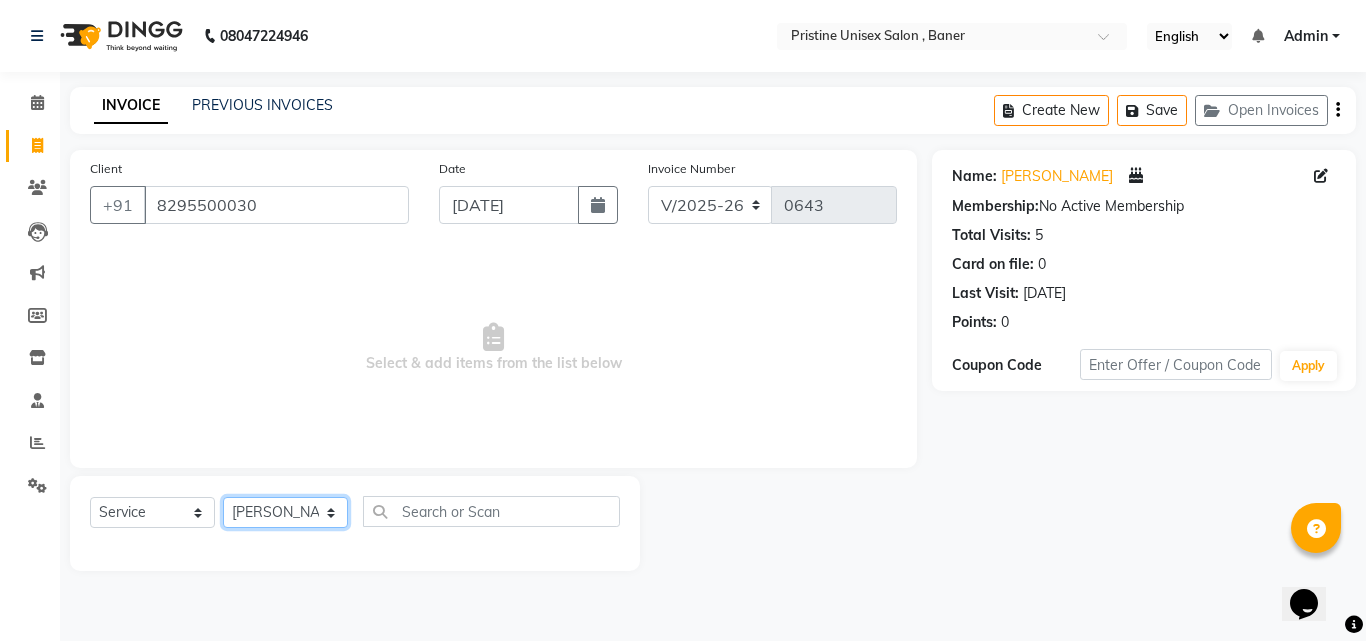 click on "Select Stylist [PERSON_NAME] [PERSON_NAME] Karan  [PERSON_NAME] Mohd [PERSON_NAME] [PERSON_NAME] [PERSON_NAME] pooja [PERSON_NAME] Pooja Mam purva [PERSON_NAME] [PERSON_NAME]  [PERSON_NAME] Vrsha jare" 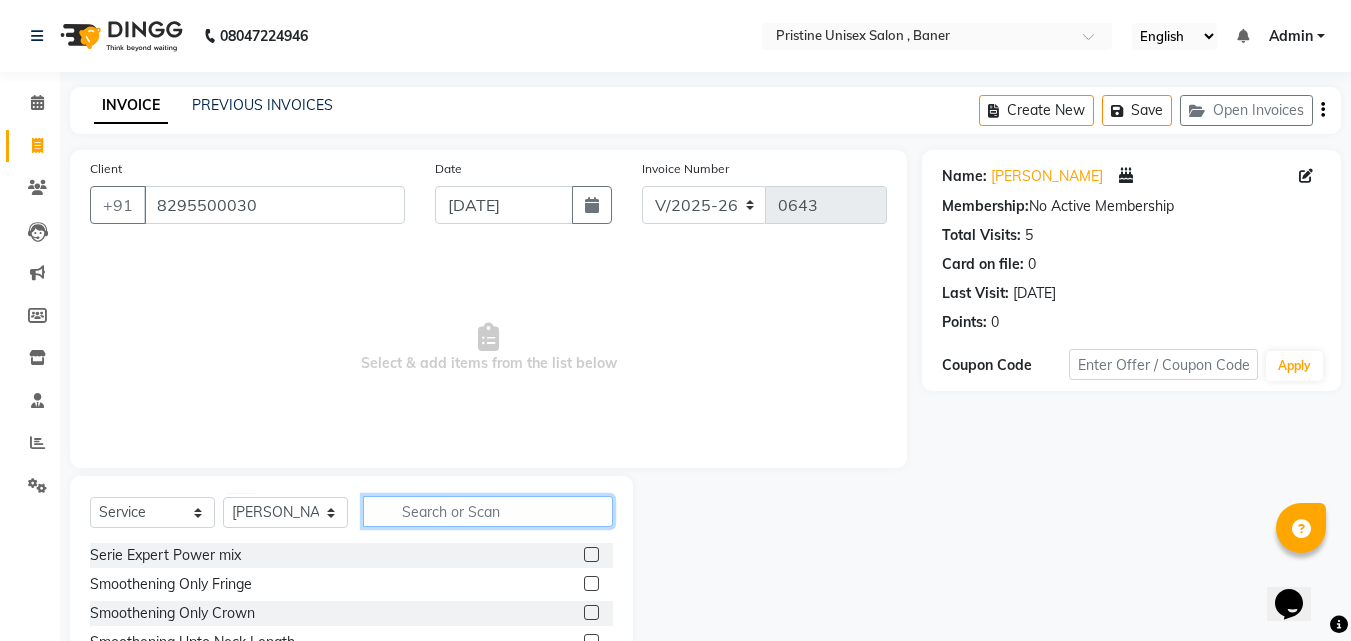 click 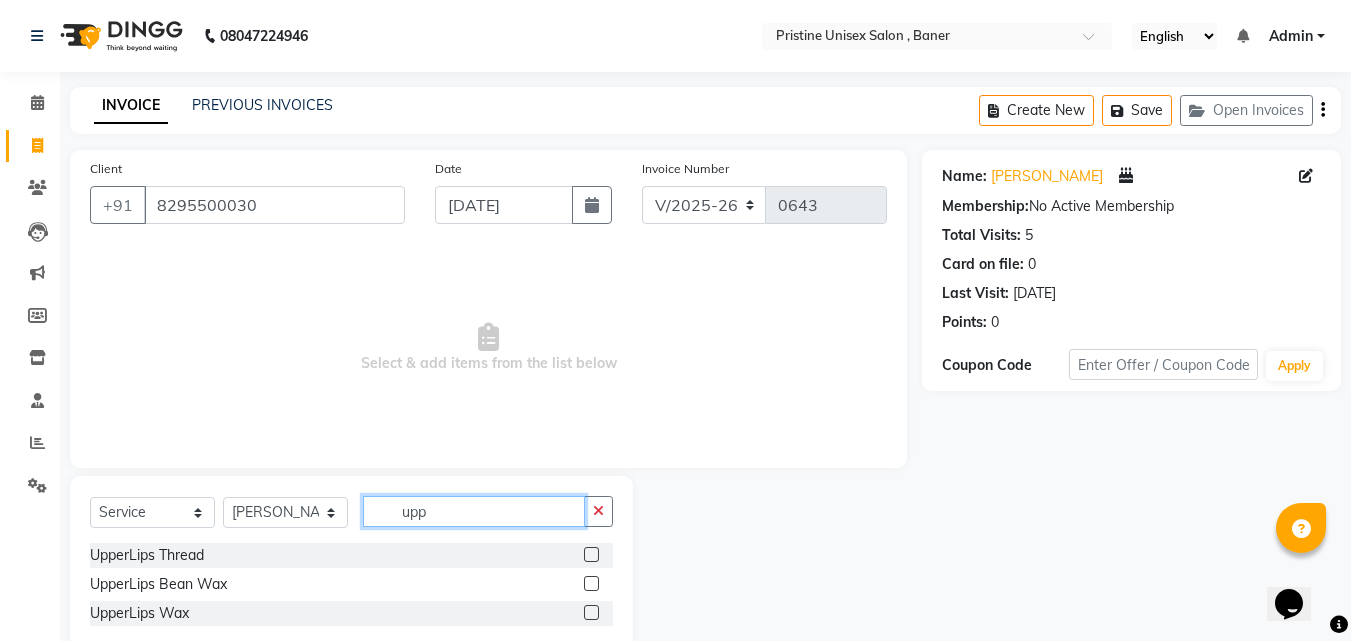 type on "upp" 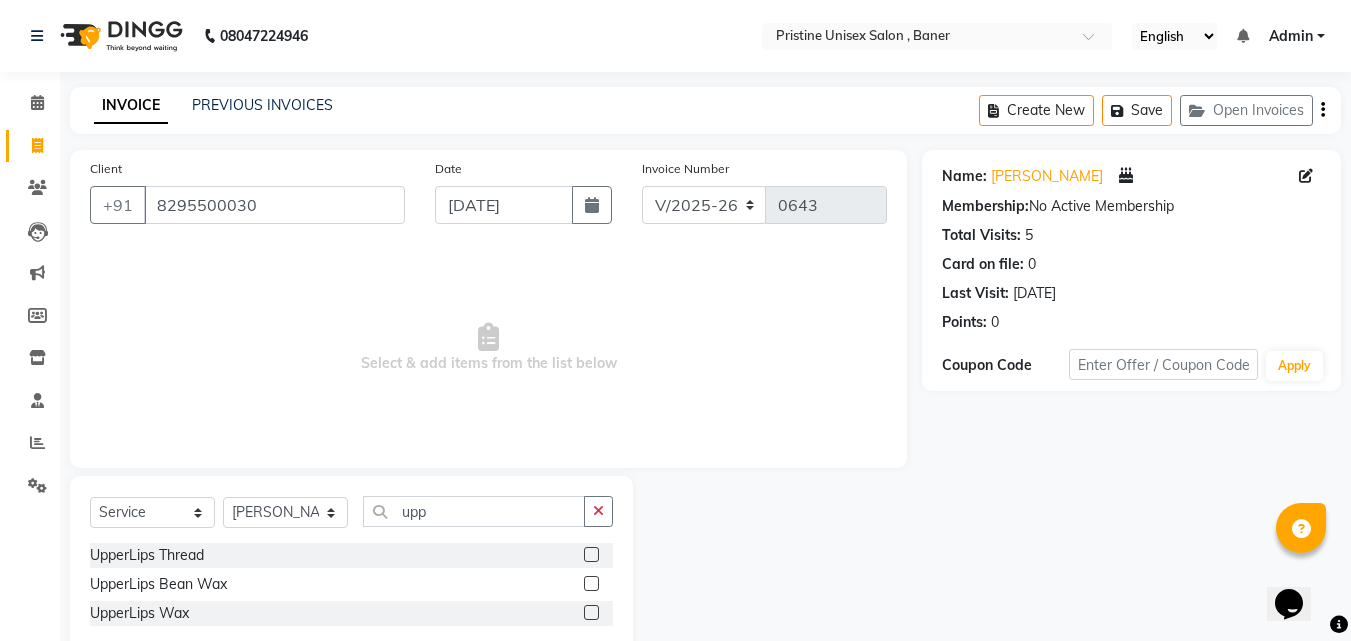 click 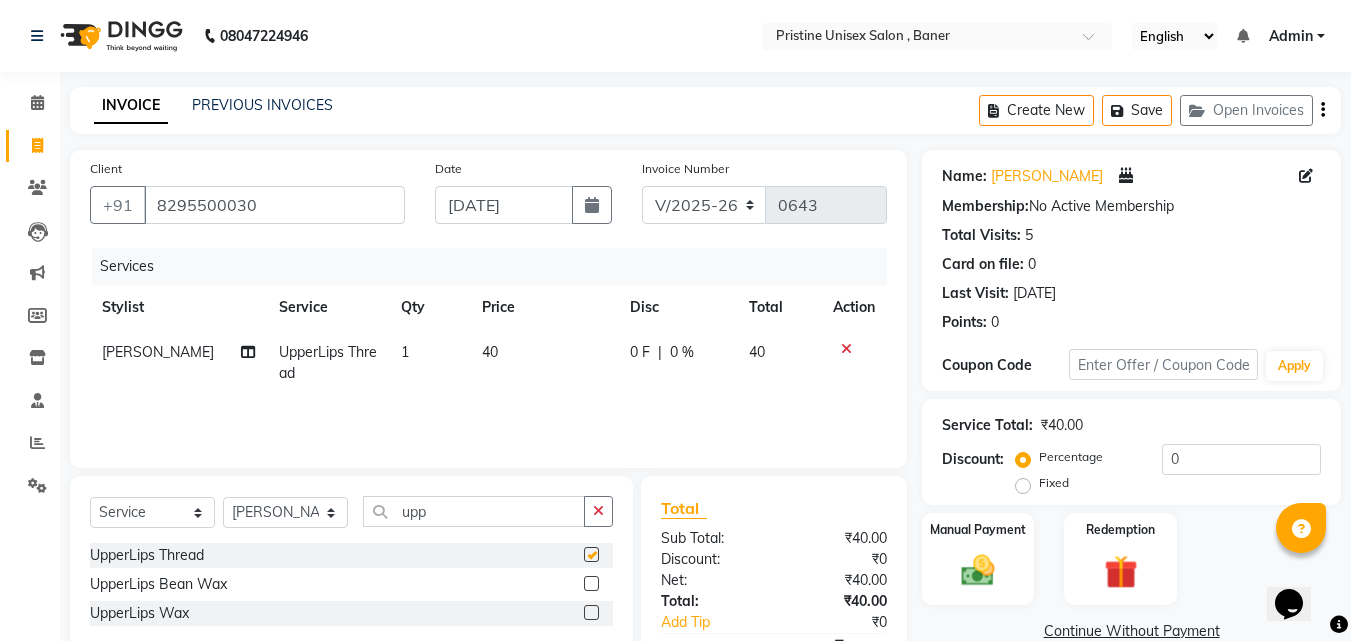 checkbox on "false" 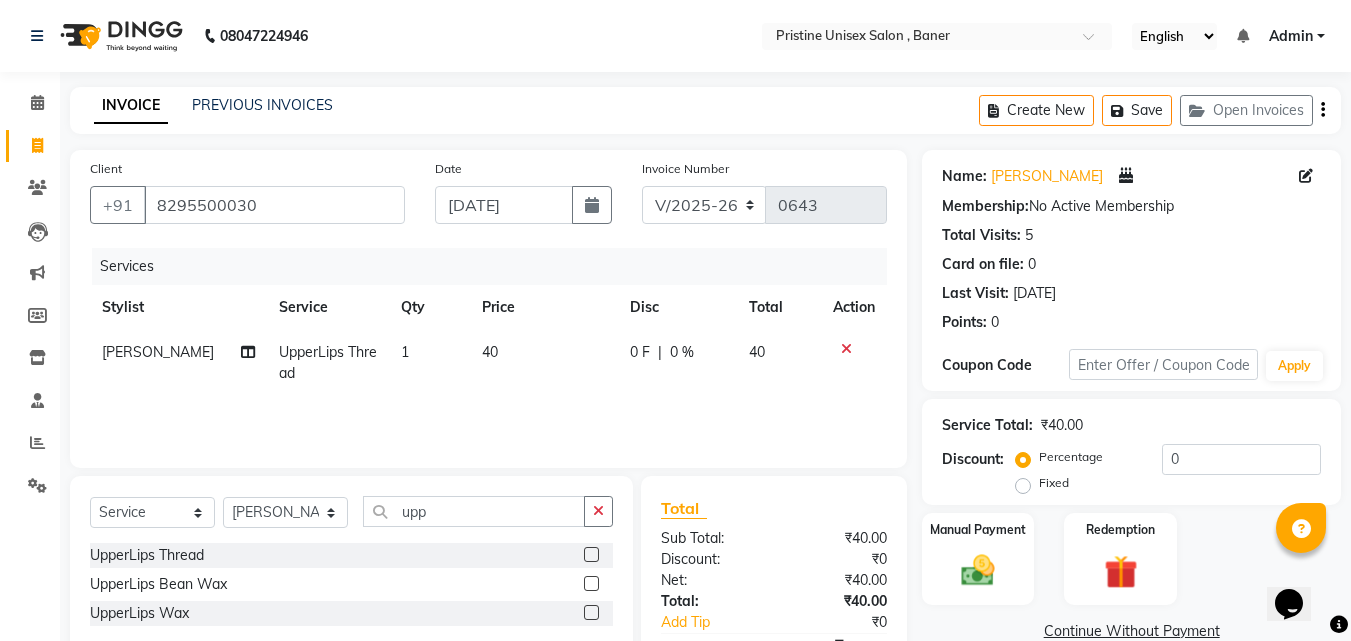 click on "Select  Service  Product  Membership  Package Voucher Prepaid Gift Card  Select Stylist ABHISHEKH Jaya Shinde Karan  Mahesh Rasal Mohd Monish Ahmed monika  NAAZ NIlesh pooja jaison Pooja Mam purva Sanket Sujata  Surekha Vandana  Chavan Vrsha jare upp" 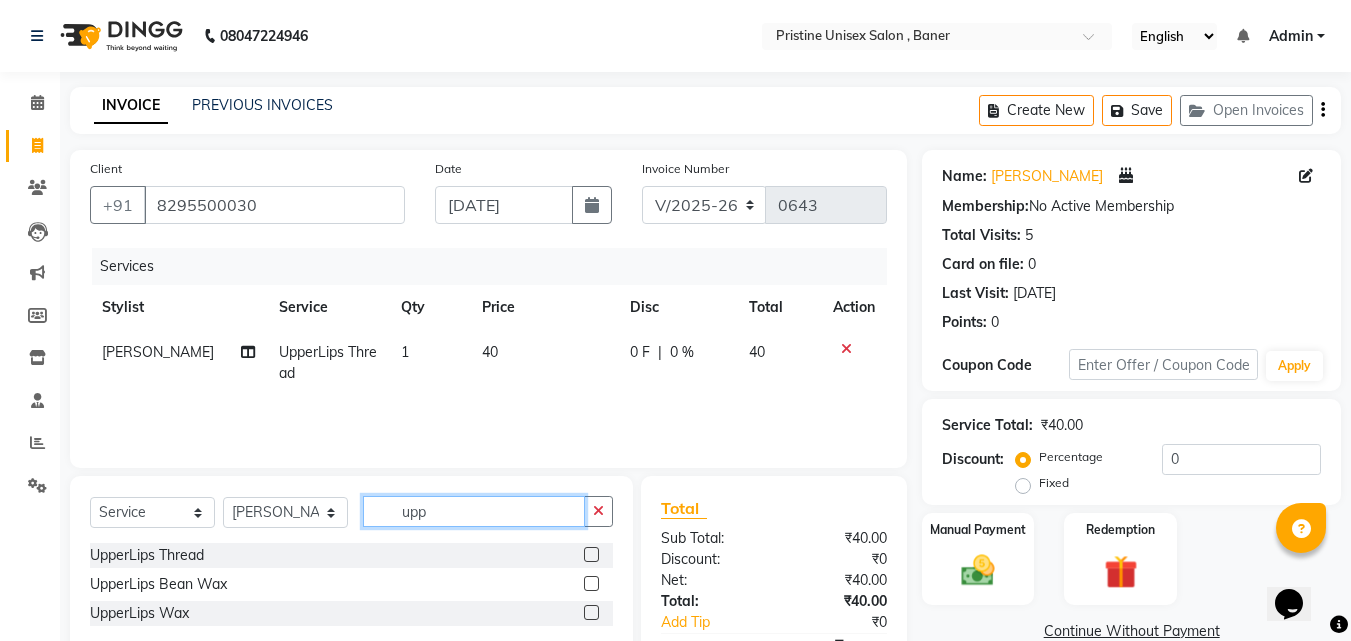 click on "upp" 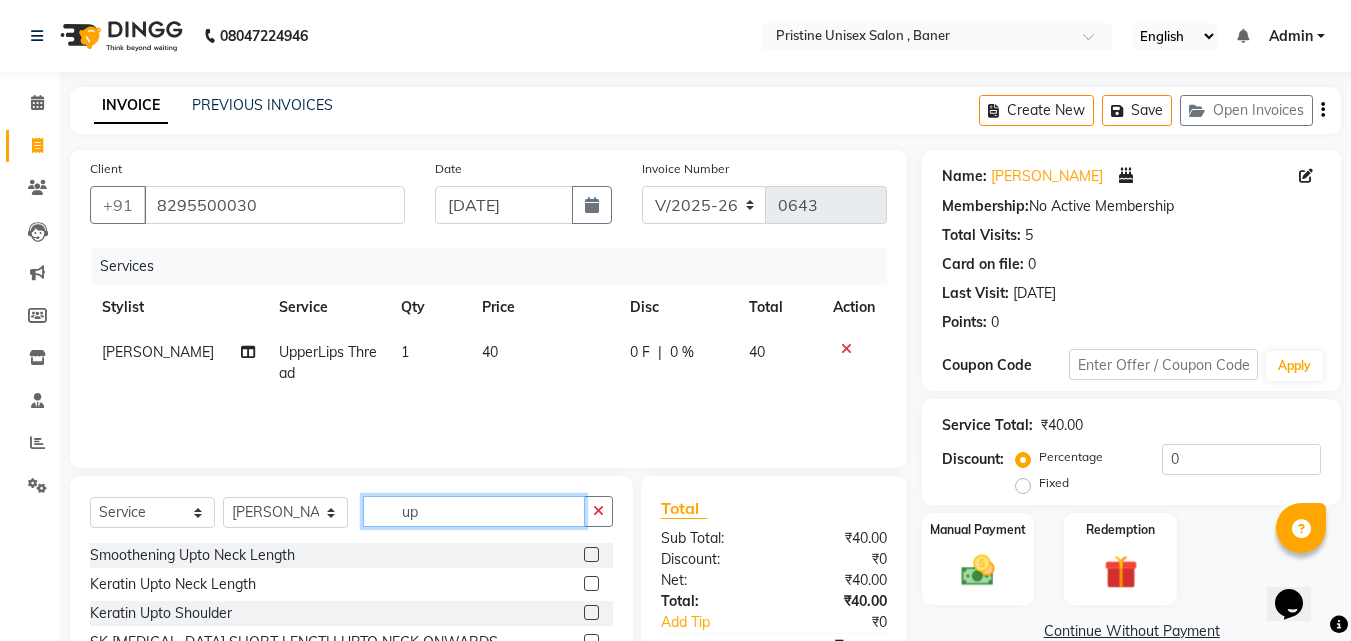 type on "u" 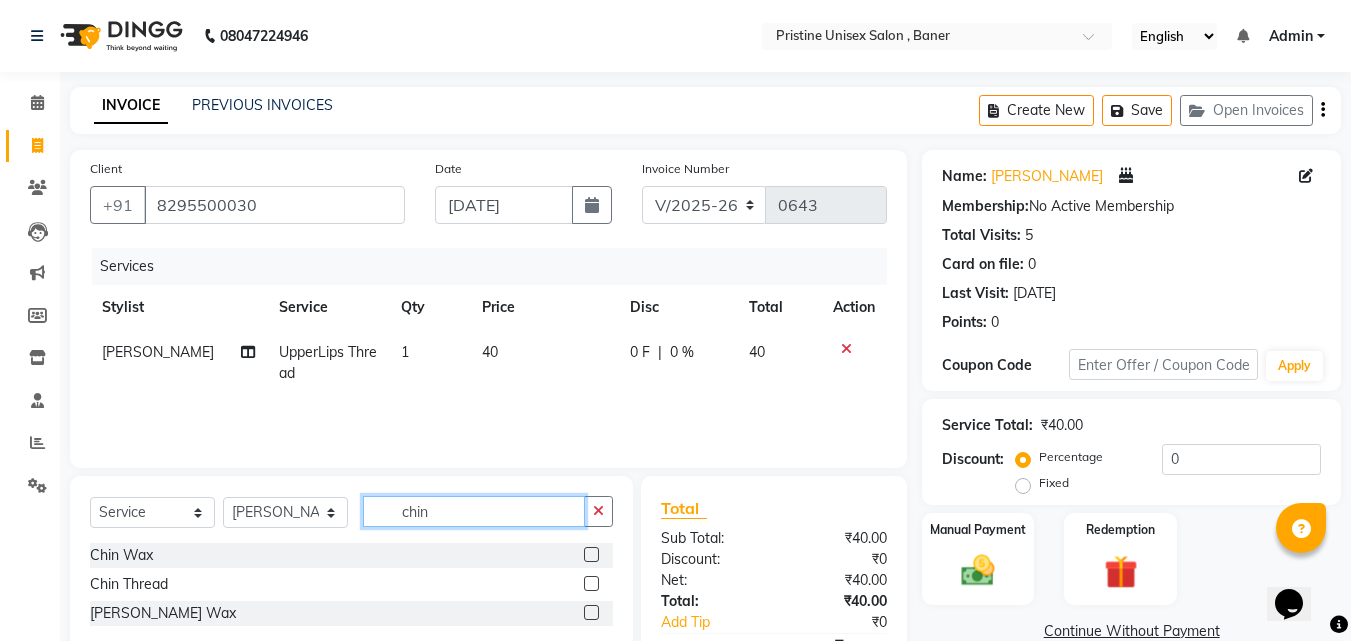 type on "chin" 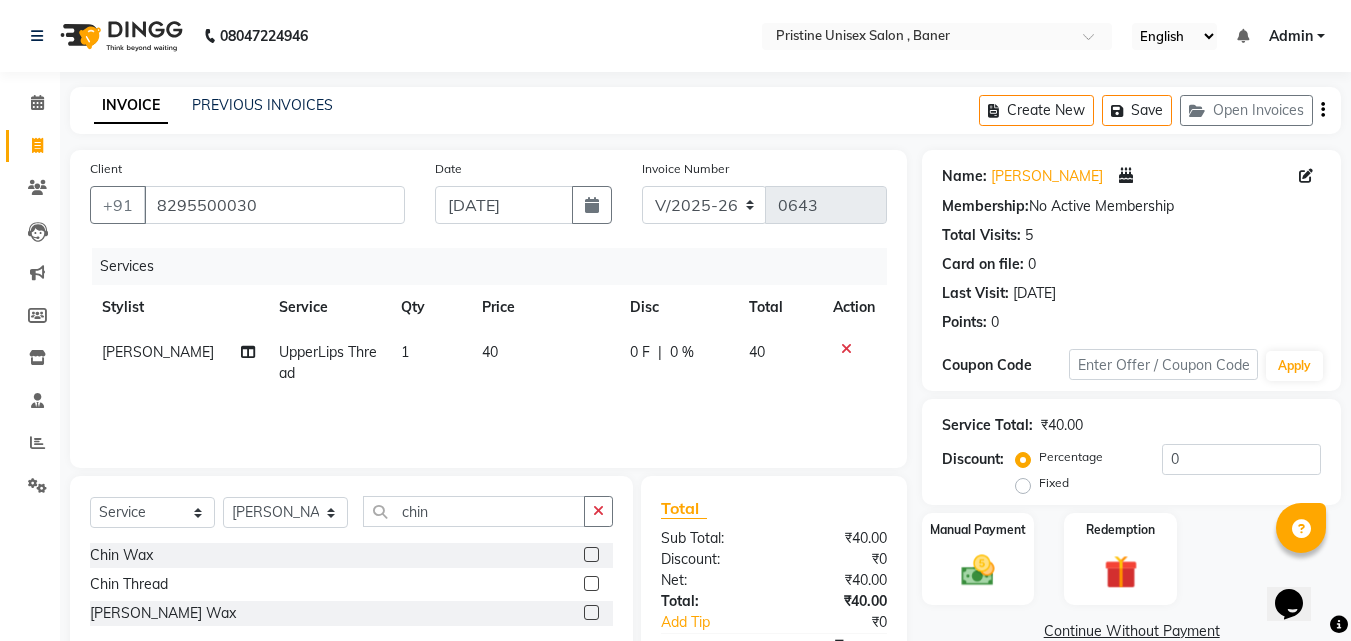click 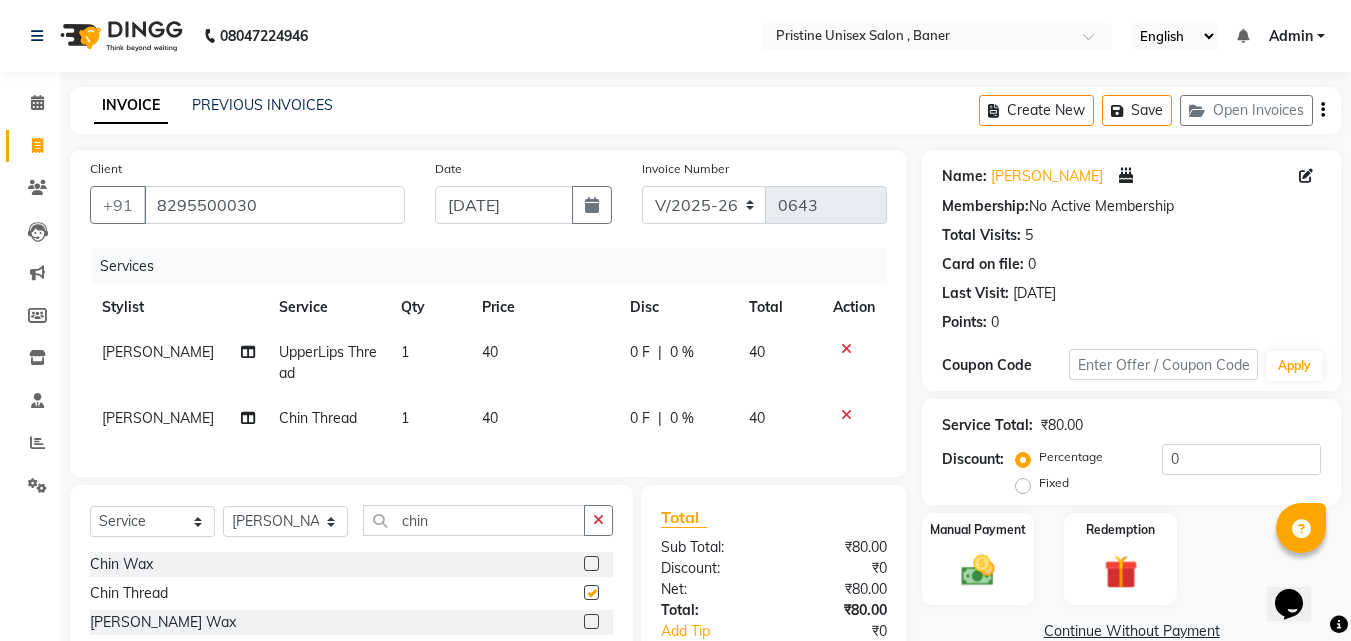 checkbox on "false" 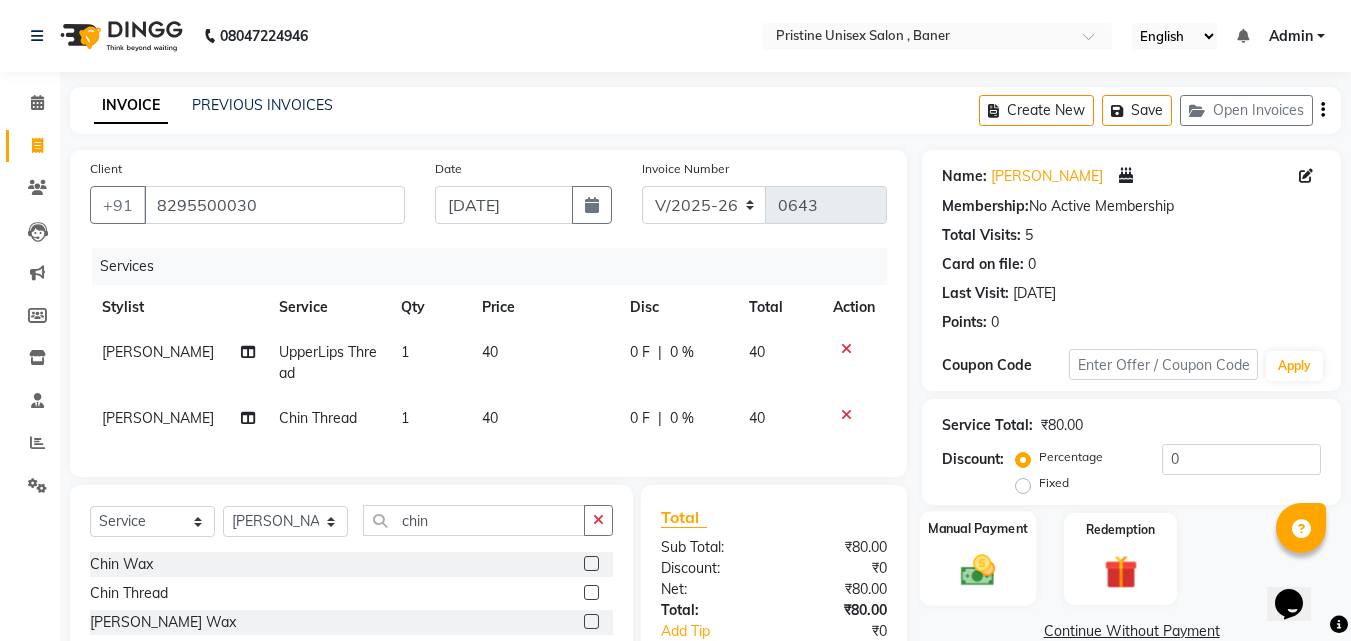 click 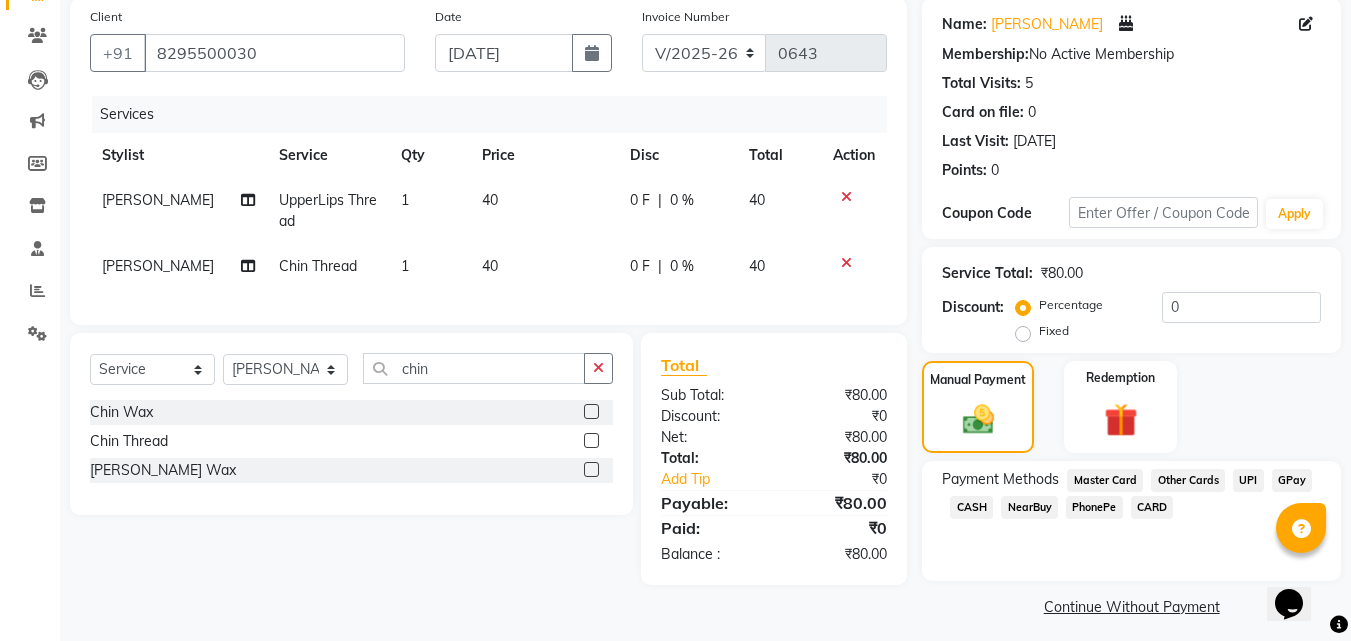 scroll, scrollTop: 163, scrollLeft: 0, axis: vertical 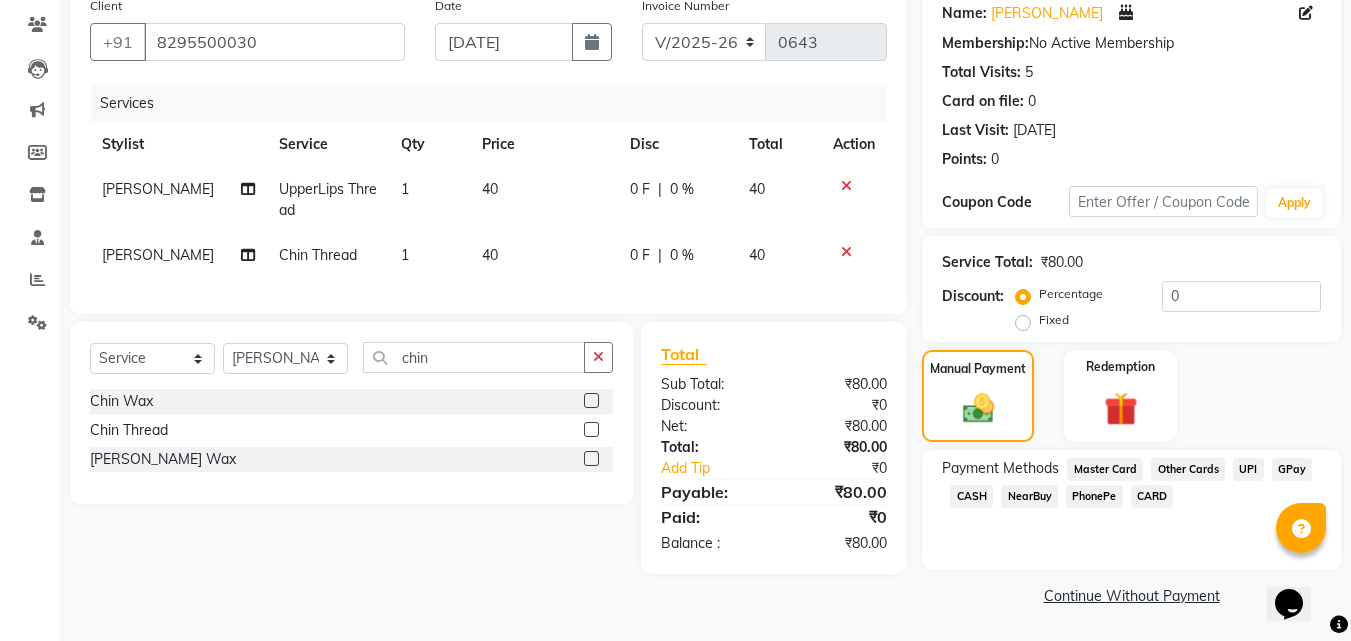 click on "GPay" 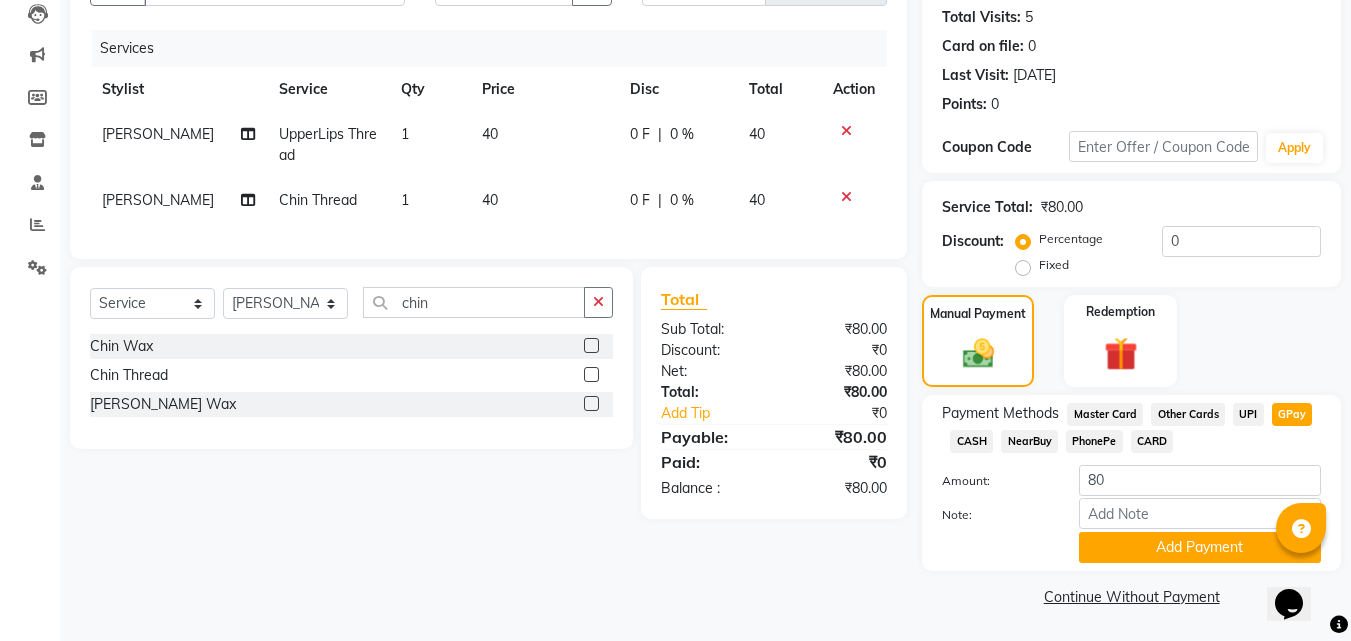 scroll, scrollTop: 219, scrollLeft: 0, axis: vertical 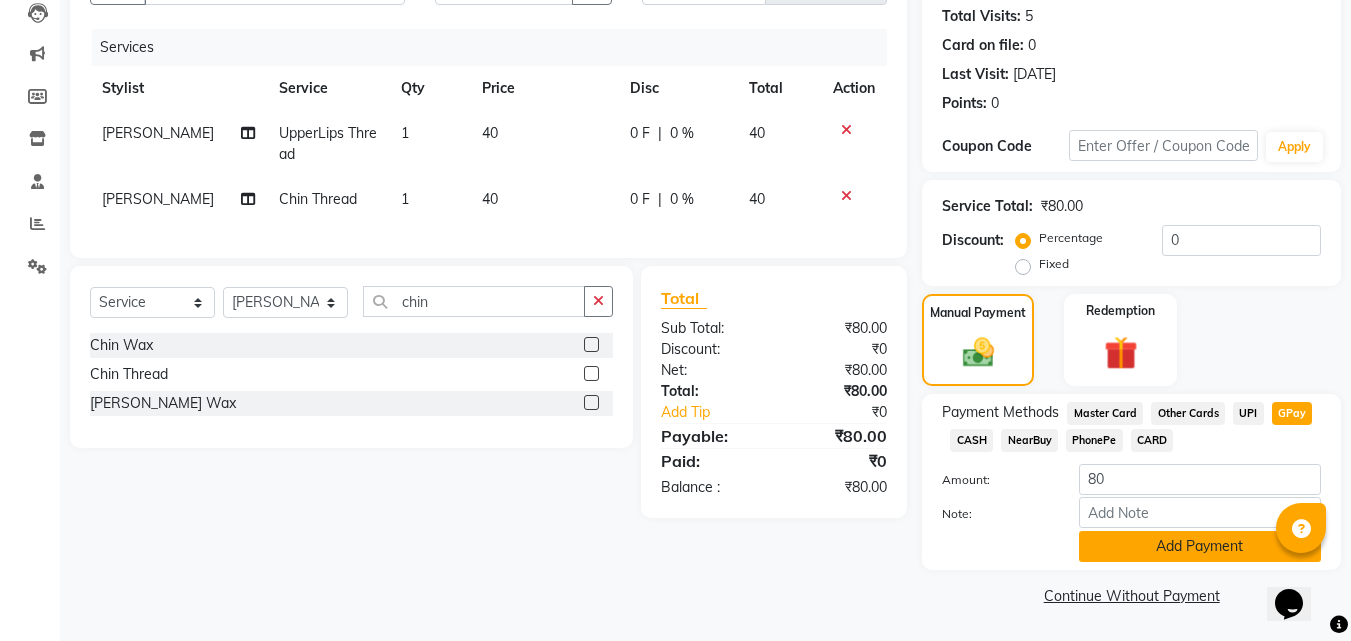 click on "Add Payment" 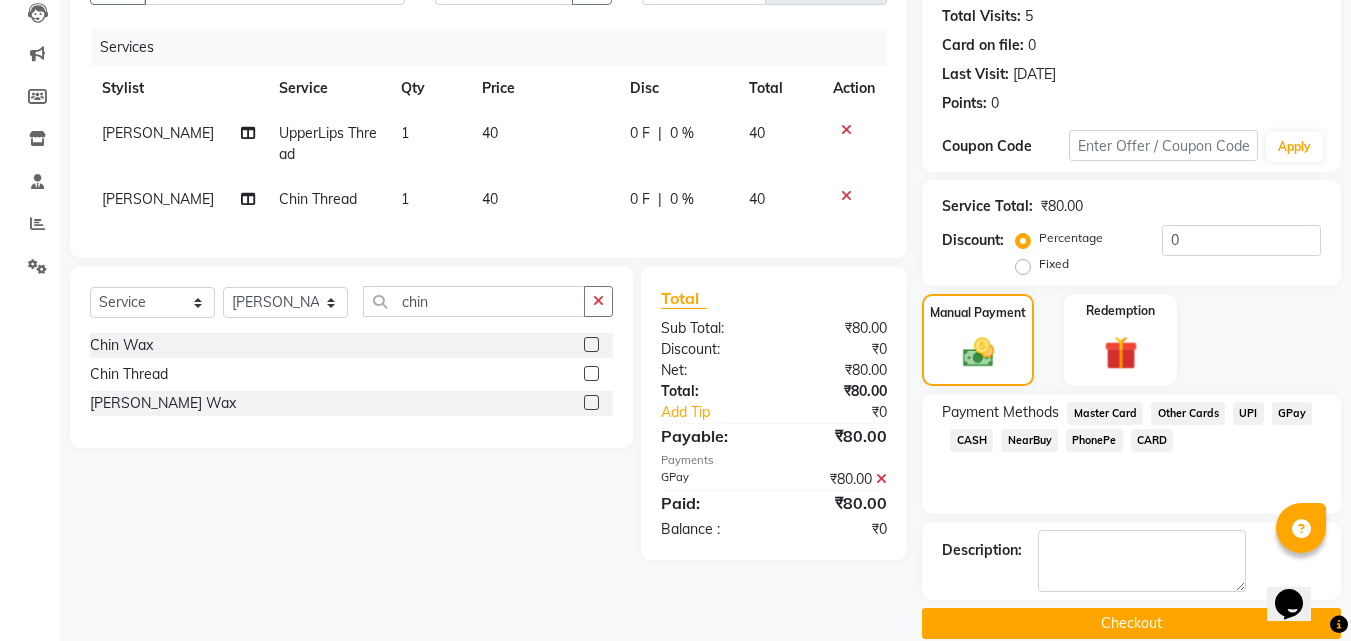 scroll, scrollTop: 247, scrollLeft: 0, axis: vertical 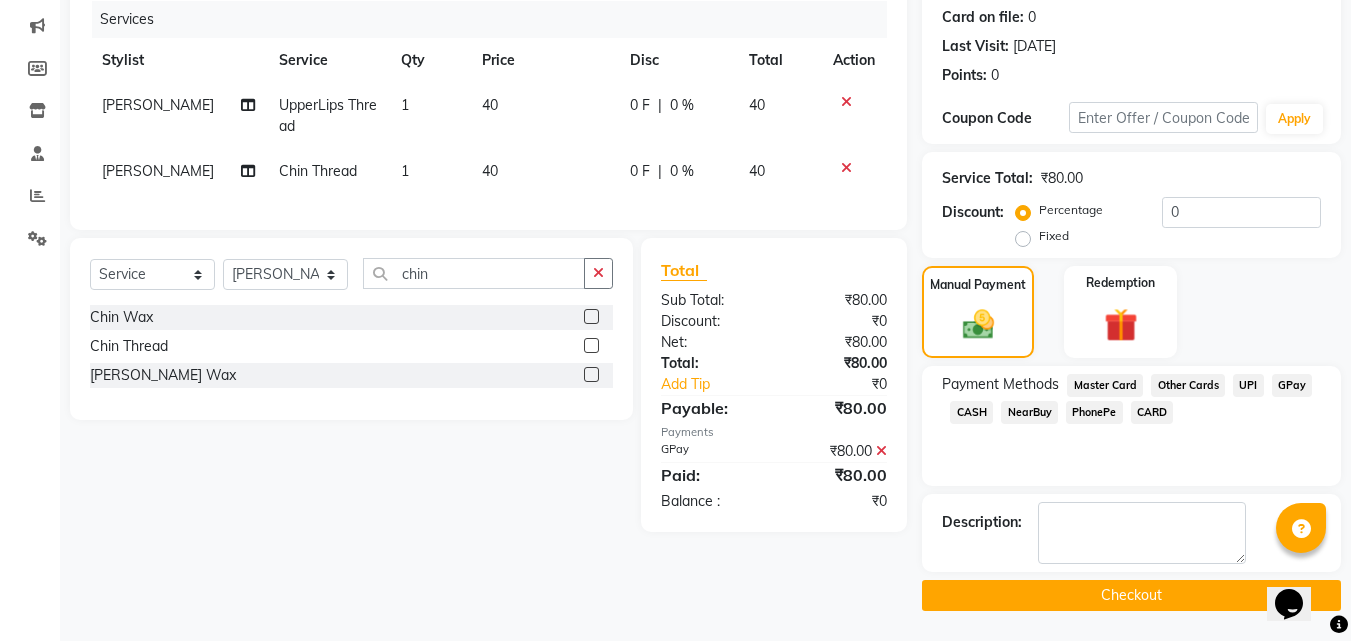 click on "Checkout" 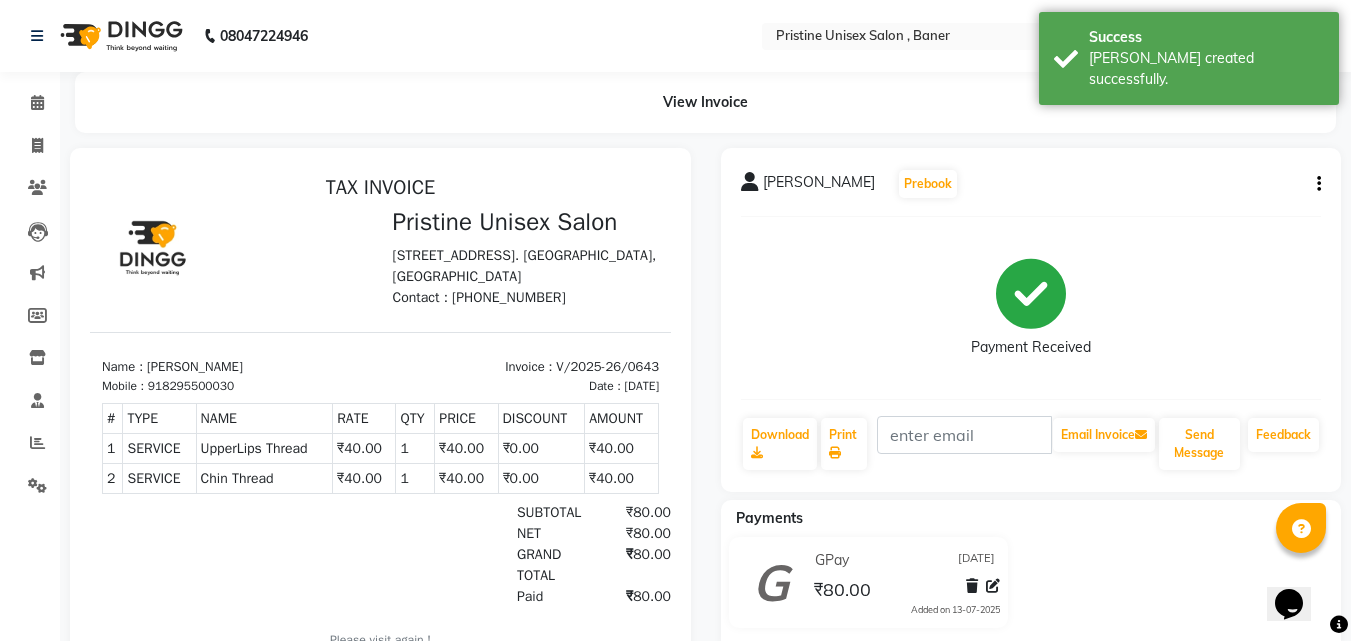 scroll, scrollTop: 0, scrollLeft: 0, axis: both 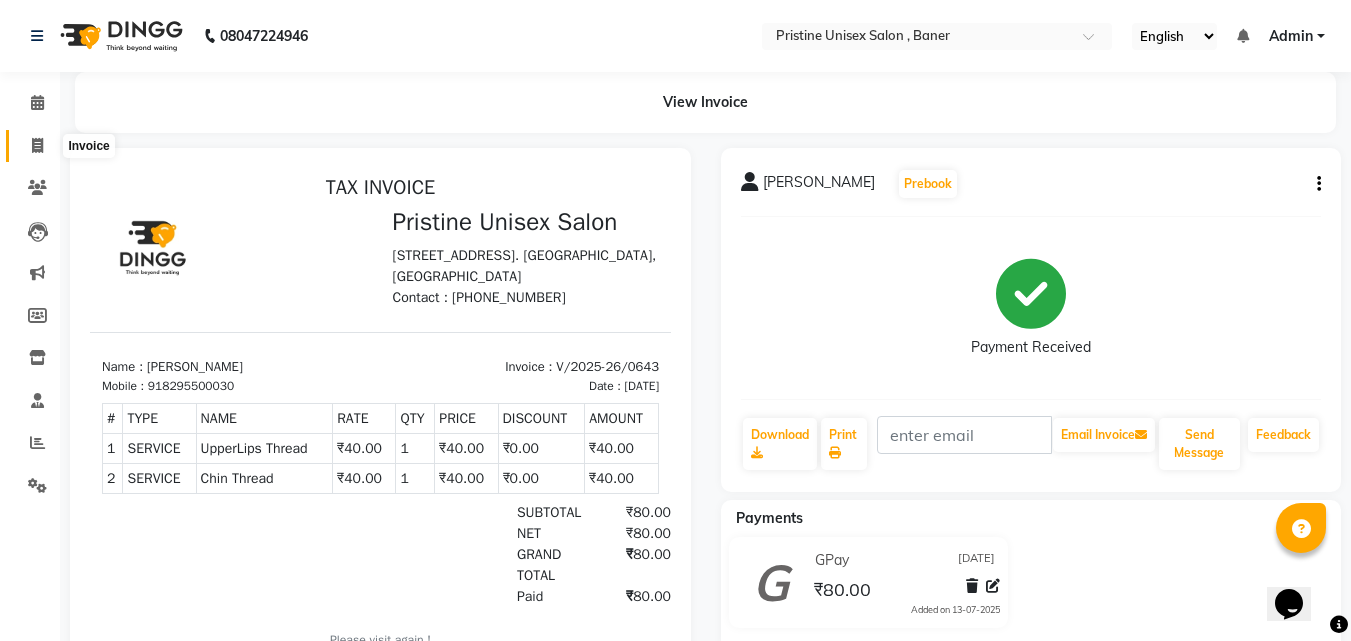 click 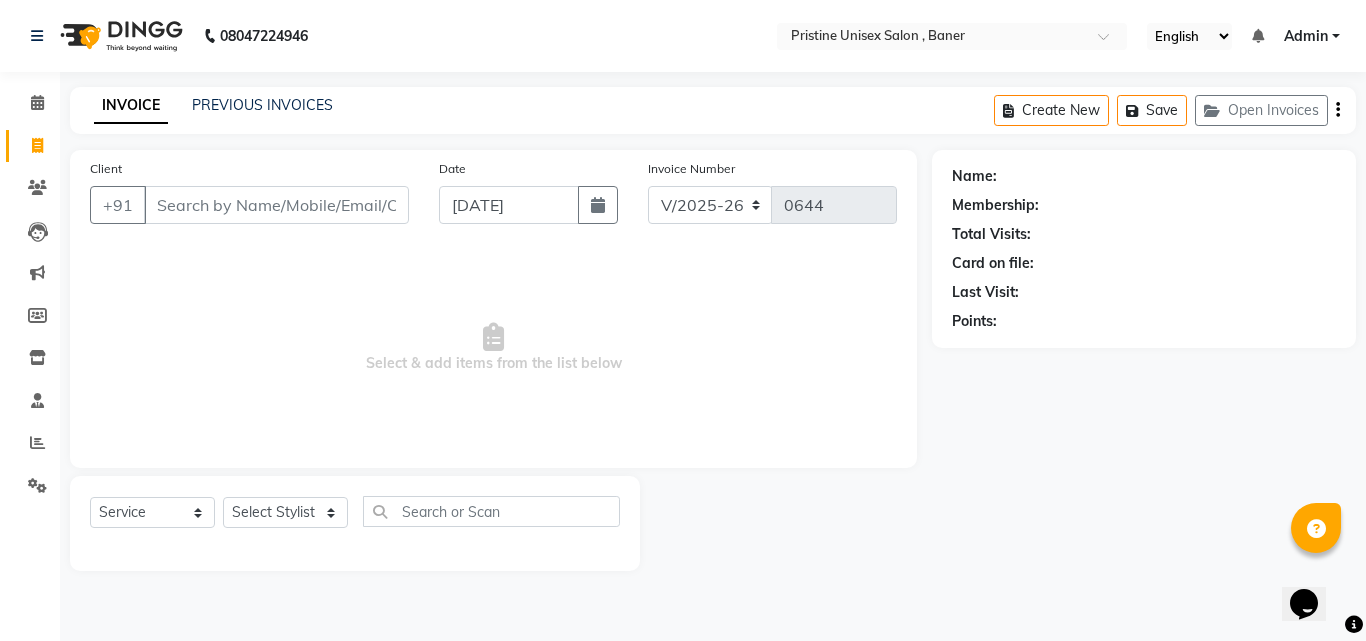 click on "Client" at bounding box center (276, 205) 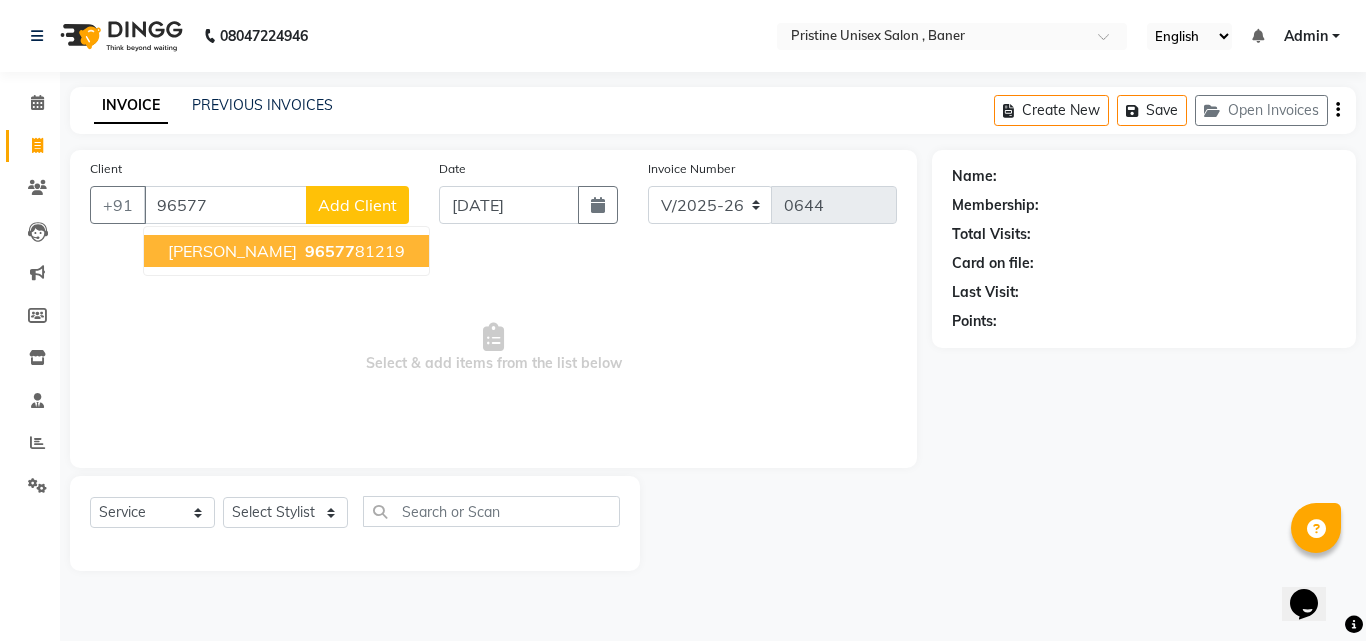 click on "Pooja Mahindarkar" at bounding box center [232, 251] 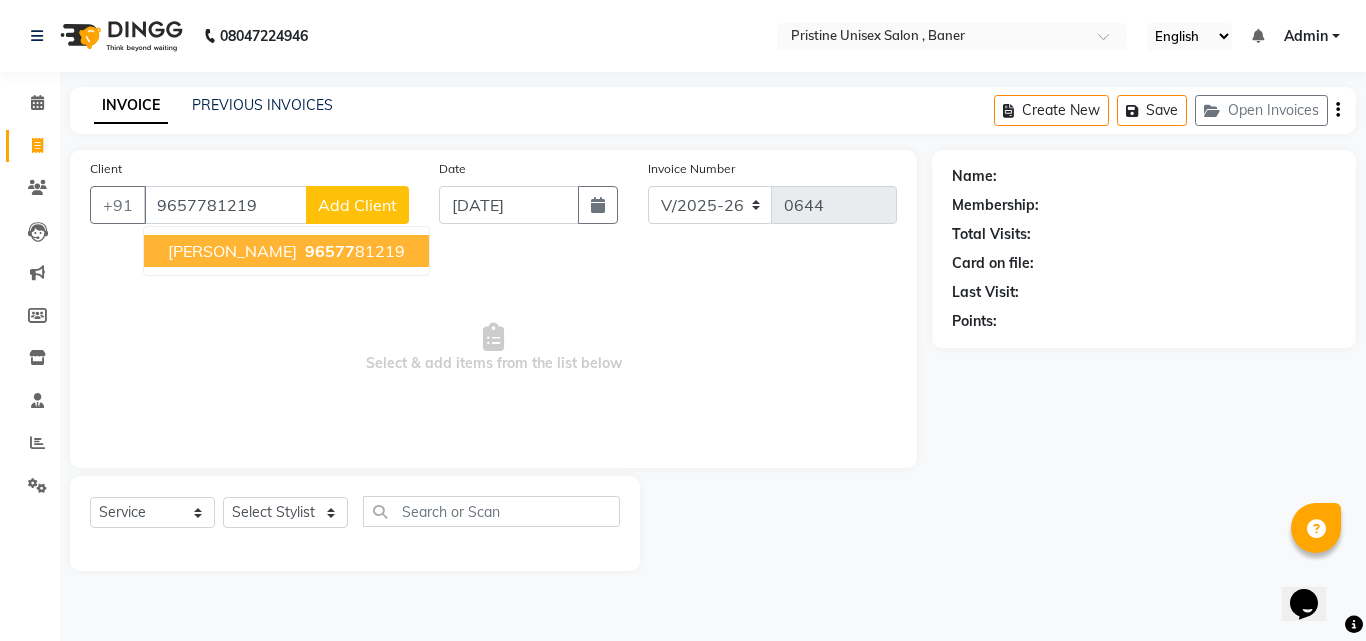type on "9657781219" 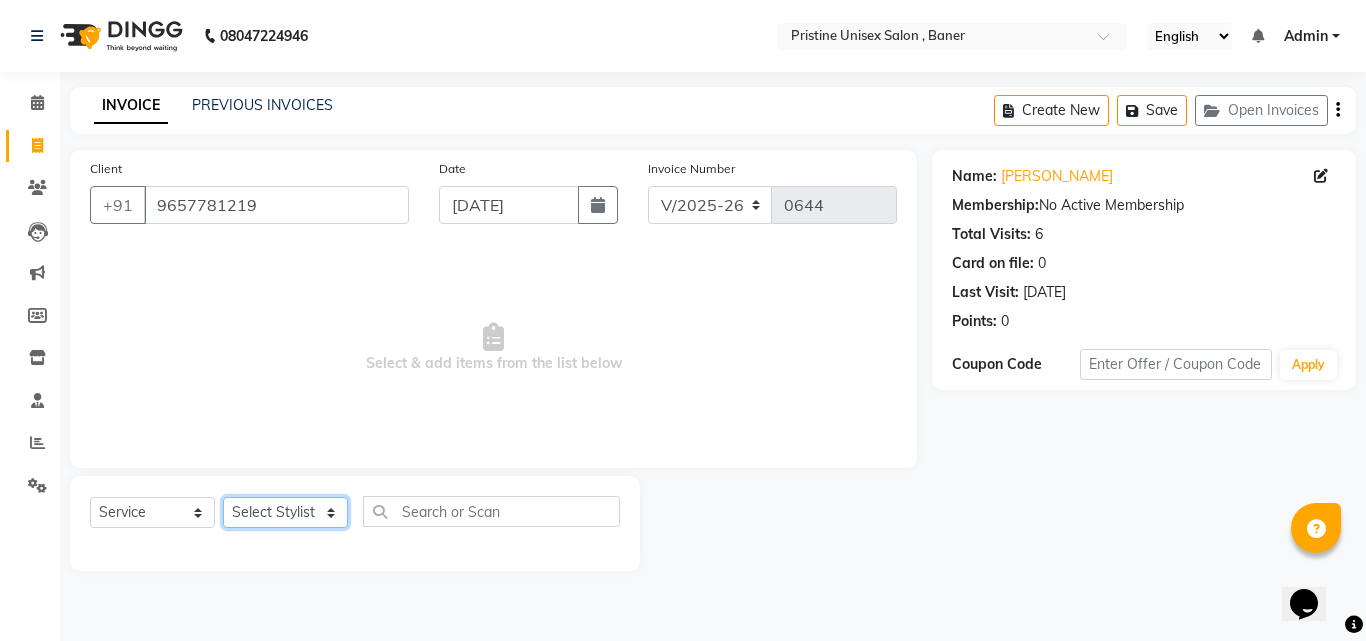 click on "Select Stylist [PERSON_NAME] [PERSON_NAME] Karan  [PERSON_NAME] Mohd [PERSON_NAME] [PERSON_NAME] [PERSON_NAME] pooja [PERSON_NAME] Pooja Mam purva [PERSON_NAME] [PERSON_NAME]  [PERSON_NAME] Vrsha jare" 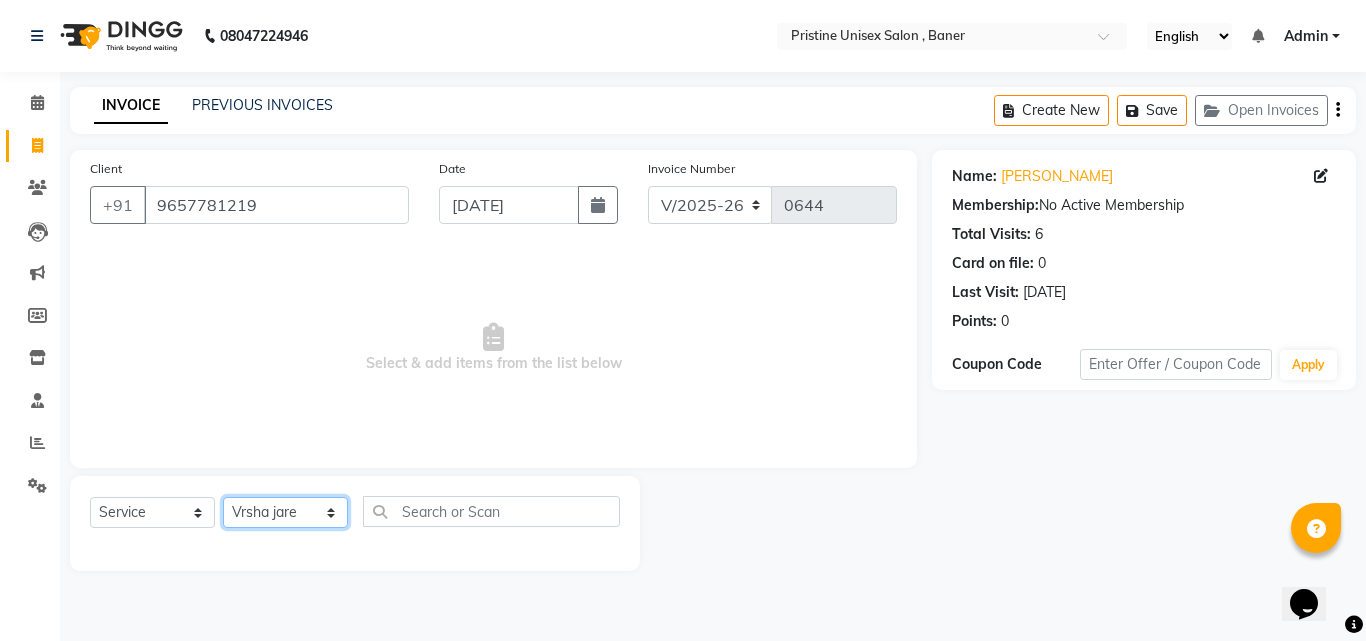 click on "Select Stylist [PERSON_NAME] [PERSON_NAME] Karan  [PERSON_NAME] Mohd [PERSON_NAME] [PERSON_NAME] [PERSON_NAME] pooja [PERSON_NAME] Pooja Mam purva [PERSON_NAME] [PERSON_NAME]  [PERSON_NAME] Vrsha jare" 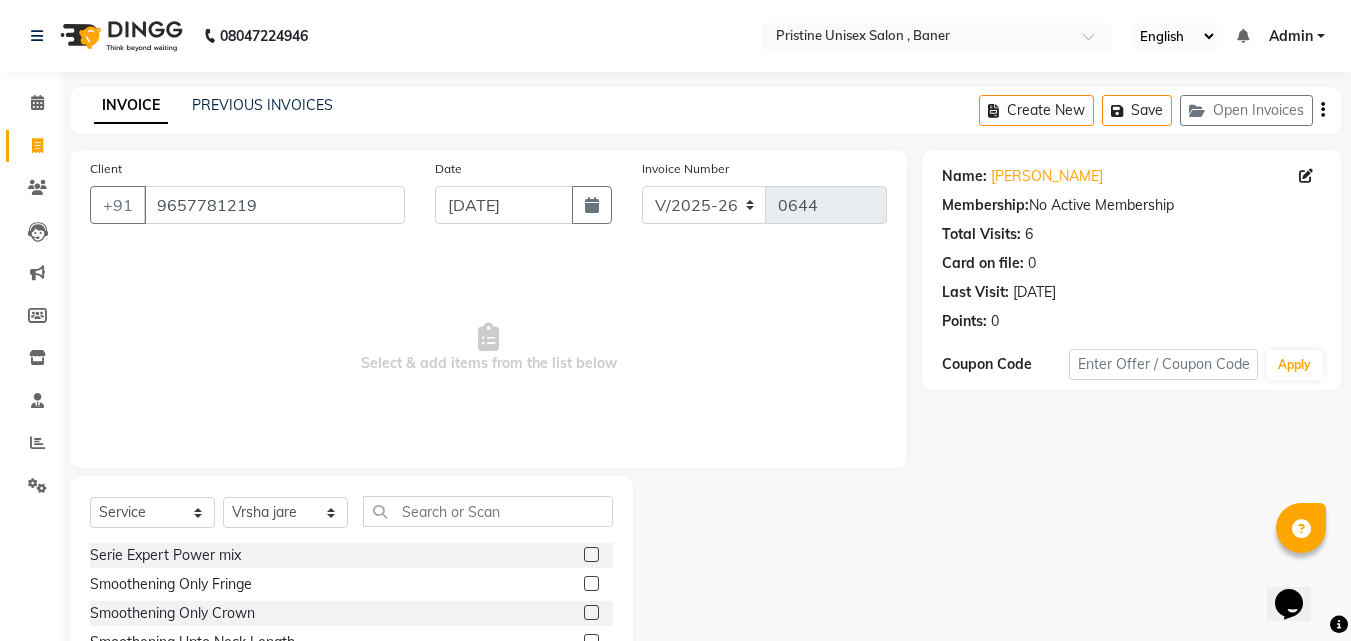 click on "Select  Service  Product  Membership  Package Voucher Prepaid Gift Card  Select Stylist ABHISHEKH Jaya Shinde Karan  Mahesh Rasal Mohd Monish Ahmed monika  NAAZ NIlesh pooja jaison Pooja Mam purva Sanket Sujata  Surekha Vandana  Chavan Vrsha jare" 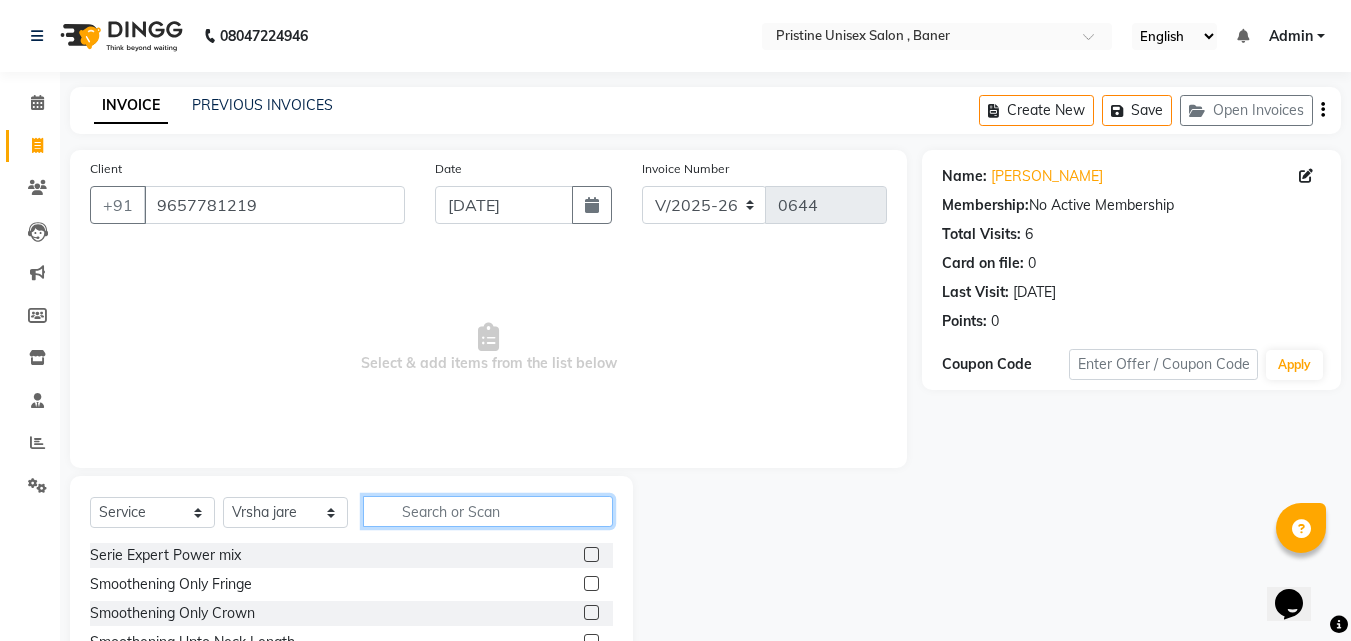 click 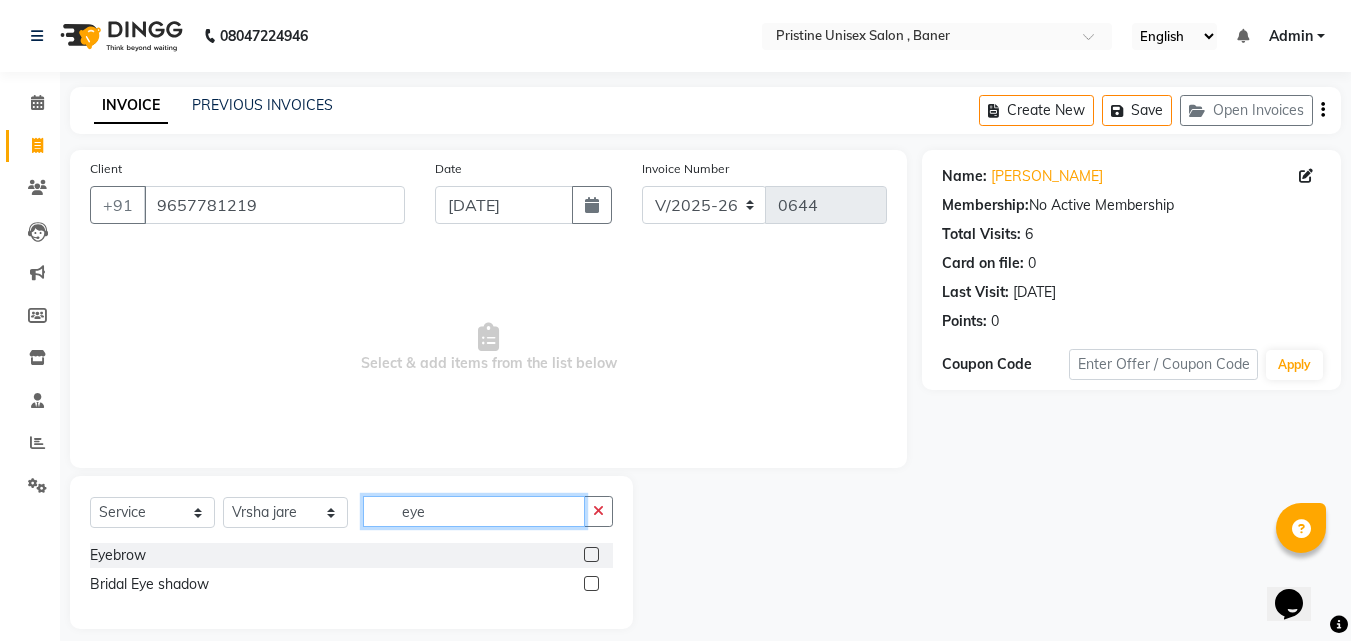type on "eye" 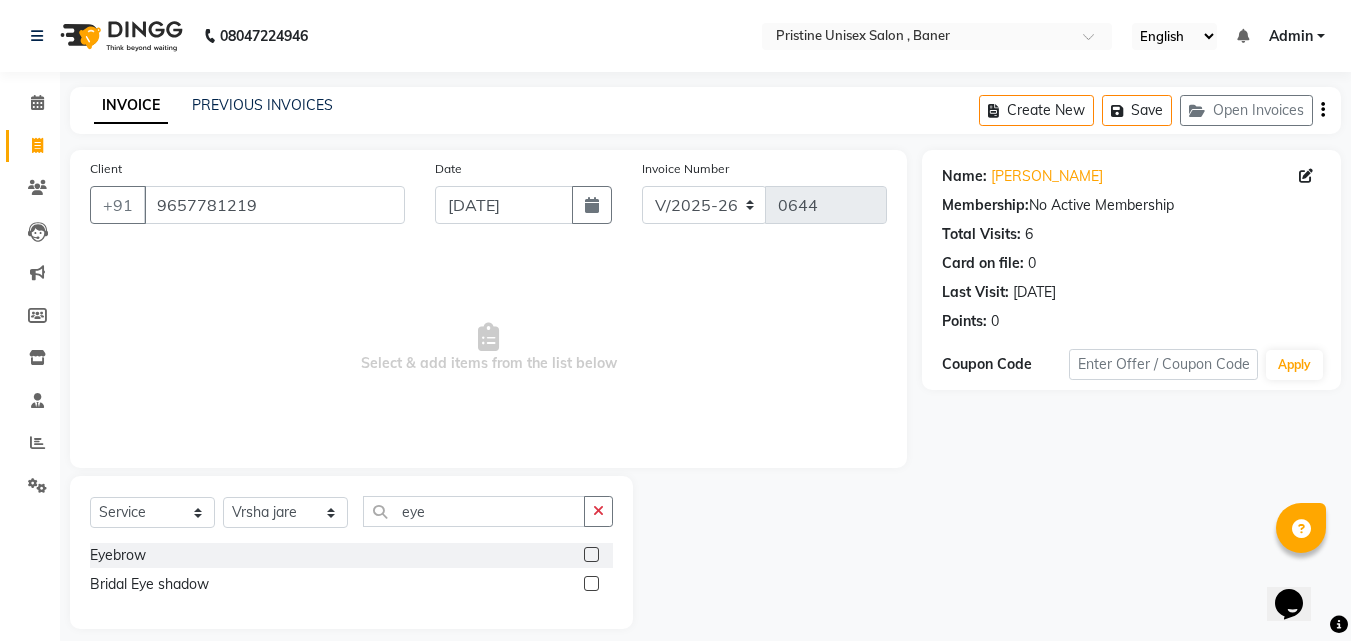 click 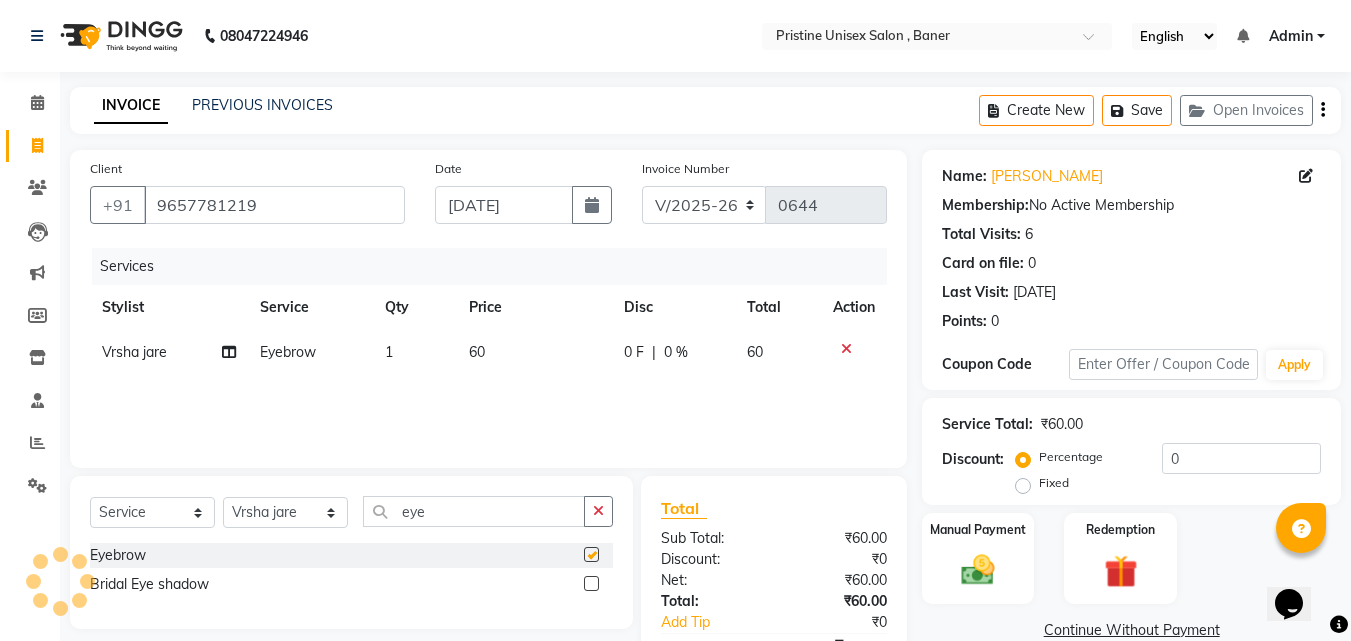 checkbox on "false" 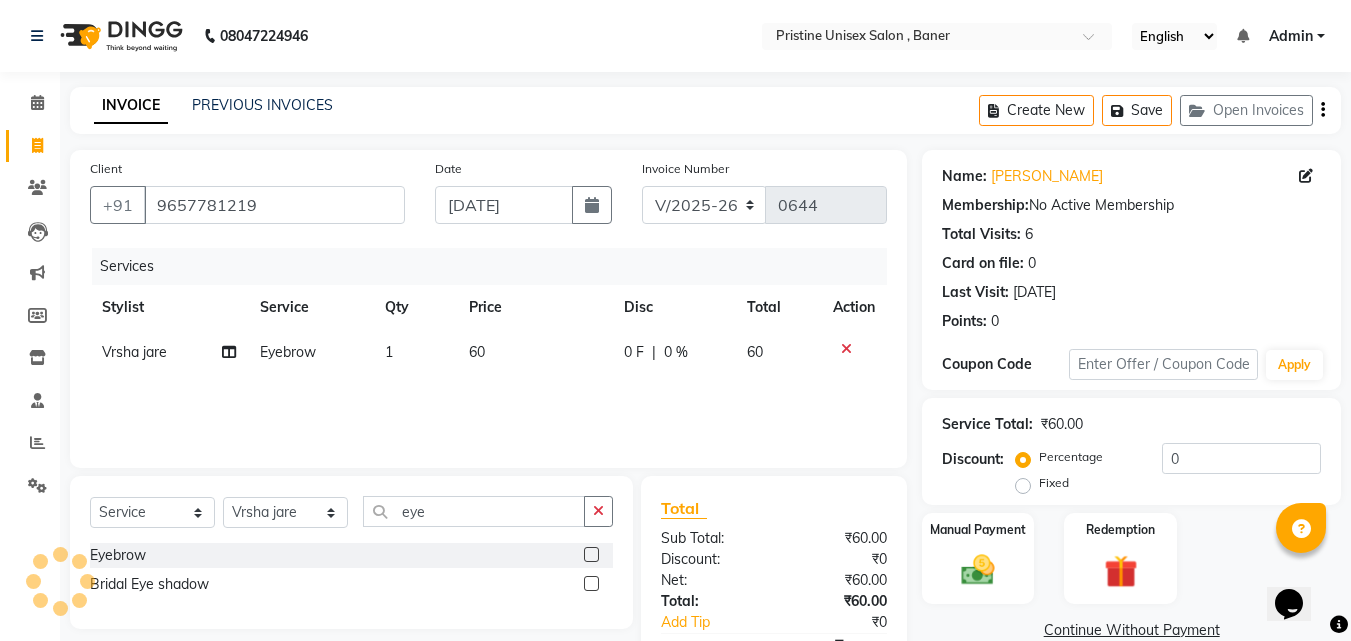 scroll, scrollTop: 117, scrollLeft: 0, axis: vertical 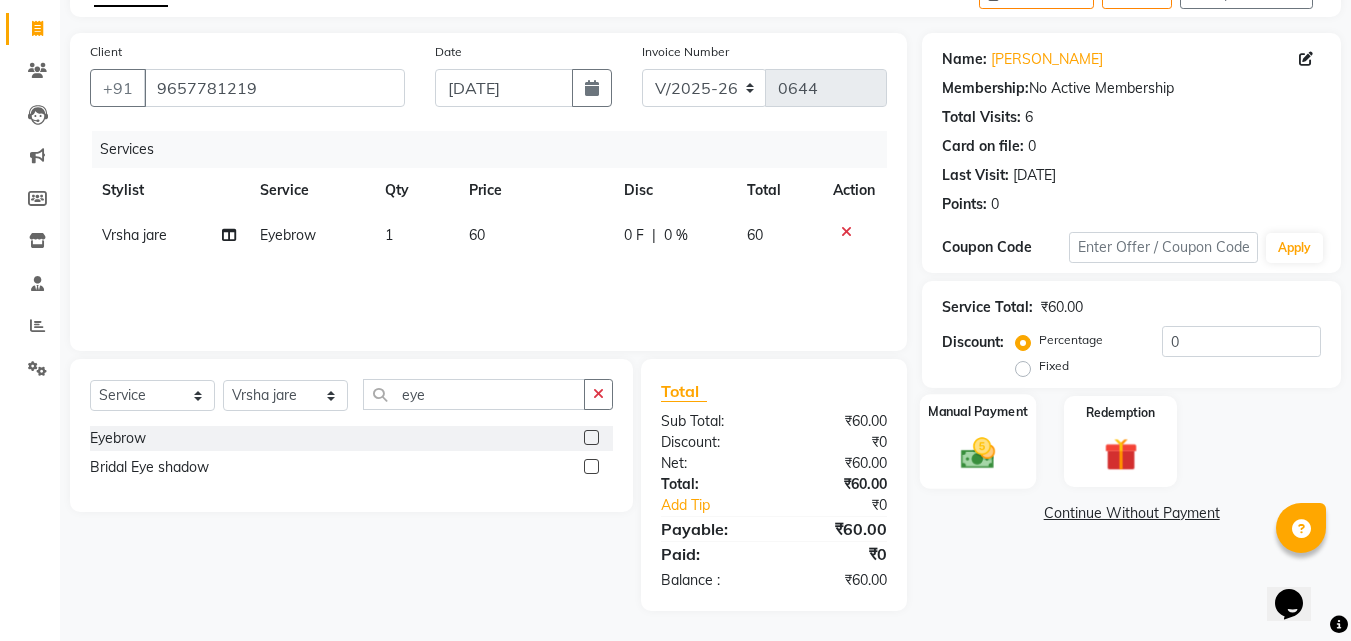 click 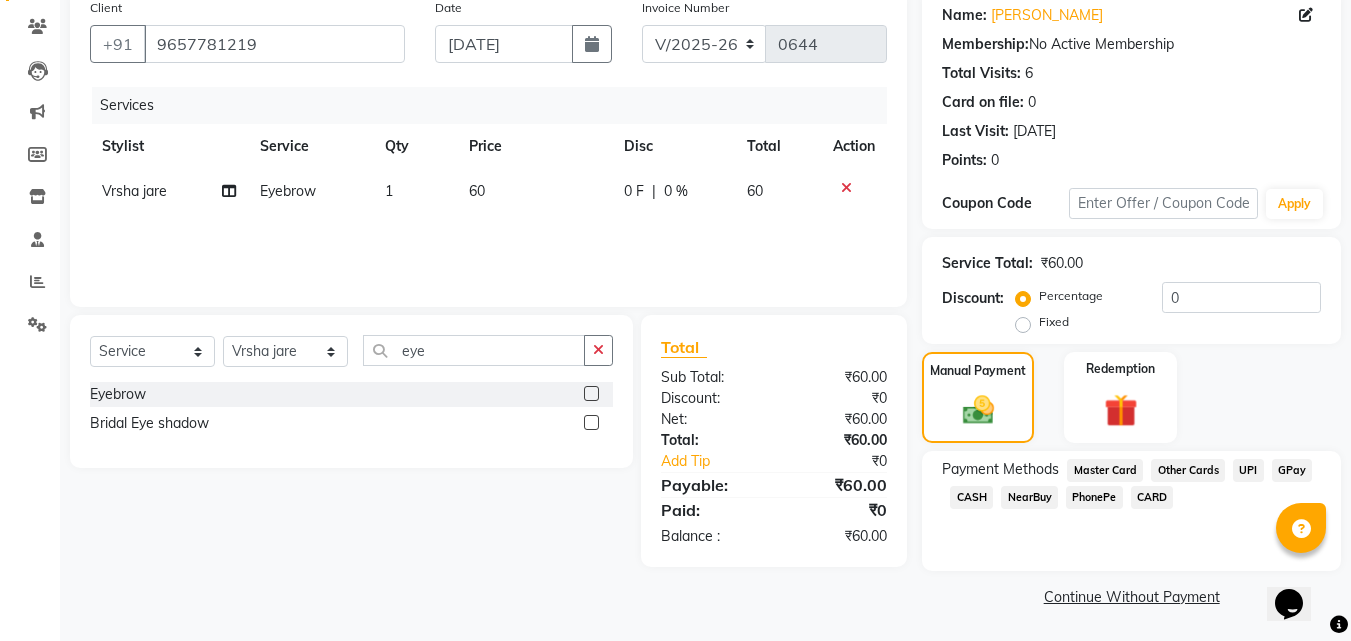 scroll, scrollTop: 162, scrollLeft: 0, axis: vertical 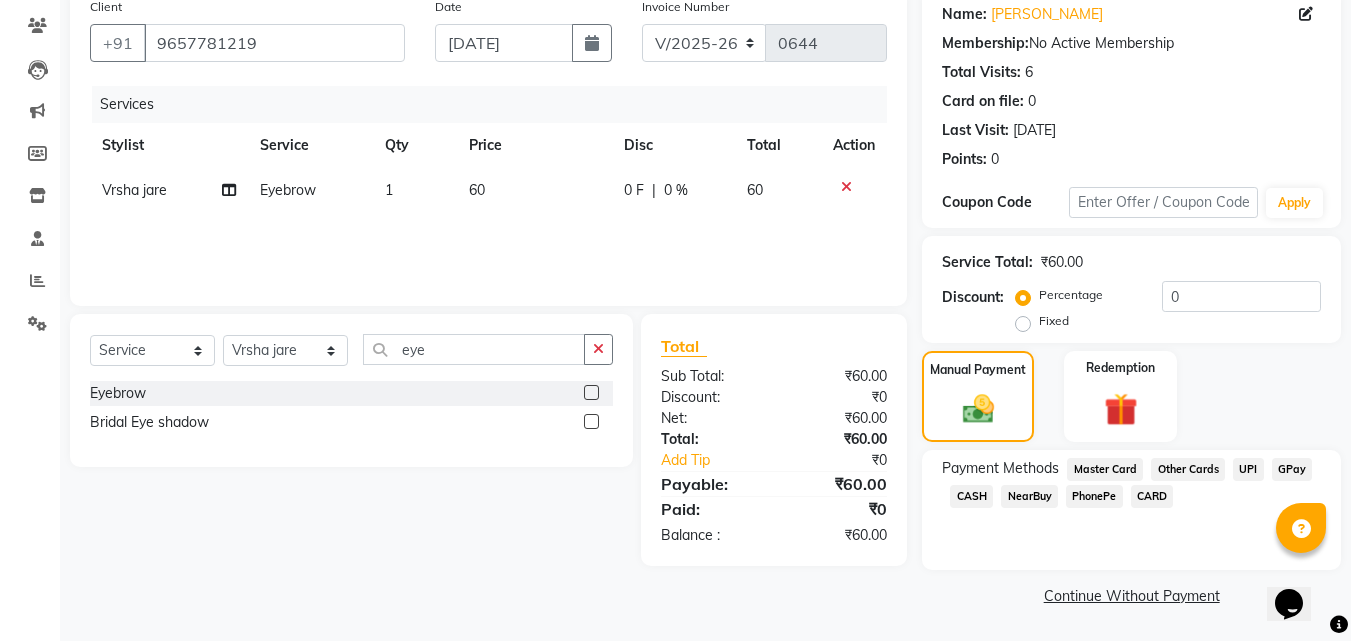 click on "GPay" 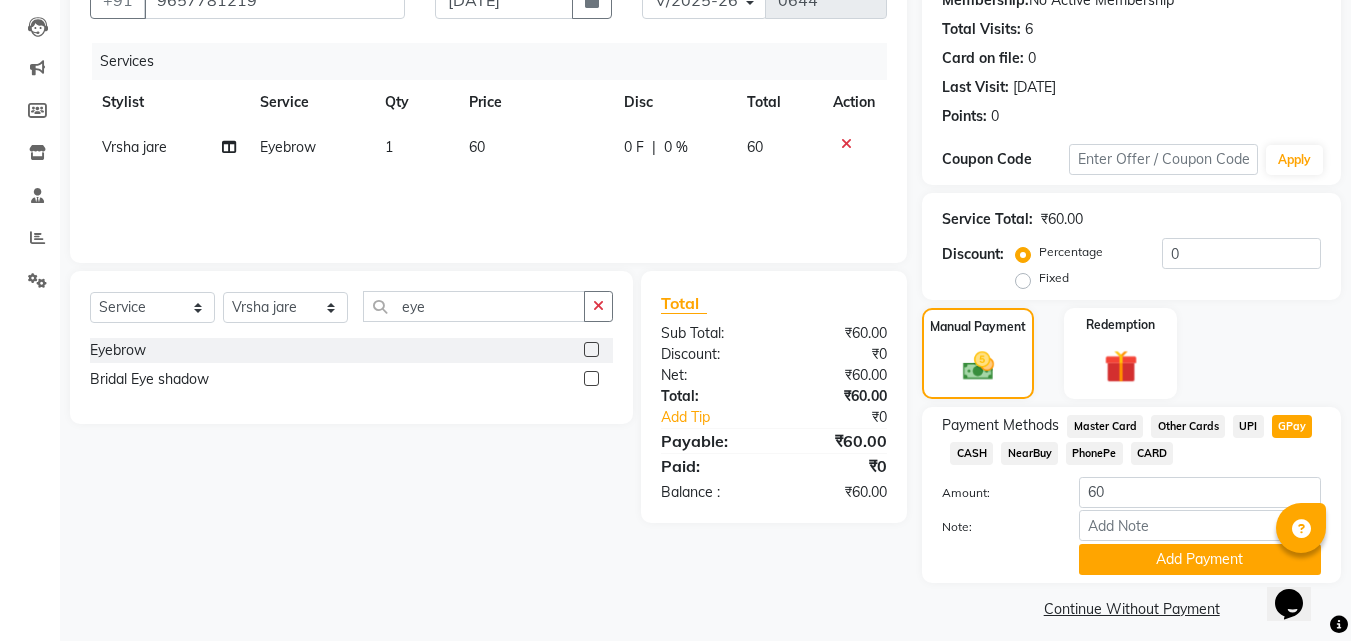 scroll, scrollTop: 218, scrollLeft: 0, axis: vertical 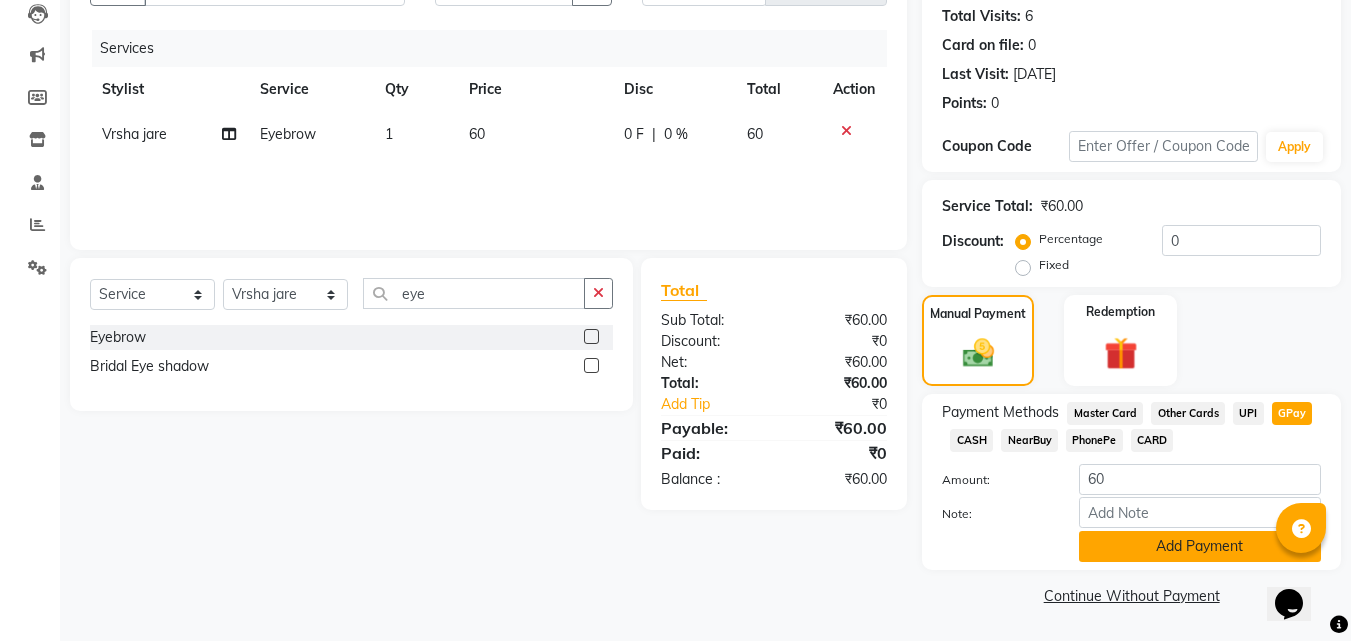 click on "Add Payment" 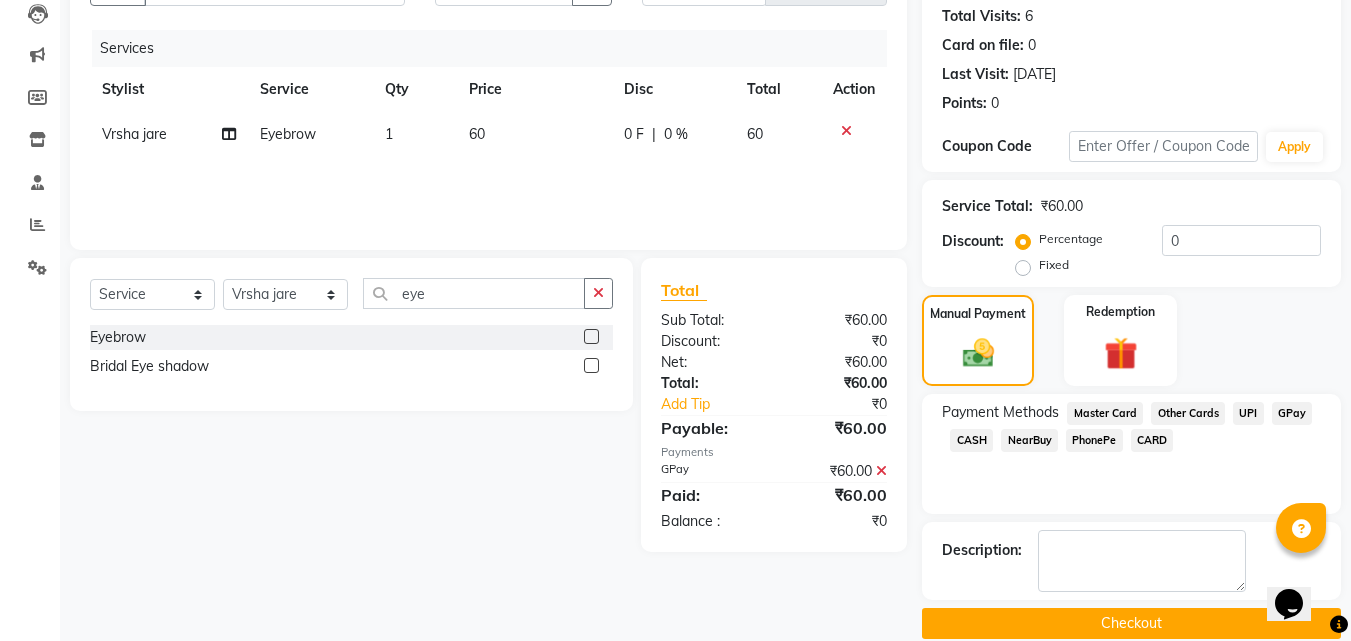 scroll, scrollTop: 246, scrollLeft: 0, axis: vertical 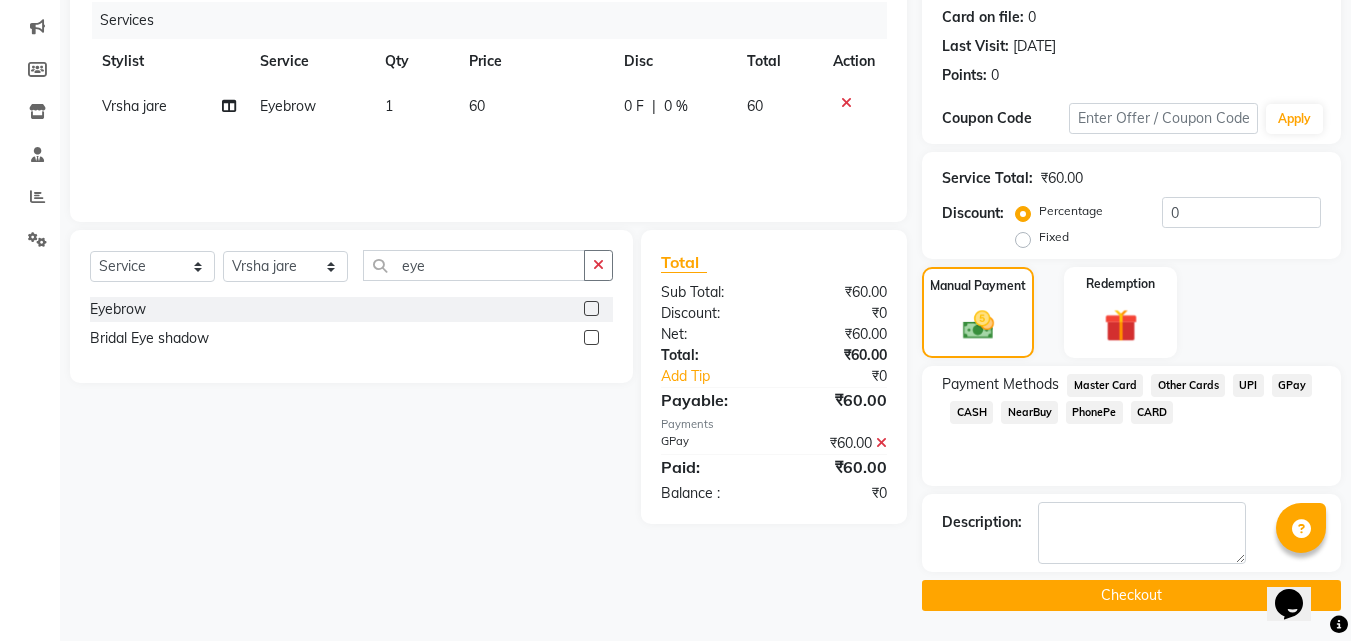 click on "Checkout" 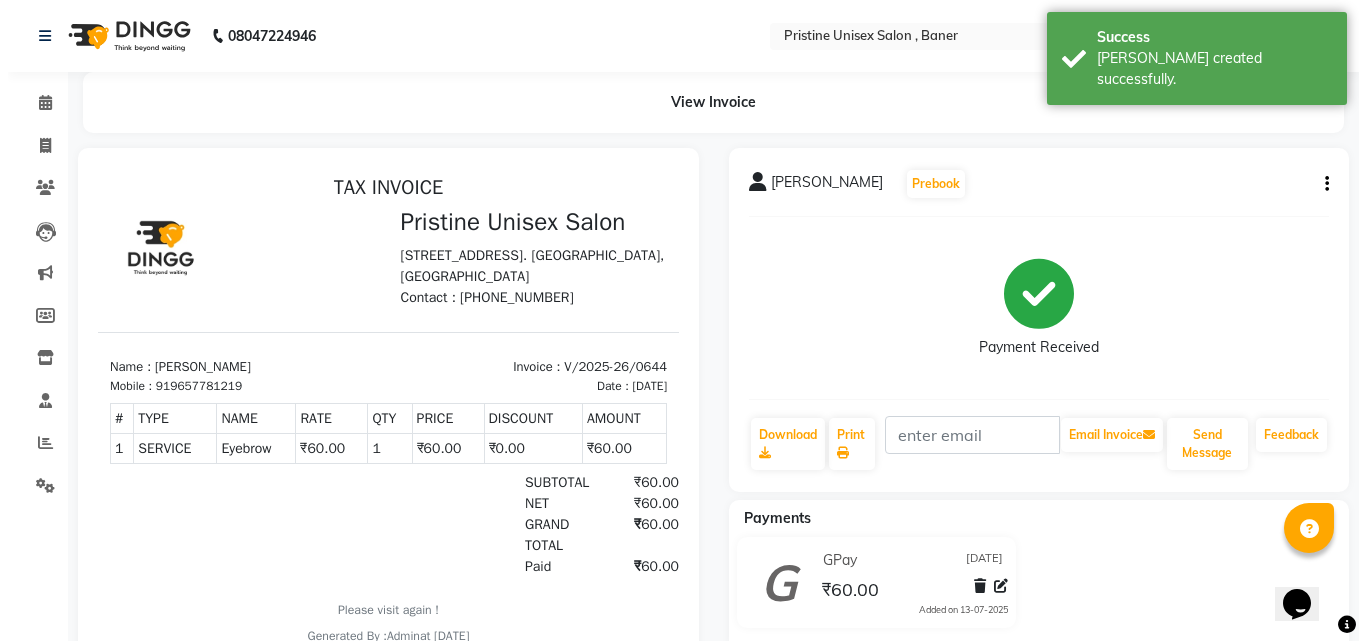 scroll, scrollTop: 0, scrollLeft: 0, axis: both 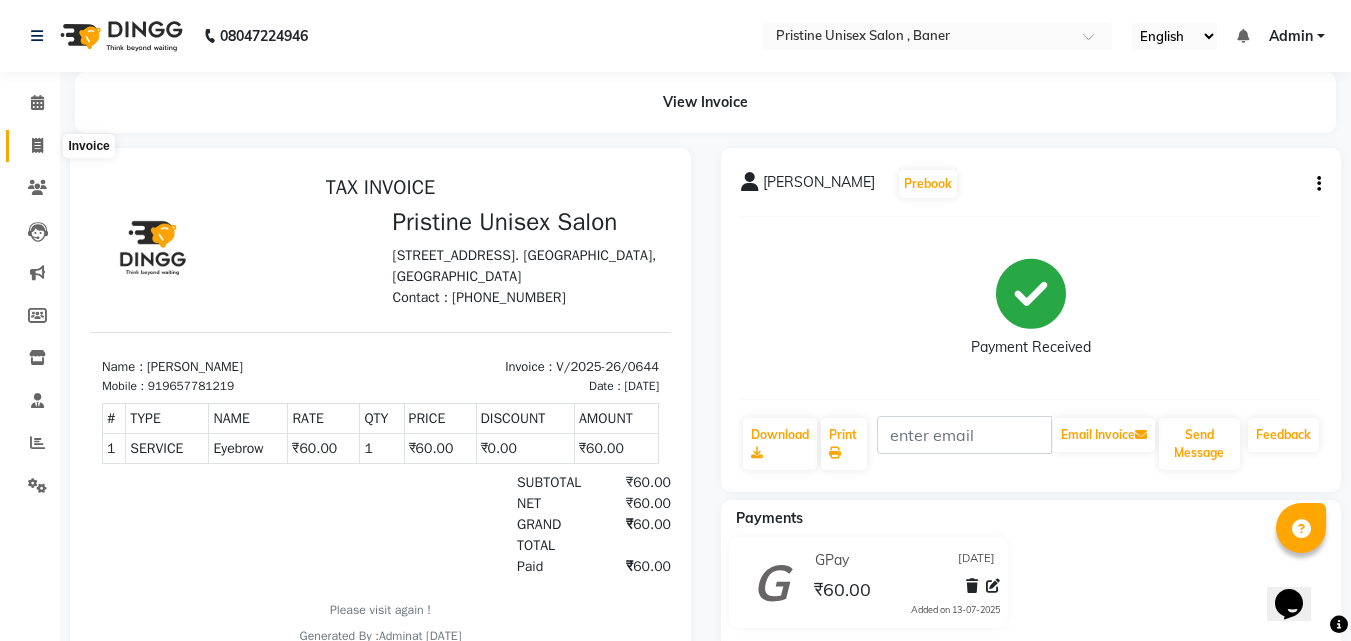 click 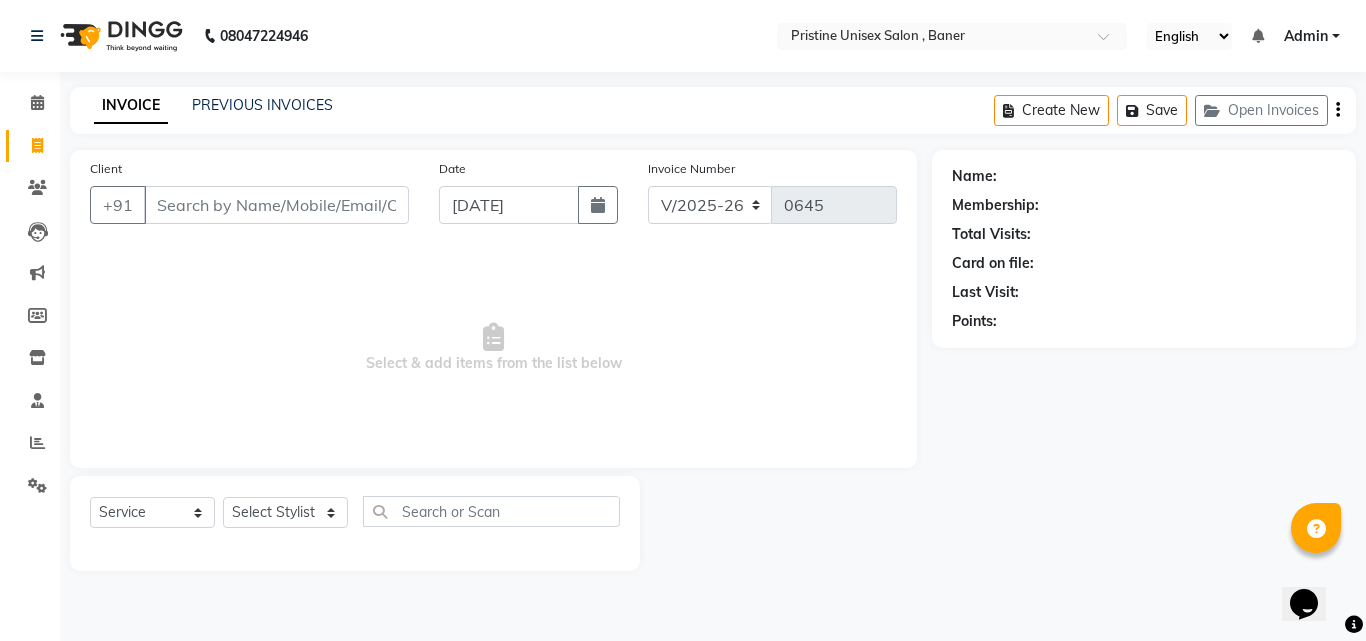 drag, startPoint x: 590, startPoint y: 434, endPoint x: 615, endPoint y: 437, distance: 25.179358 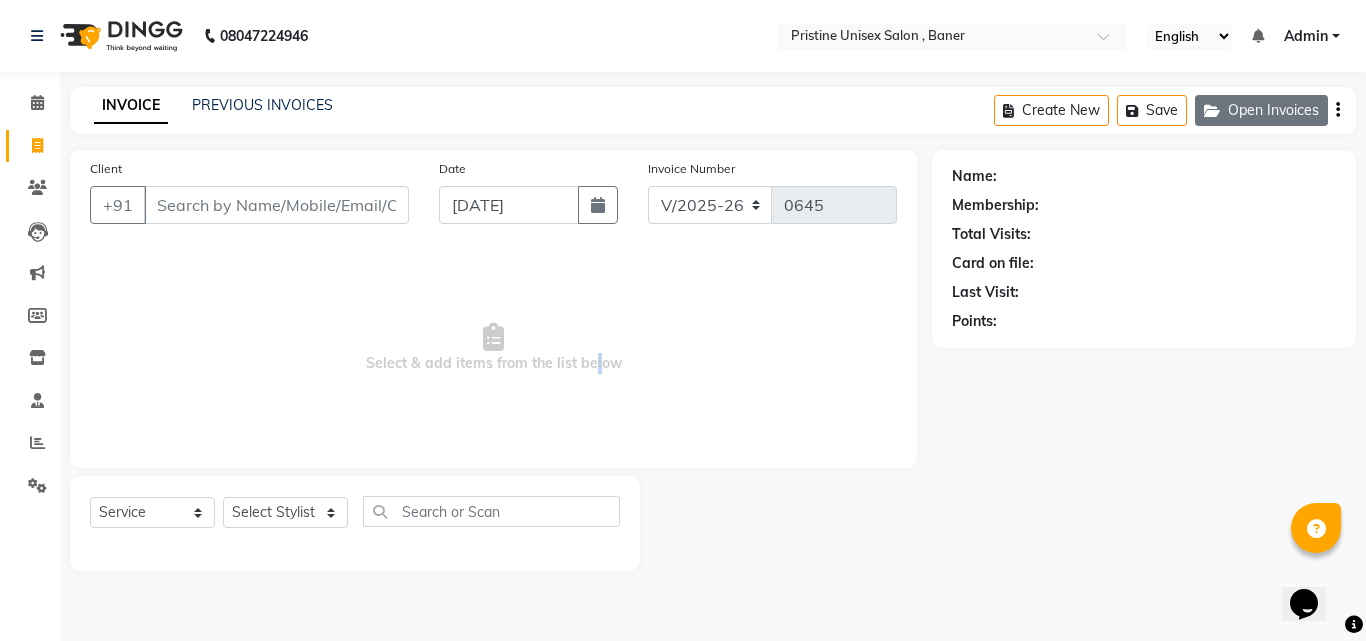 click on "Open Invoices" 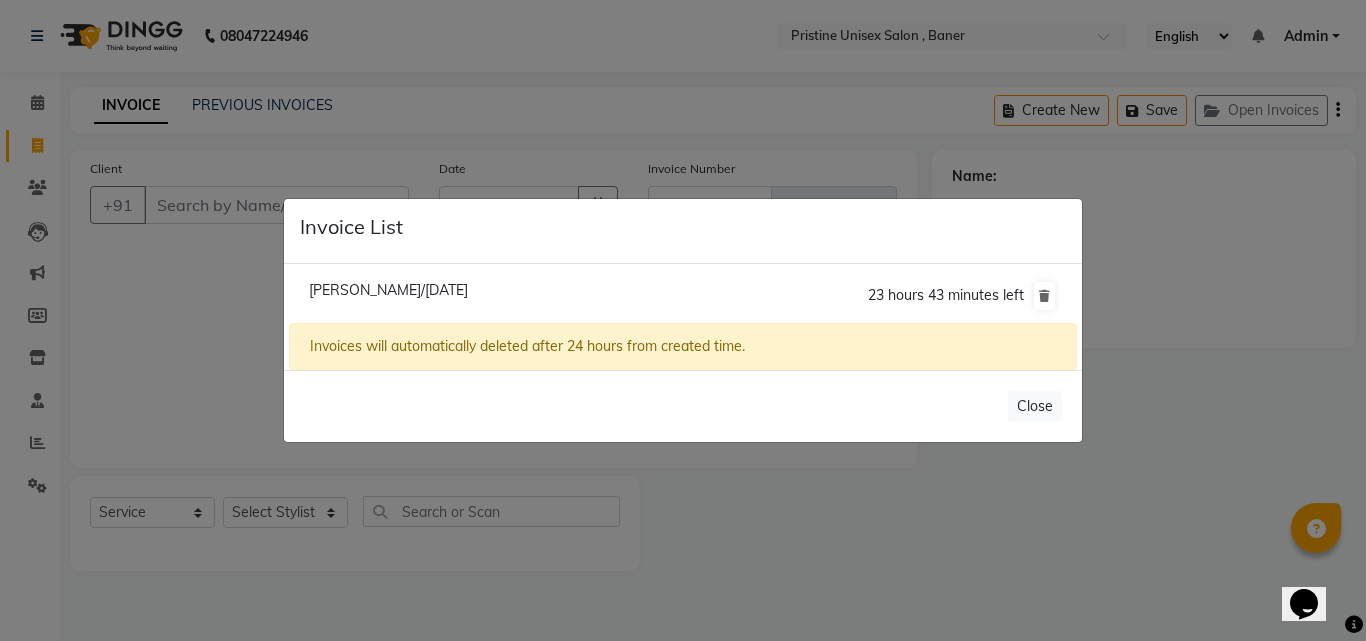 click on "Invoice List  Sona Nilpatrewar/13 July 2025  23 hours 43 minutes left  Invoices will automatically deleted after 24 hours from created time.   Close" 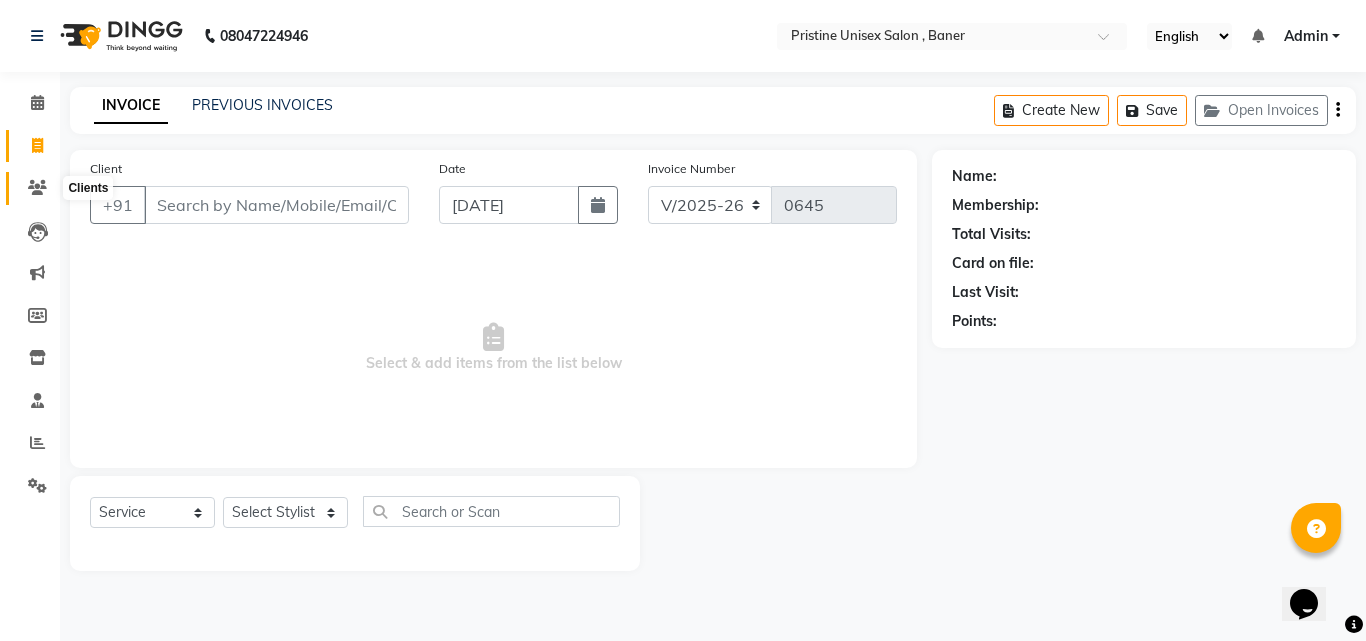 drag, startPoint x: 40, startPoint y: 177, endPoint x: 58, endPoint y: 188, distance: 21.095022 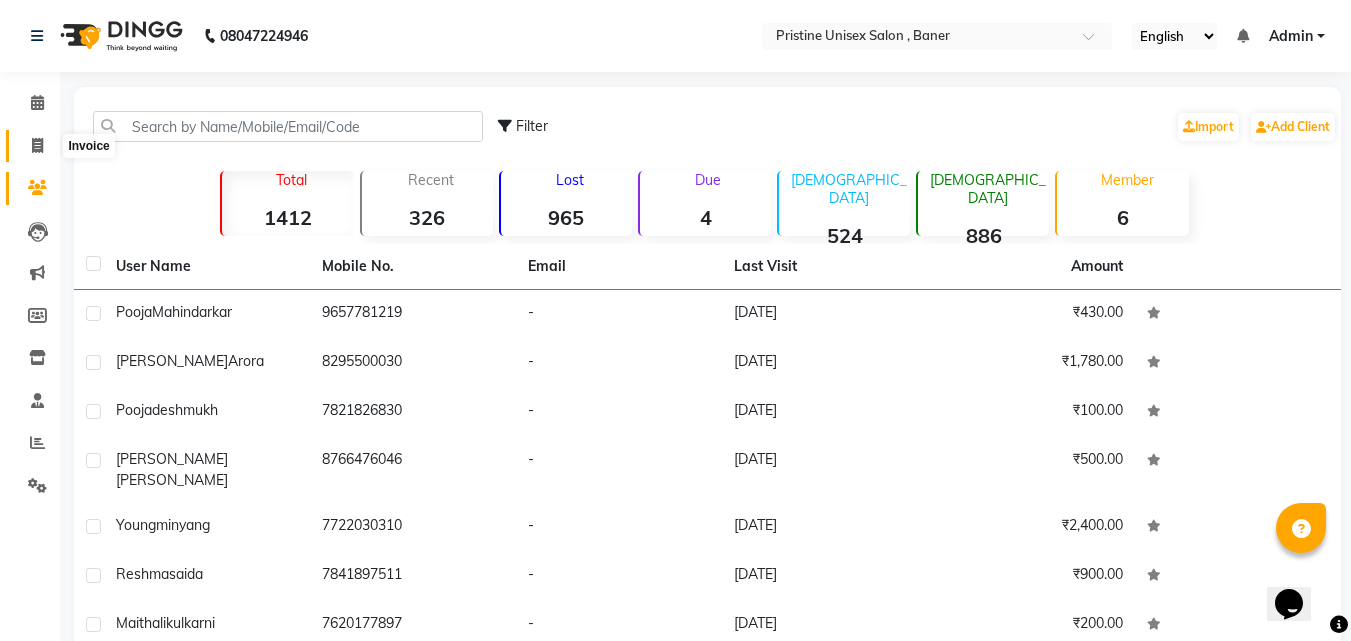 click 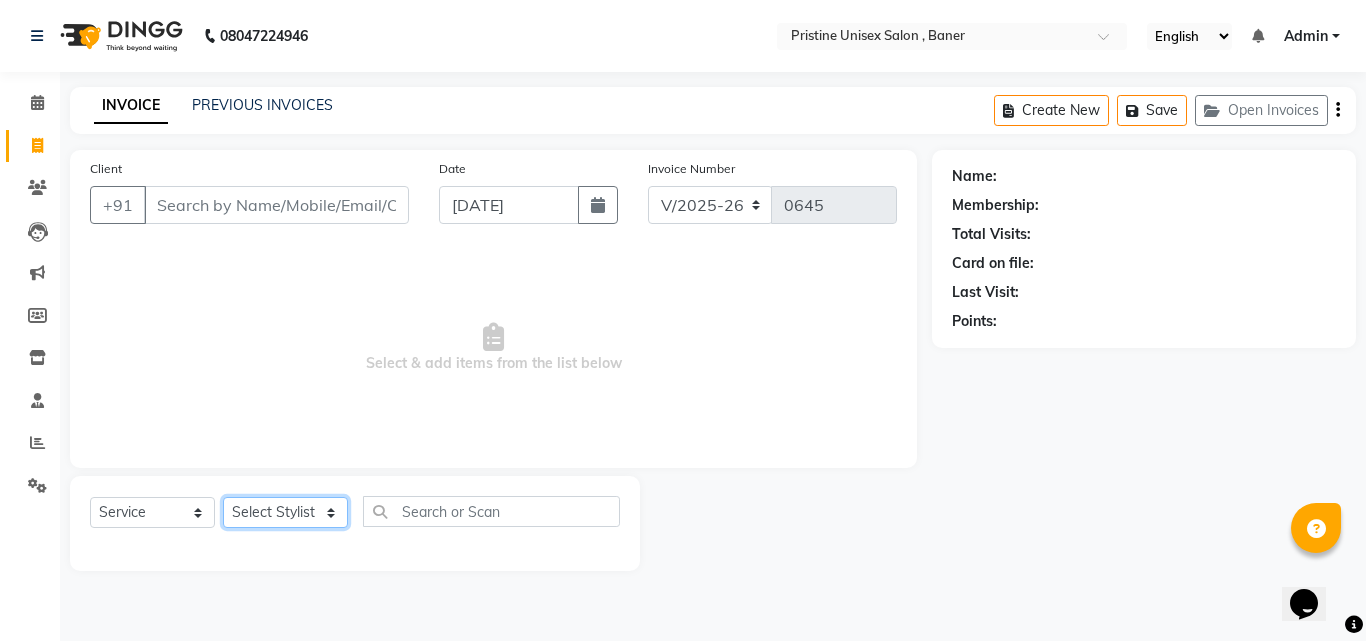 click on "Select Stylist [PERSON_NAME] [PERSON_NAME] Karan  [PERSON_NAME] Mohd [PERSON_NAME] [PERSON_NAME] [PERSON_NAME] pooja [PERSON_NAME] Pooja Mam purva [PERSON_NAME] [PERSON_NAME]  [PERSON_NAME] Vrsha jare" 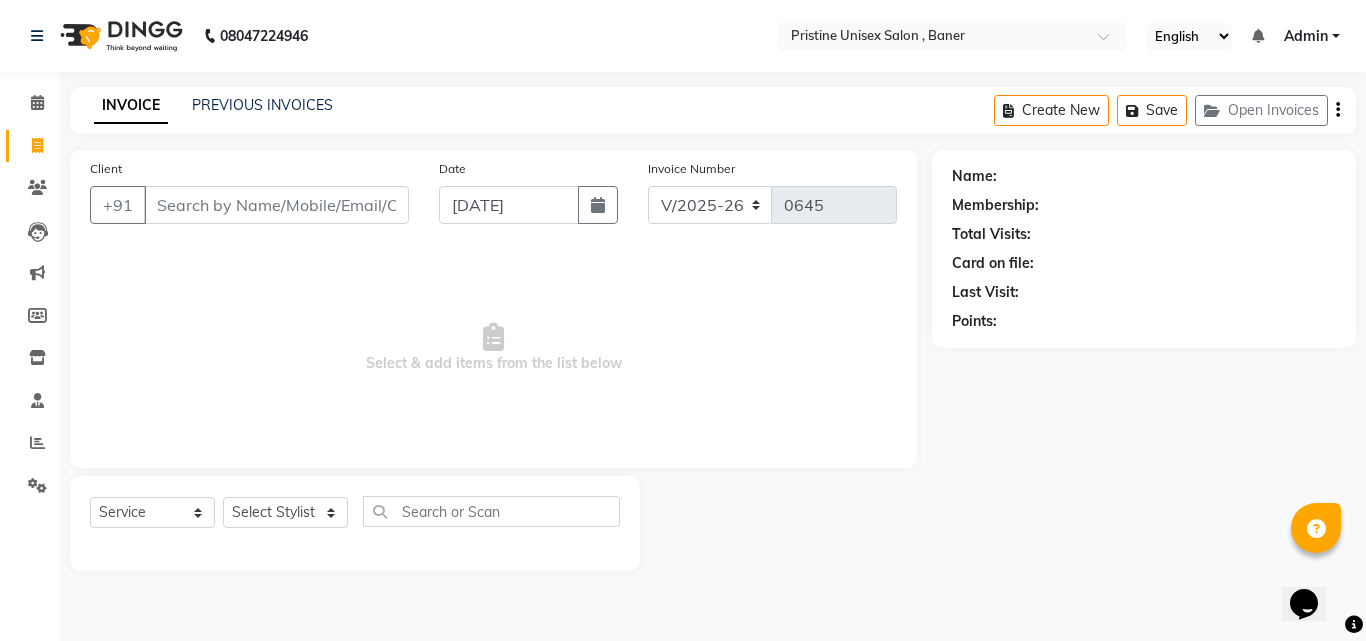 click on "Select  Service  Product  Membership  Package Voucher Prepaid Gift Card  Select Stylist ABHISHEKH Jaya Shinde Karan  Mahesh Rasal Mohd Monish Ahmed monika  NAAZ NIlesh pooja jaison Pooja Mam purva Sanket Sujata  Surekha Vandana  Chavan Vrsha jare" 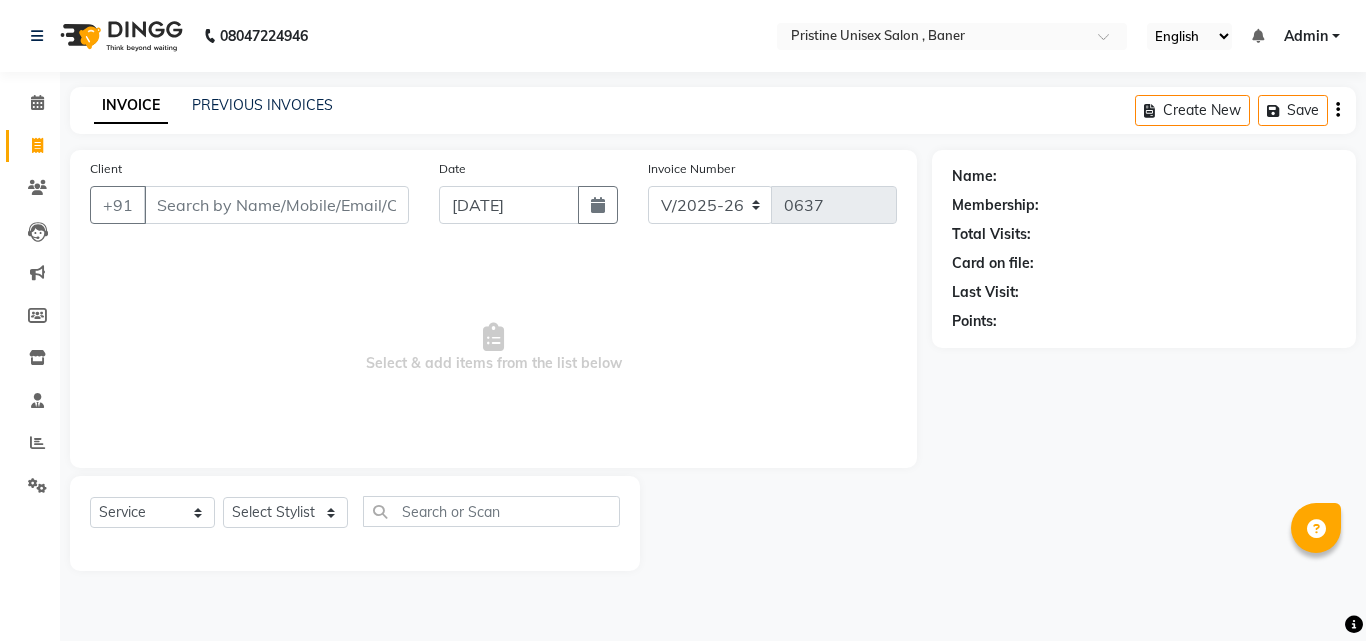 select on "6610" 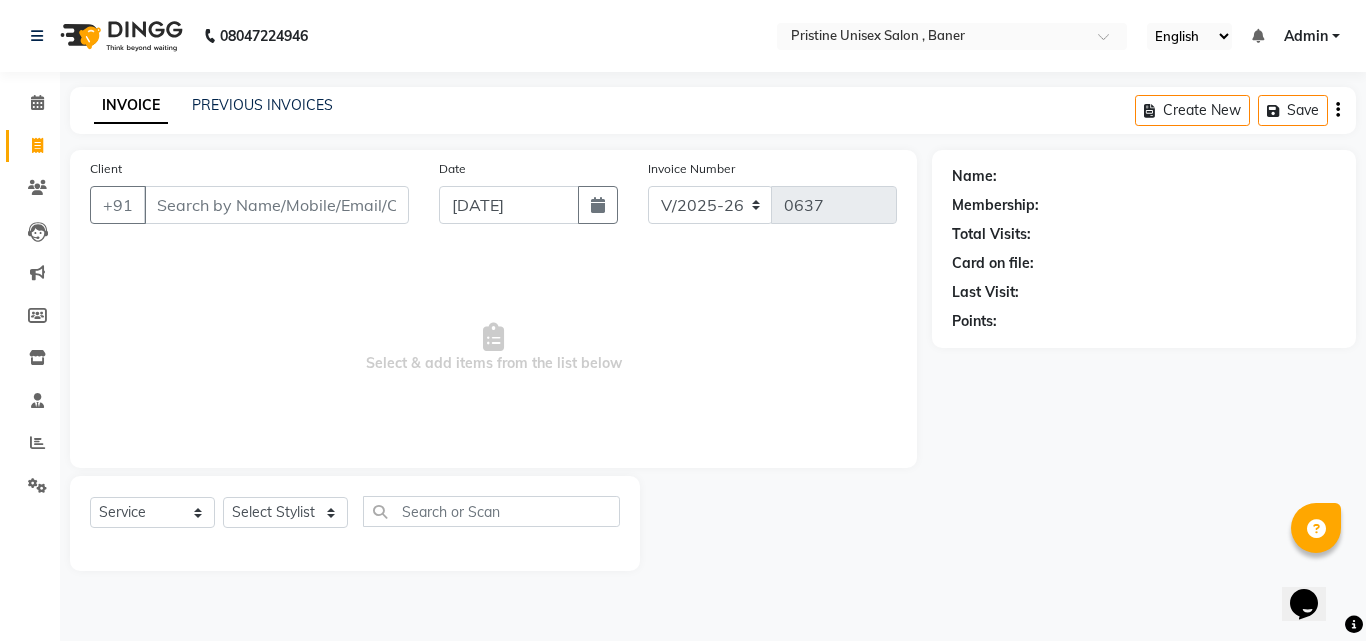 scroll, scrollTop: 0, scrollLeft: 0, axis: both 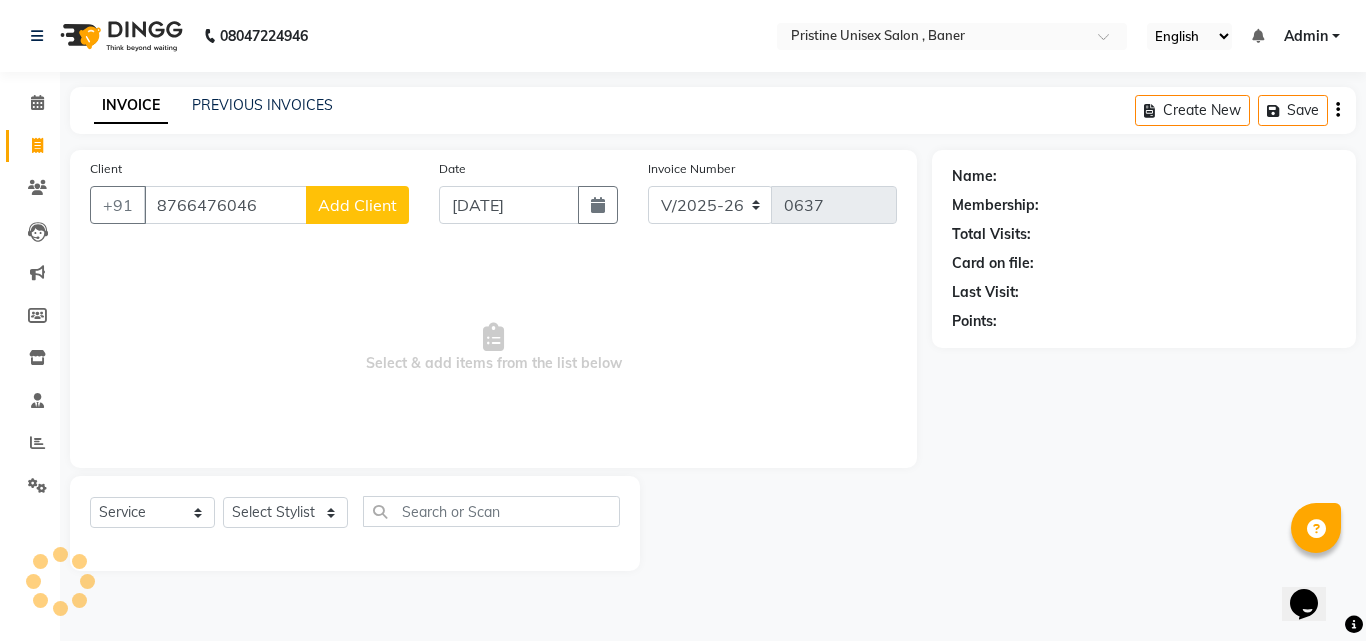 type on "8766476046" 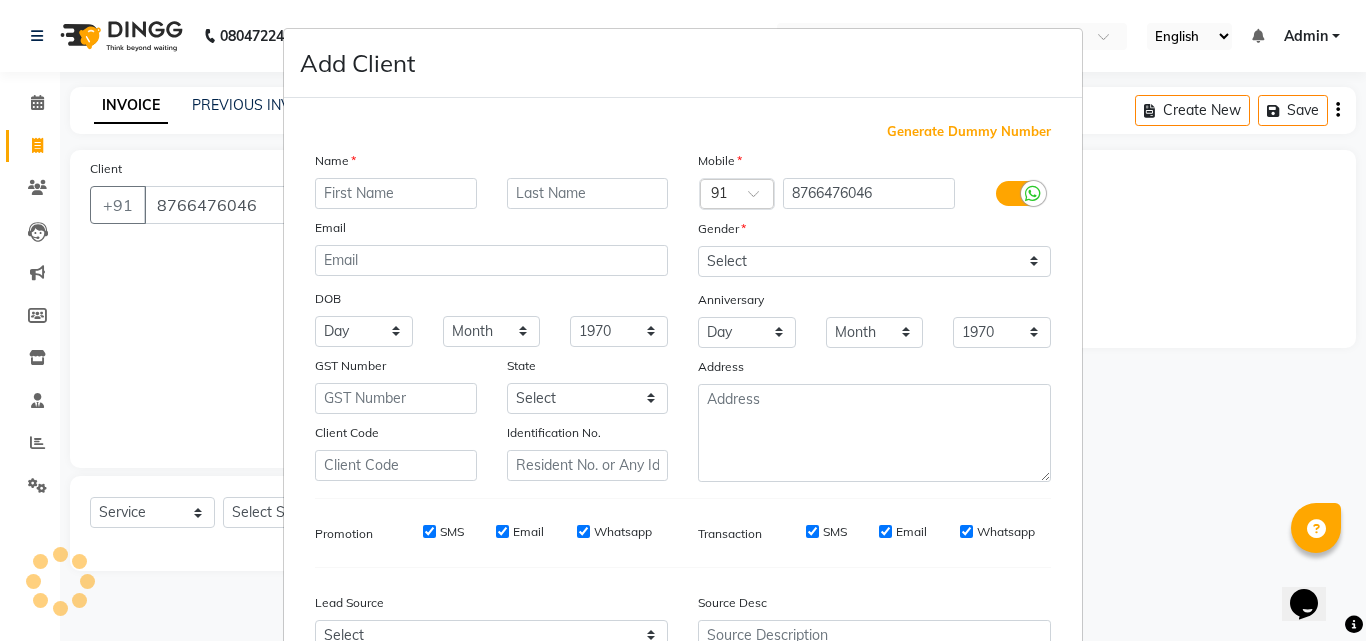 click at bounding box center (396, 193) 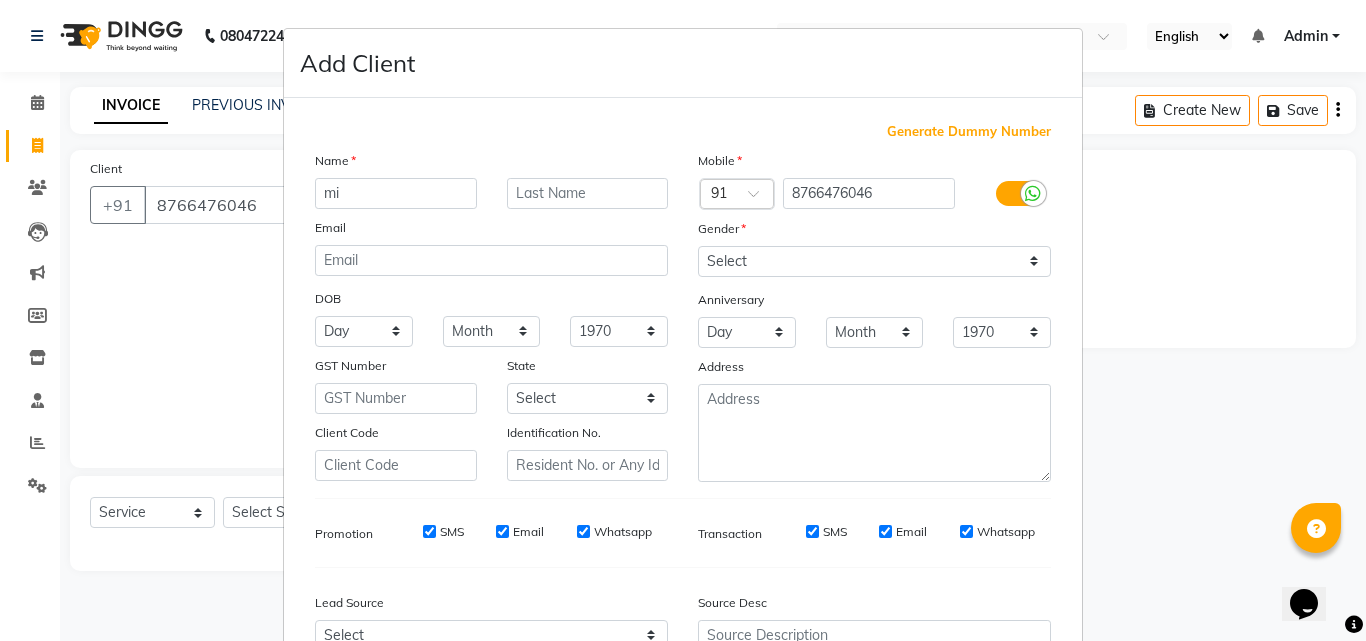 type on "m" 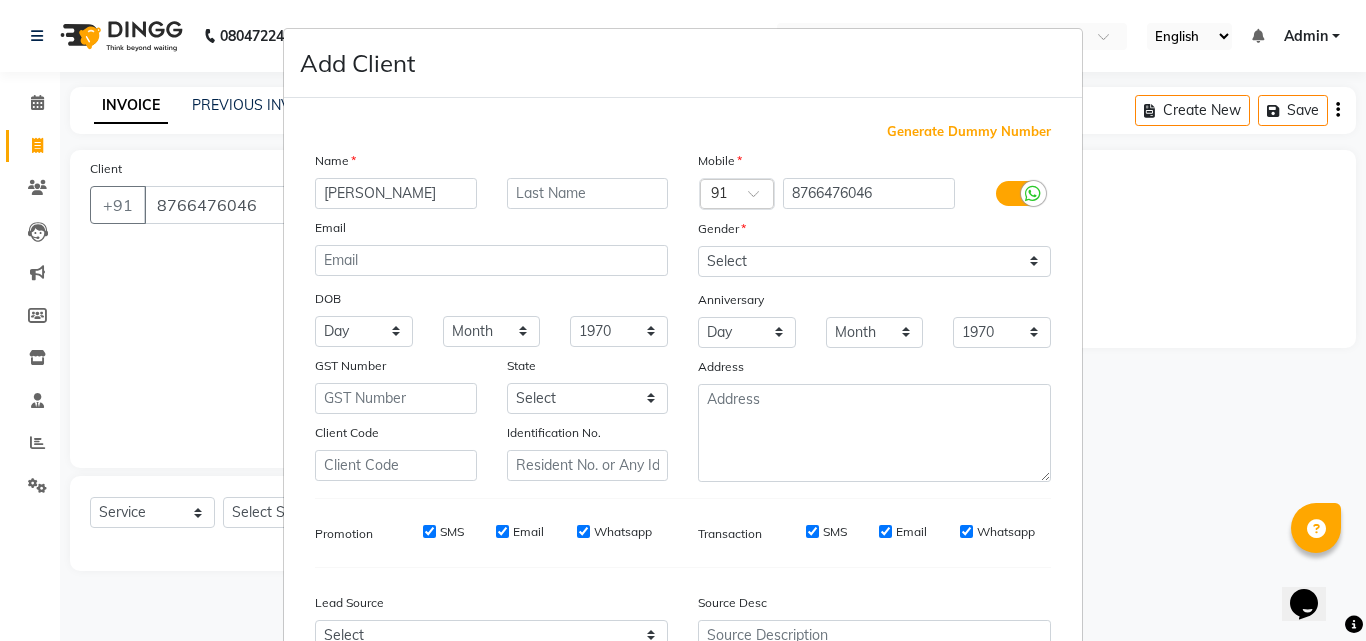 type on "[PERSON_NAME]" 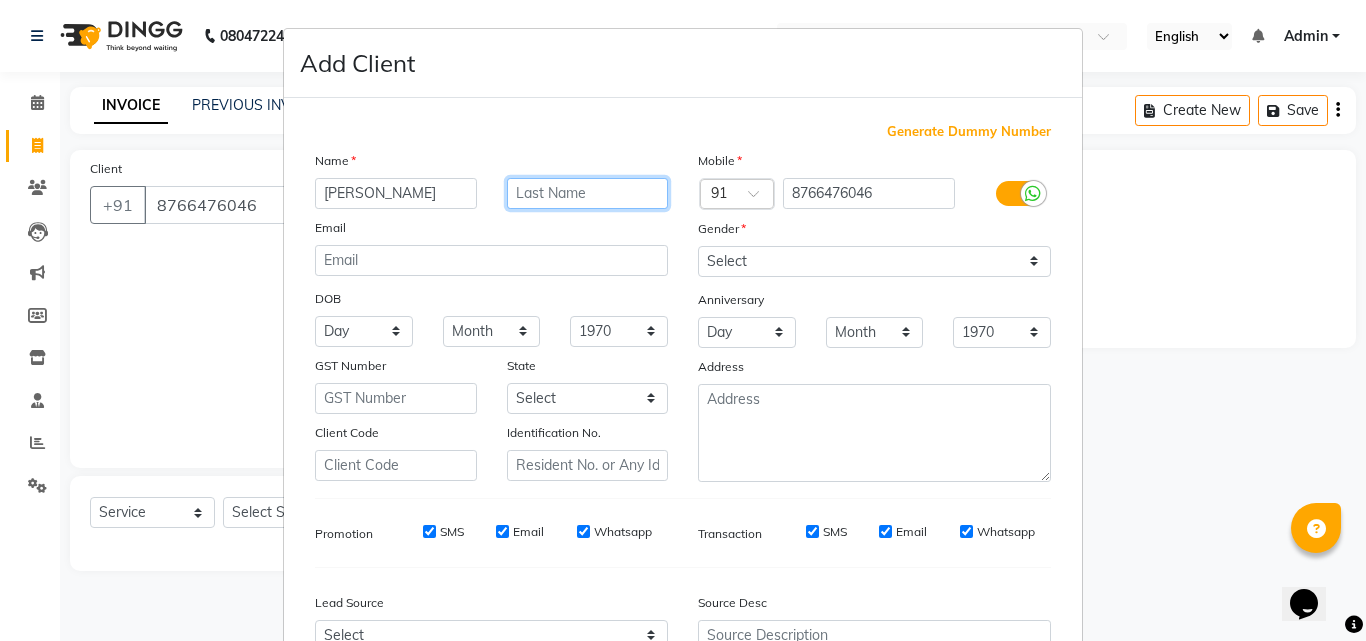click at bounding box center (588, 193) 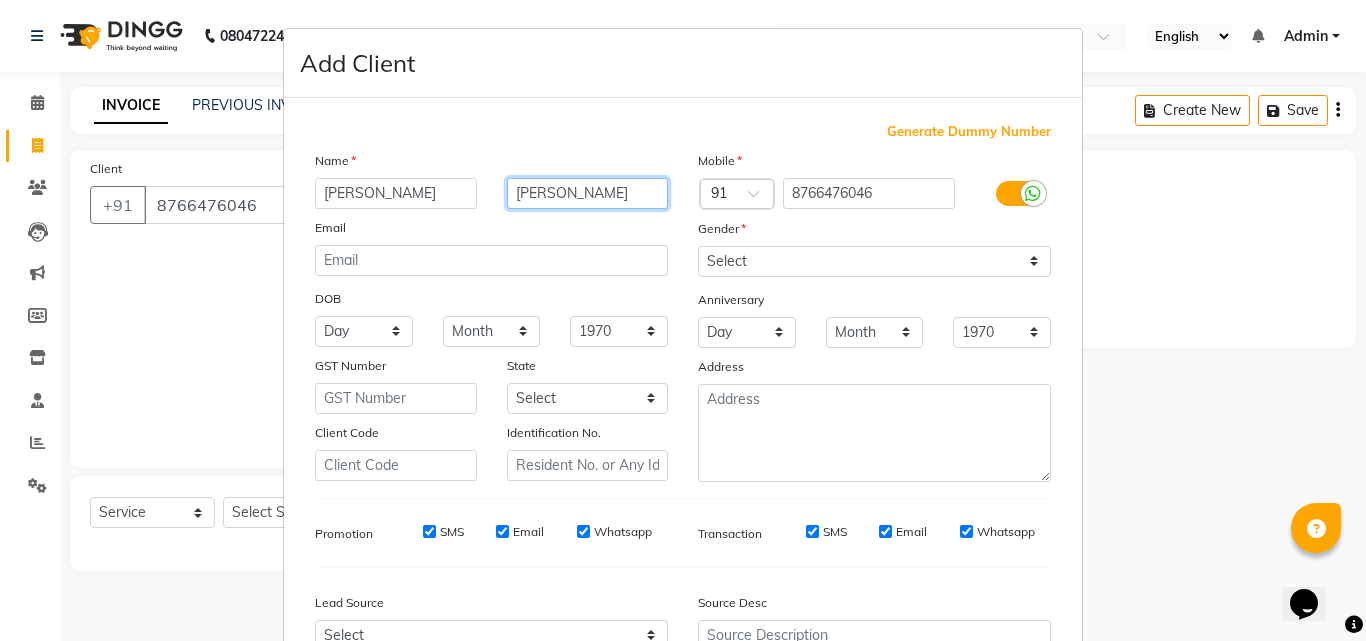 type on "[PERSON_NAME]" 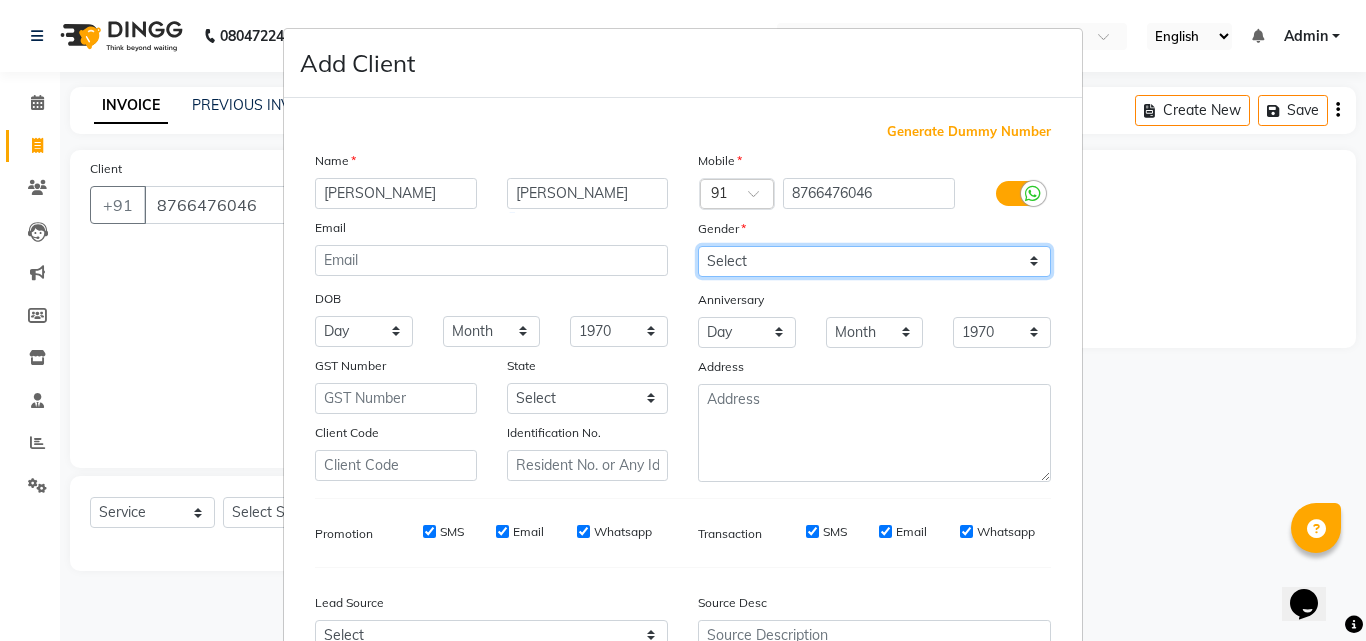 drag, startPoint x: 735, startPoint y: 263, endPoint x: 735, endPoint y: 274, distance: 11 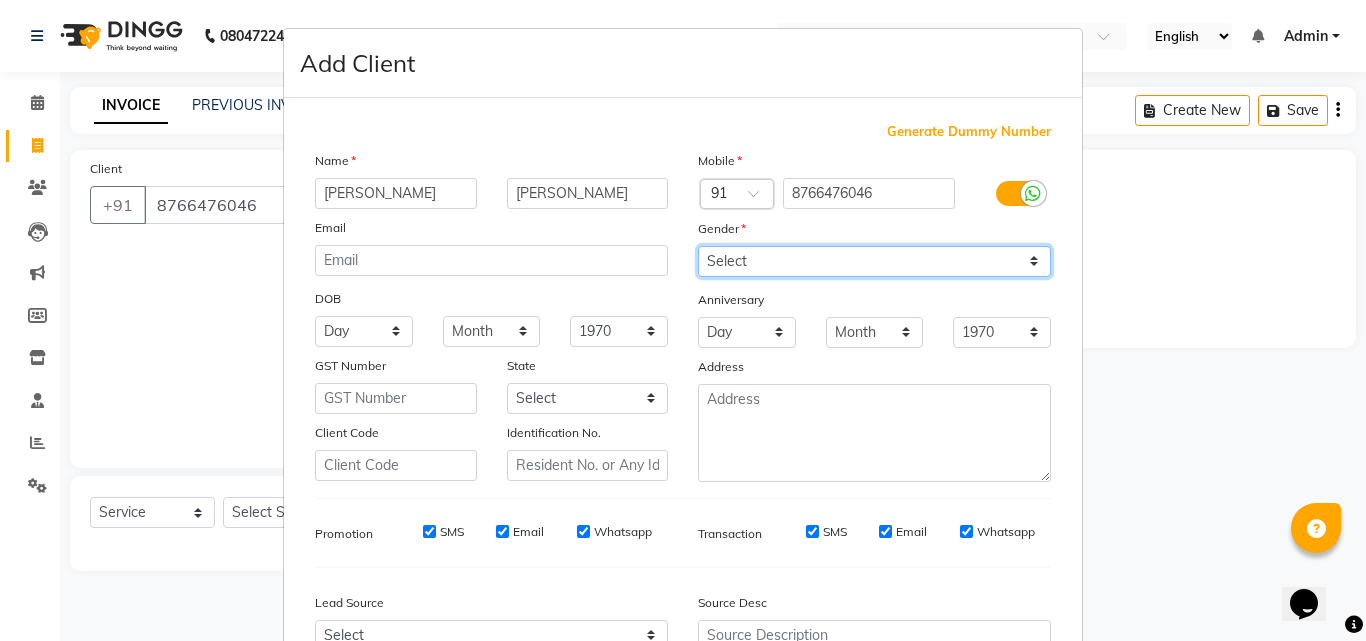 click on "Select Male Female Other Prefer Not To Say" at bounding box center [874, 261] 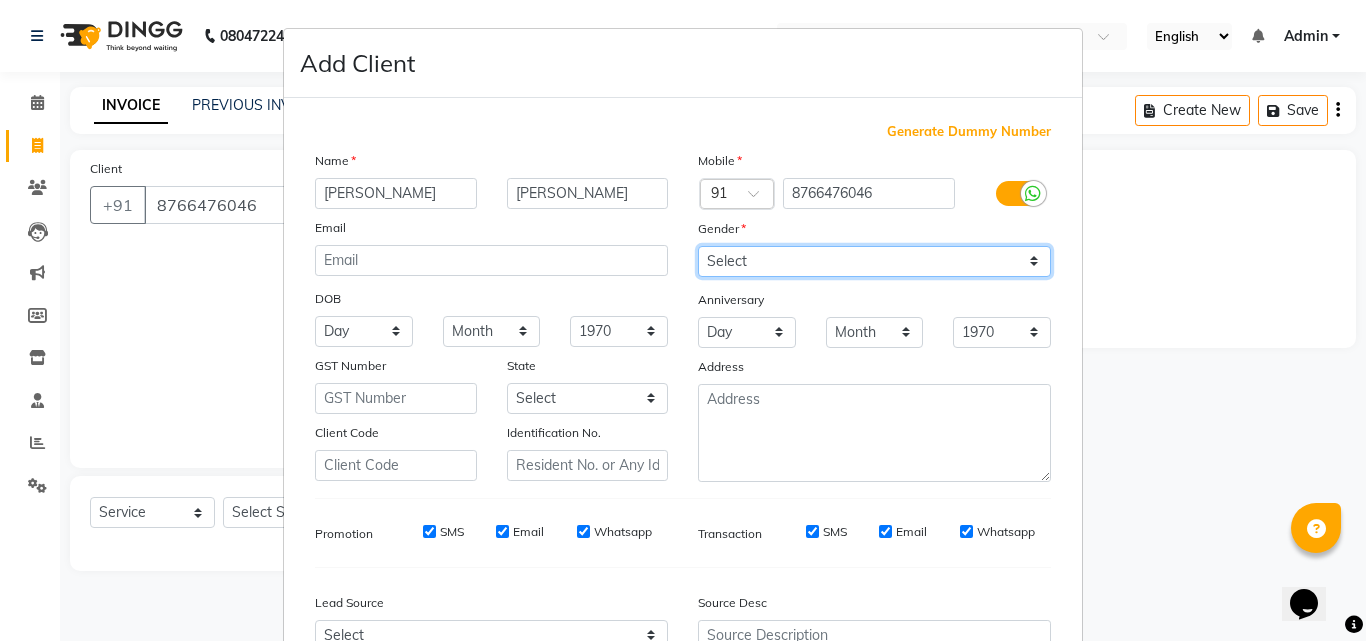 select on "[DEMOGRAPHIC_DATA]" 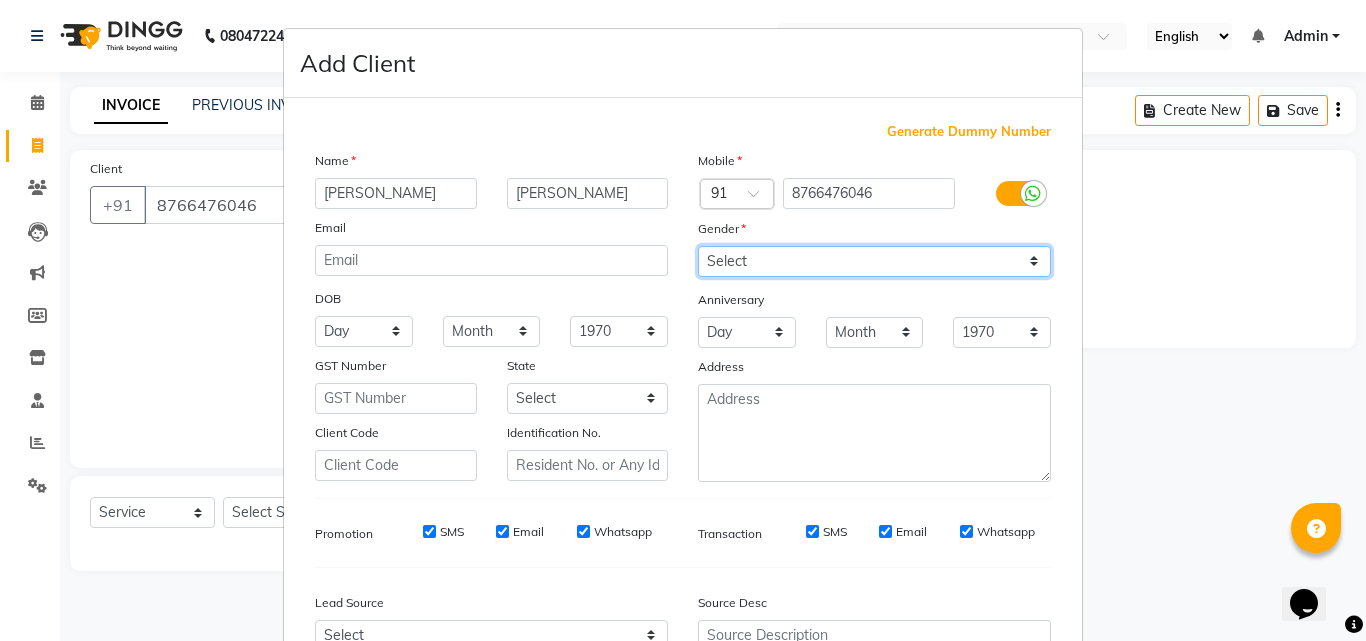 click on "Select Male Female Other Prefer Not To Say" at bounding box center (874, 261) 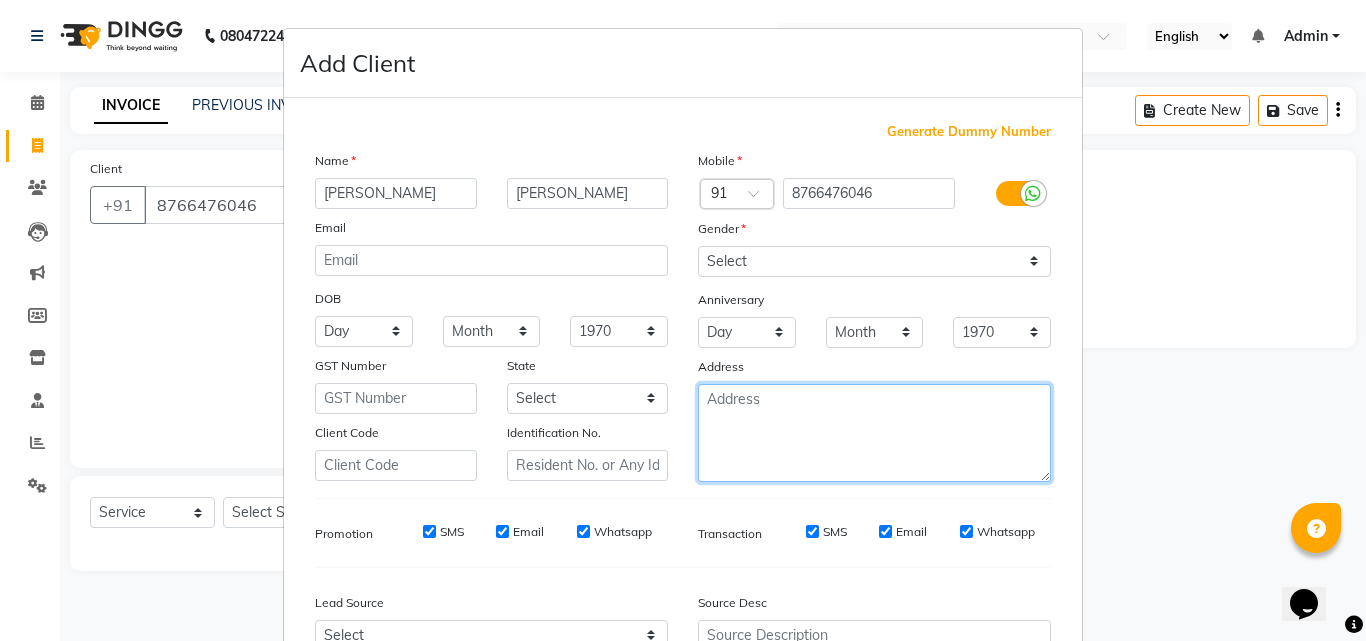 click at bounding box center (874, 433) 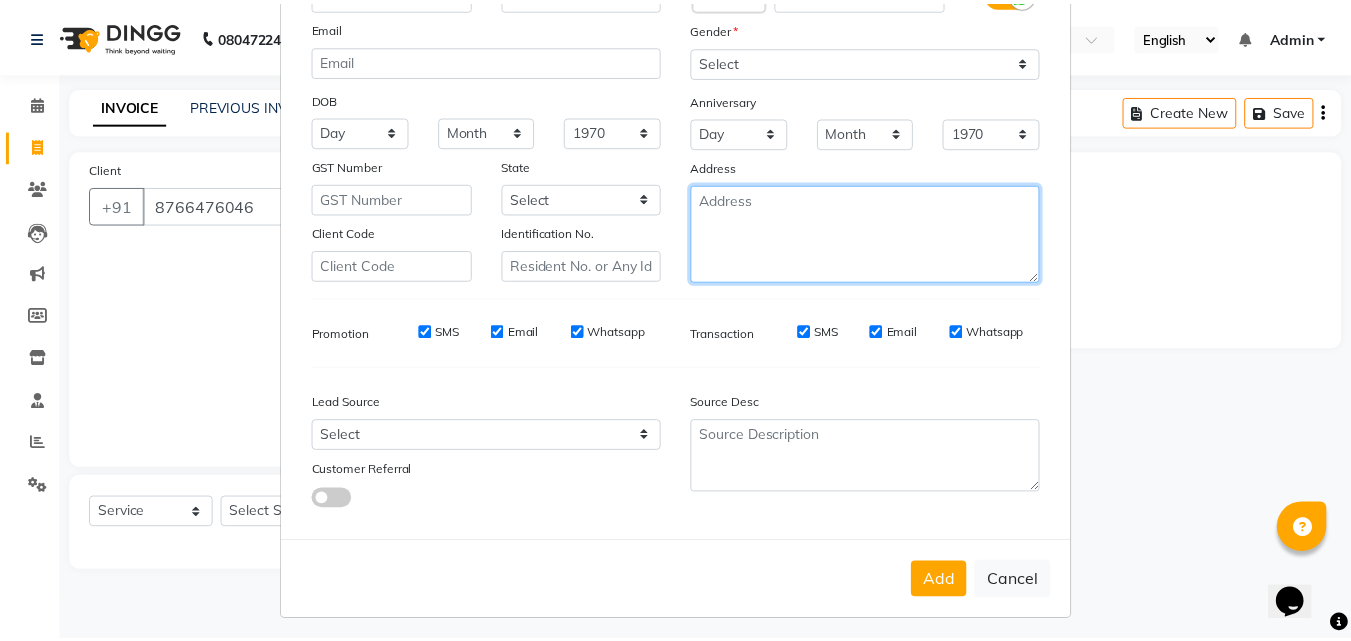 scroll, scrollTop: 208, scrollLeft: 0, axis: vertical 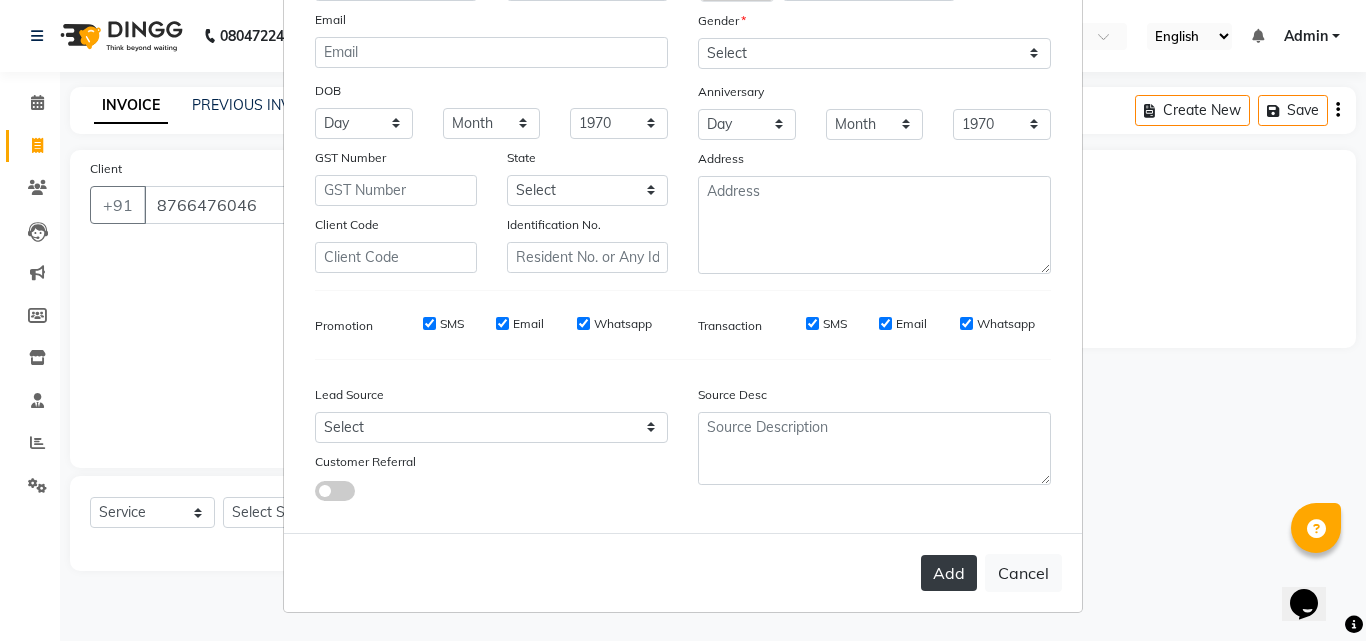 click on "Add" at bounding box center (949, 573) 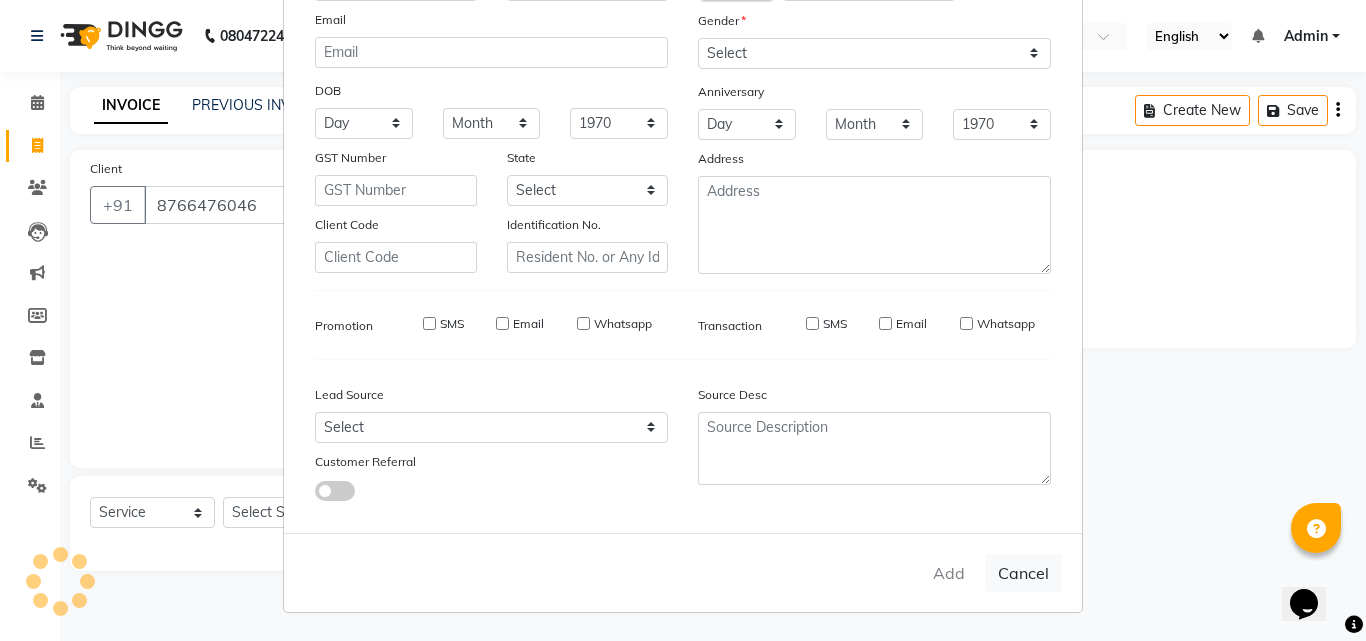 type 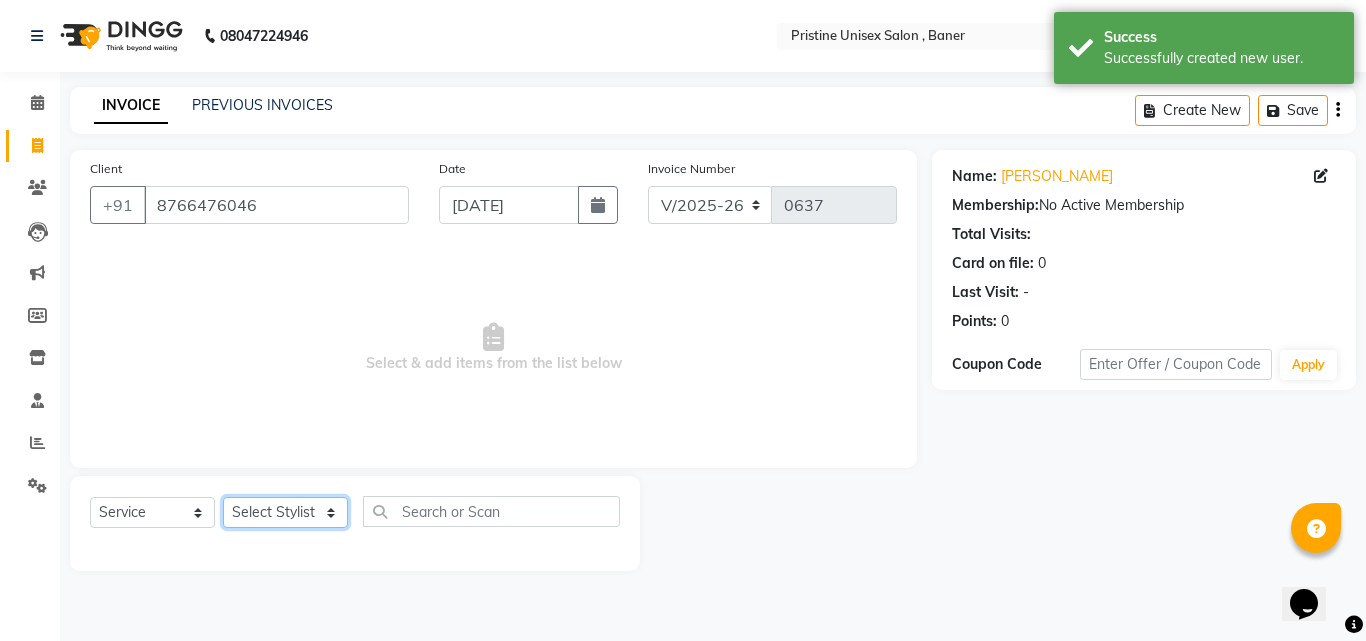 drag, startPoint x: 298, startPoint y: 510, endPoint x: 315, endPoint y: 499, distance: 20.248457 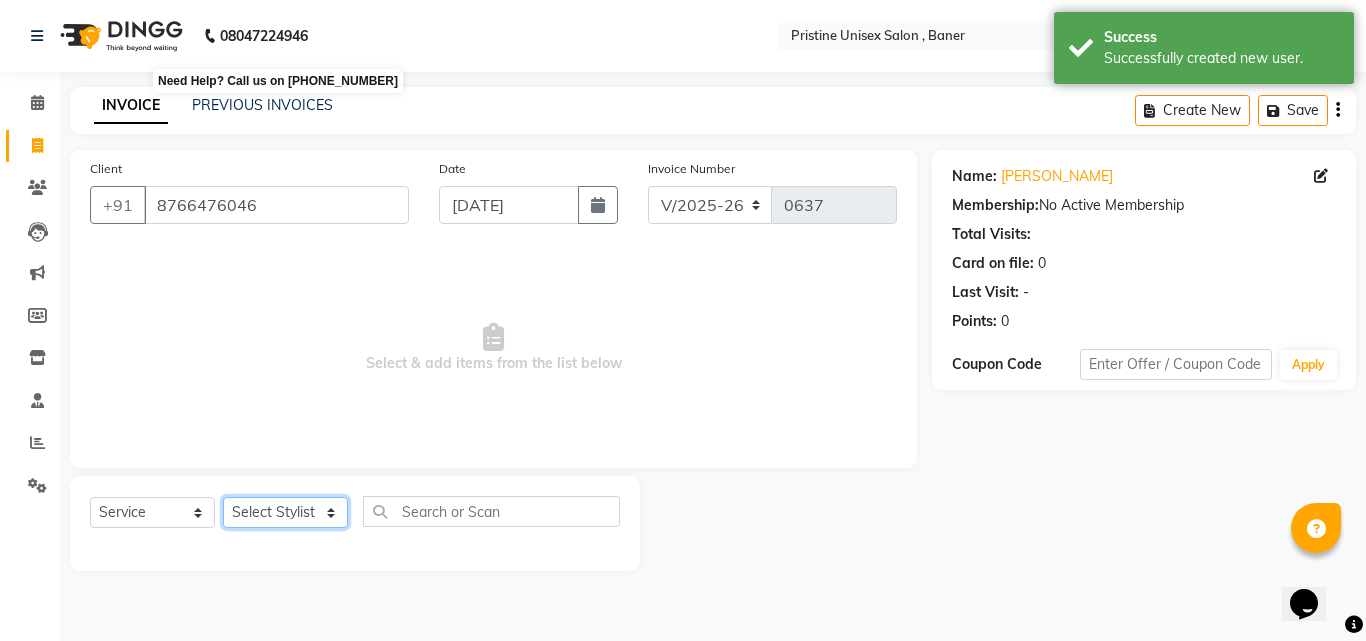 select on "51203" 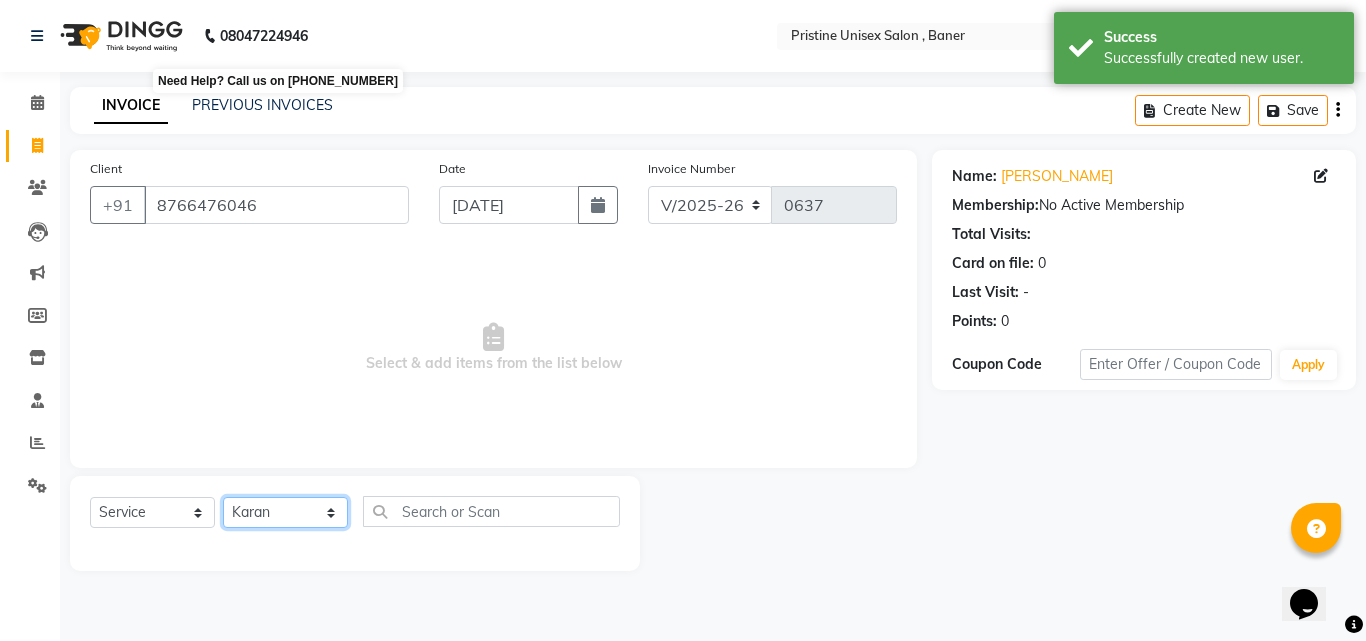 click on "Select Stylist [PERSON_NAME] [PERSON_NAME] Karan  [PERSON_NAME] Mohd [PERSON_NAME] [PERSON_NAME] [PERSON_NAME] pooja [PERSON_NAME] Pooja Mam purva [PERSON_NAME] [PERSON_NAME]  [PERSON_NAME] Vrsha jare" 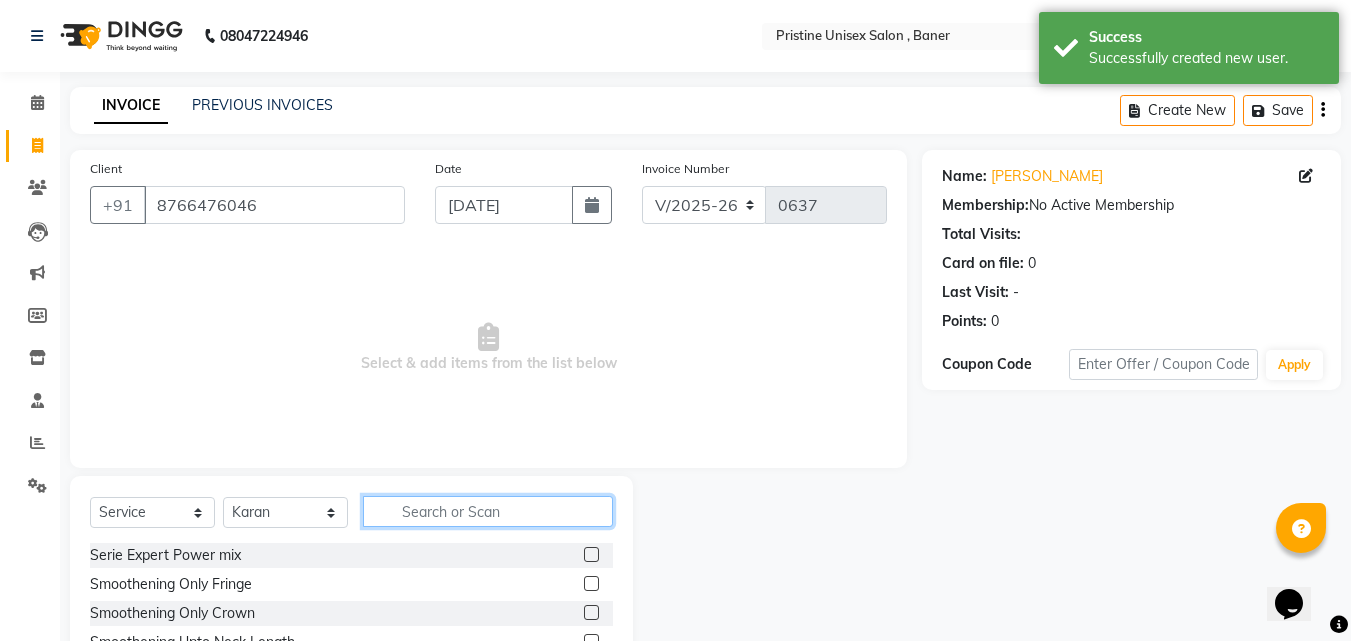 click 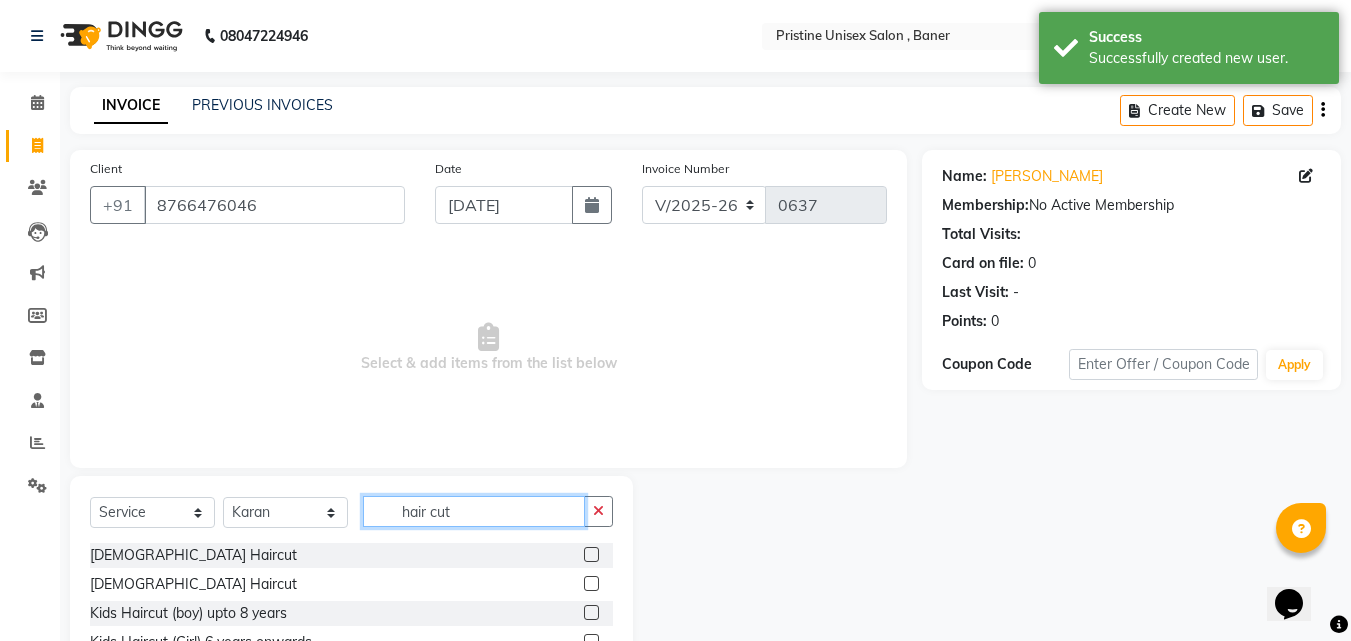 scroll, scrollTop: 37, scrollLeft: 0, axis: vertical 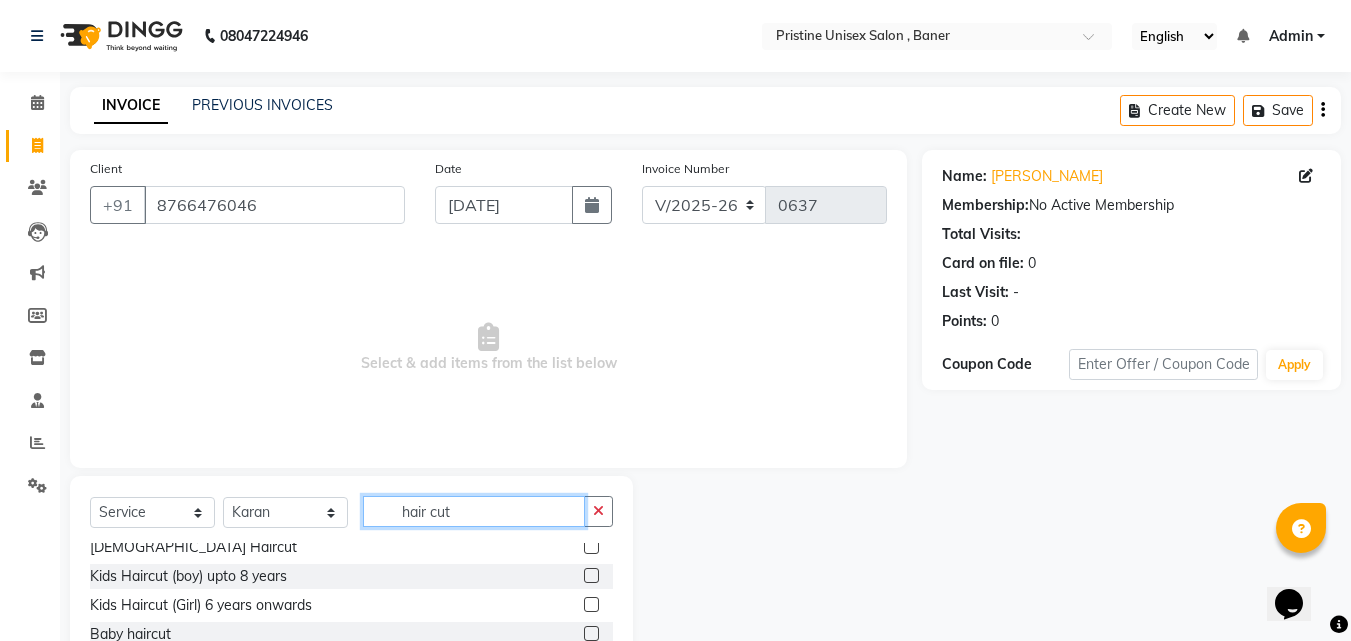 type on "hair cut" 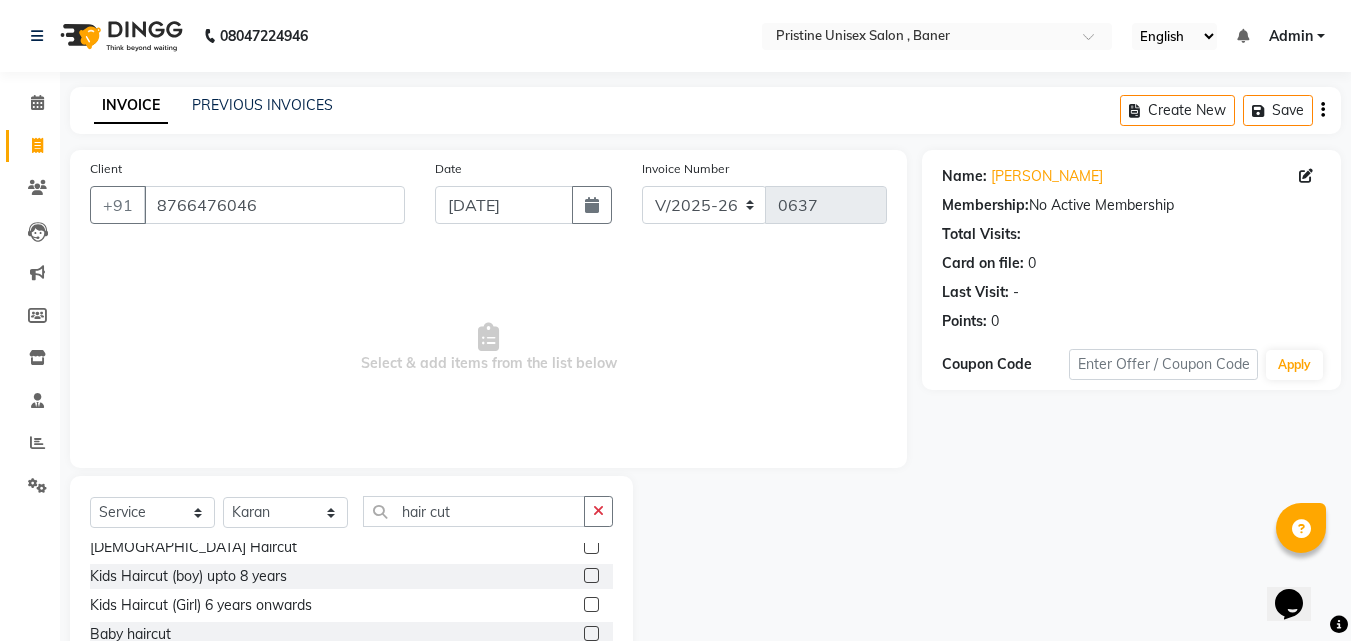click 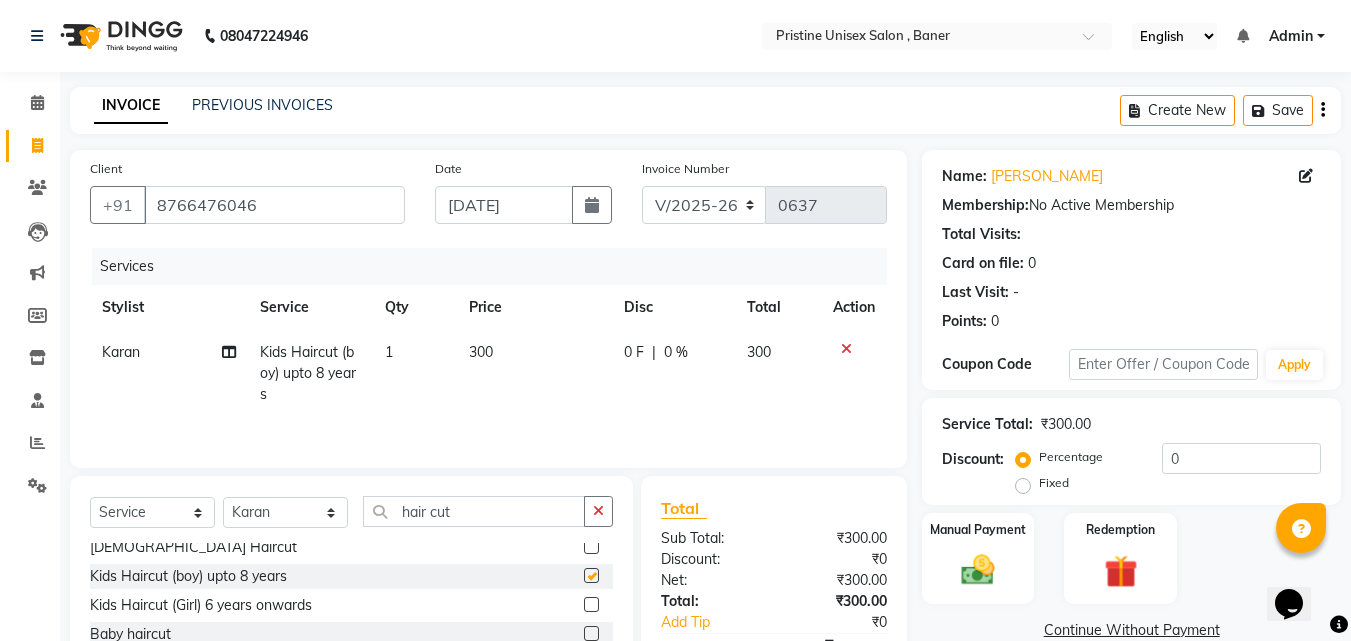 checkbox on "false" 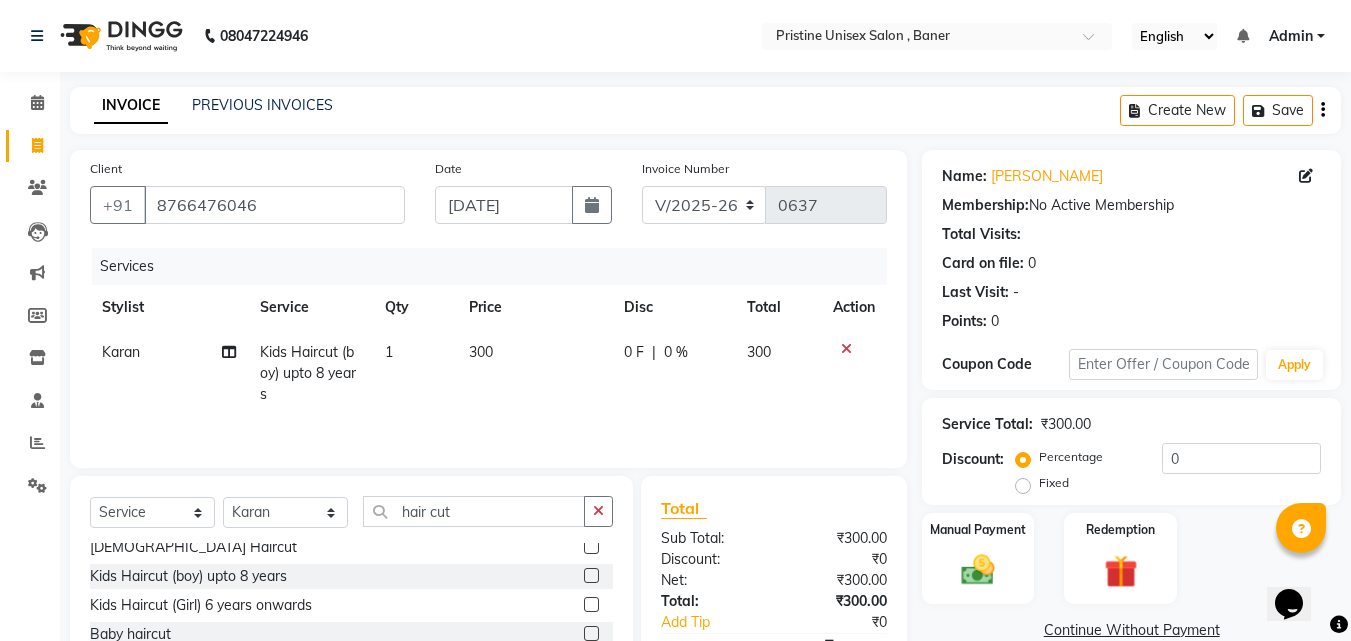 click 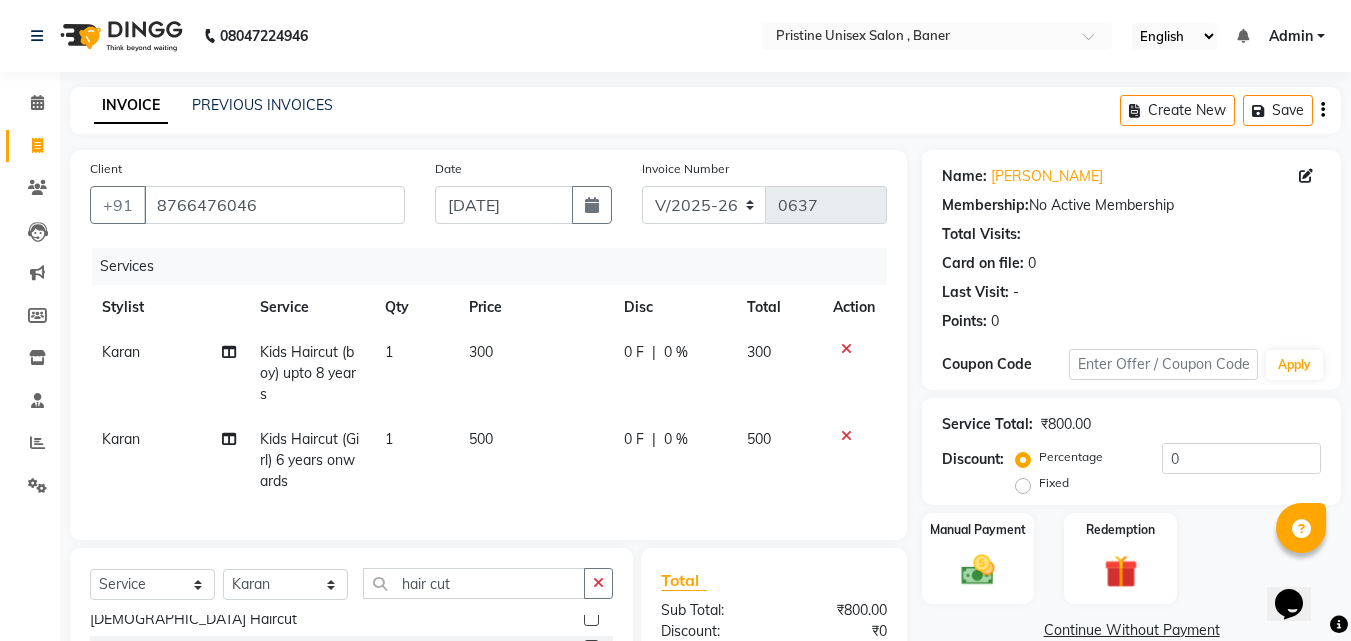 checkbox on "false" 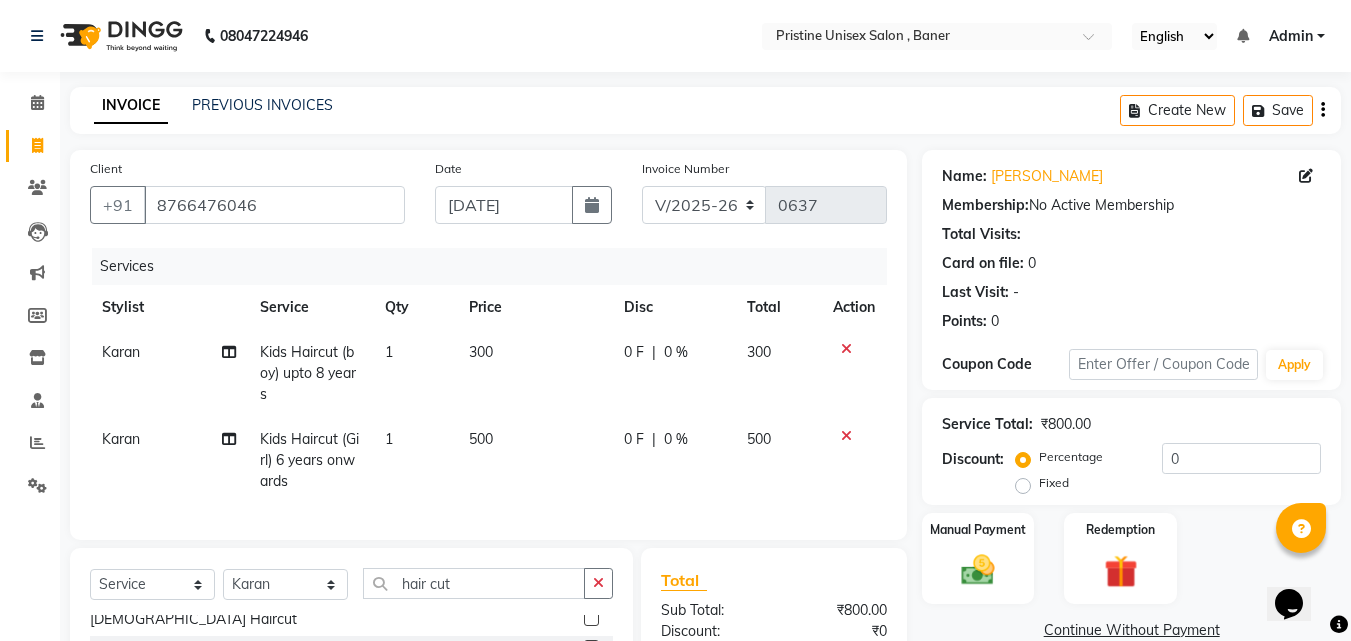 click 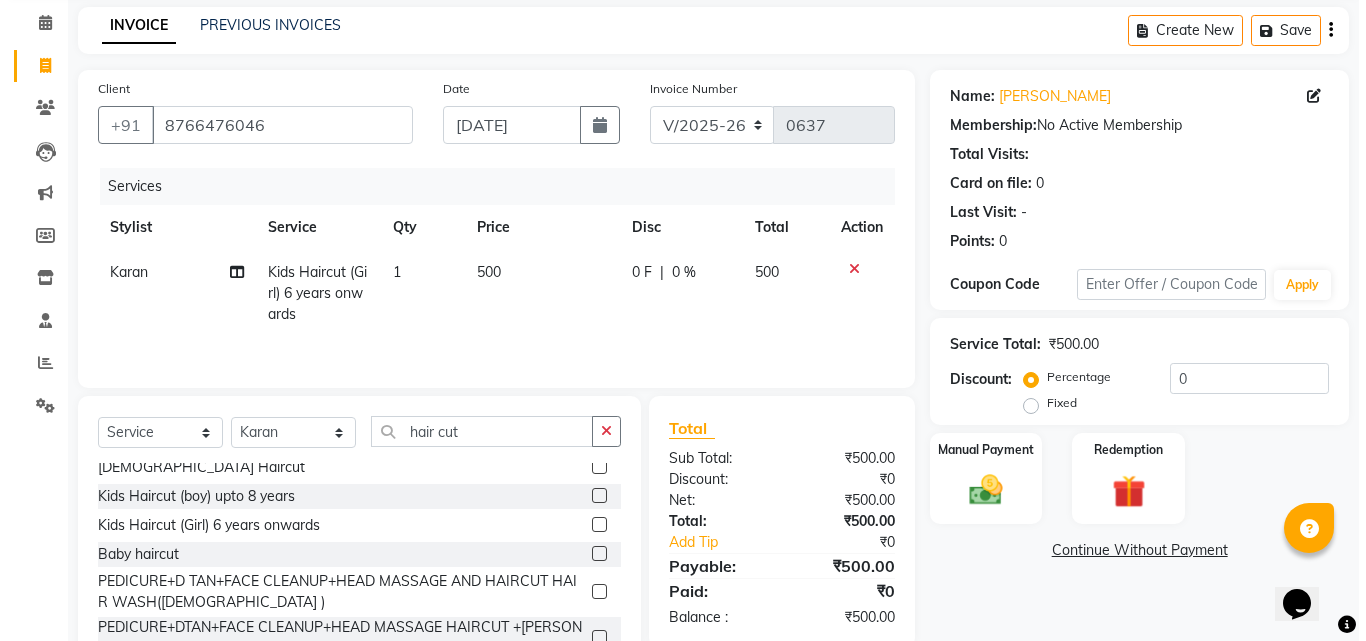 scroll, scrollTop: 0, scrollLeft: 0, axis: both 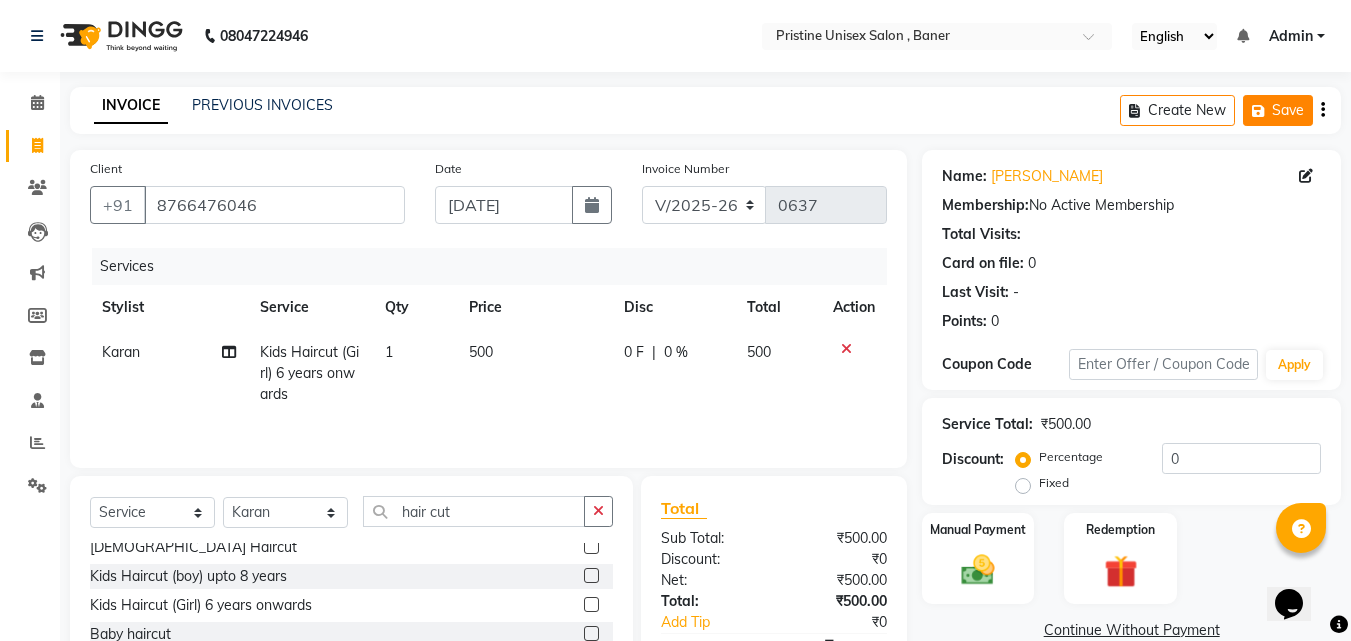 click 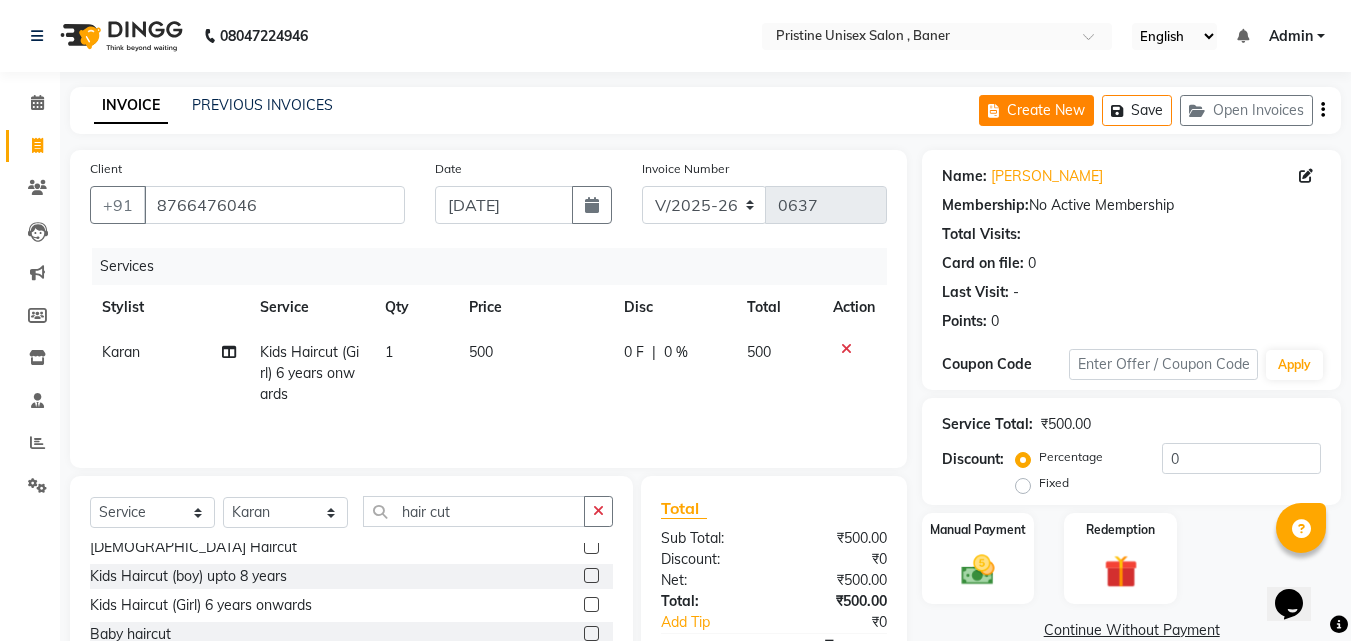click on "Create New" 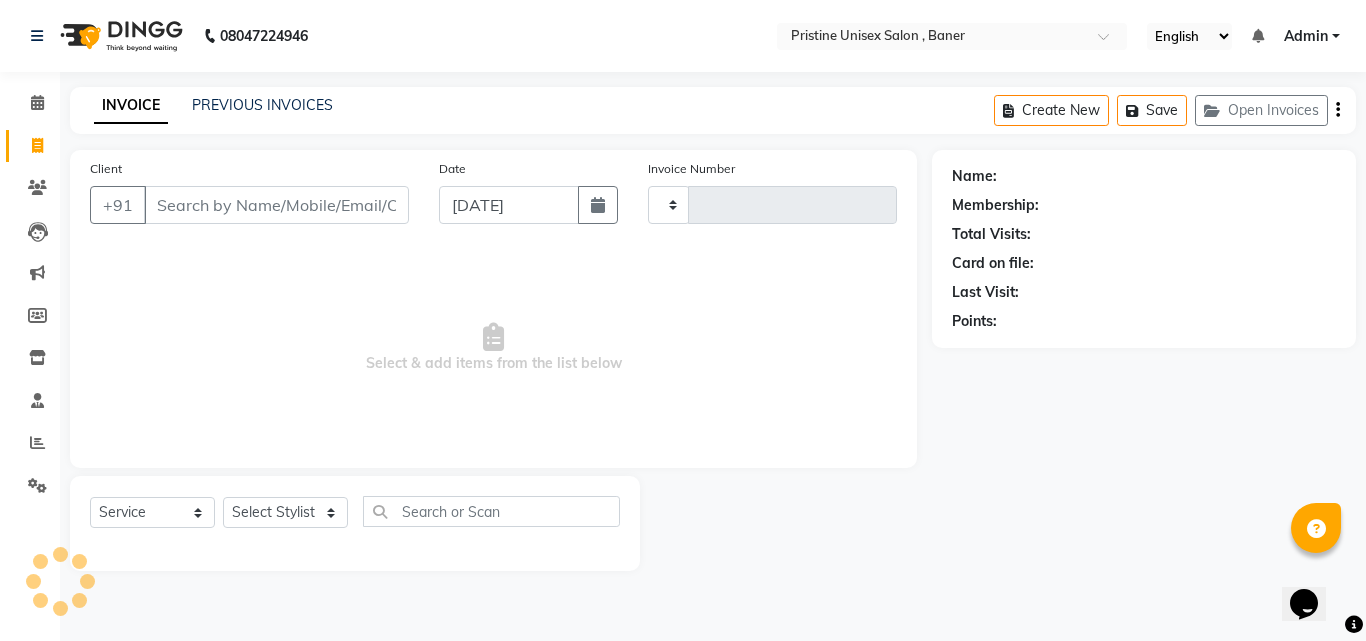 type on "0640" 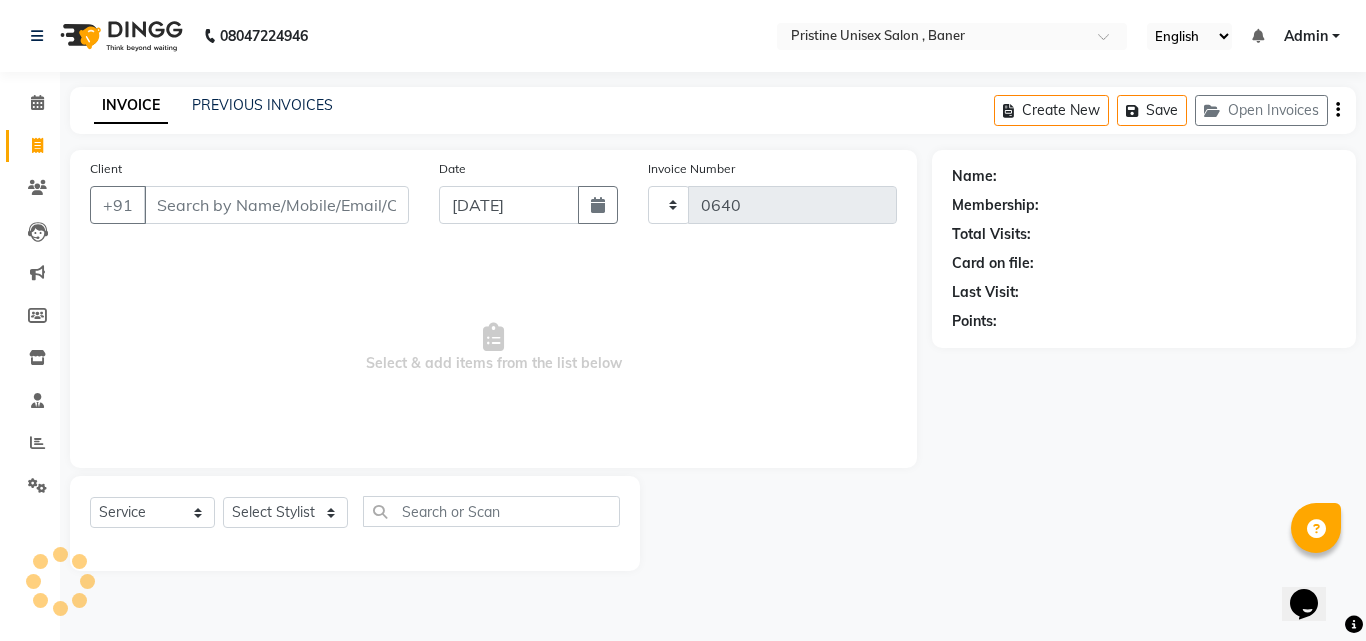 select on "6610" 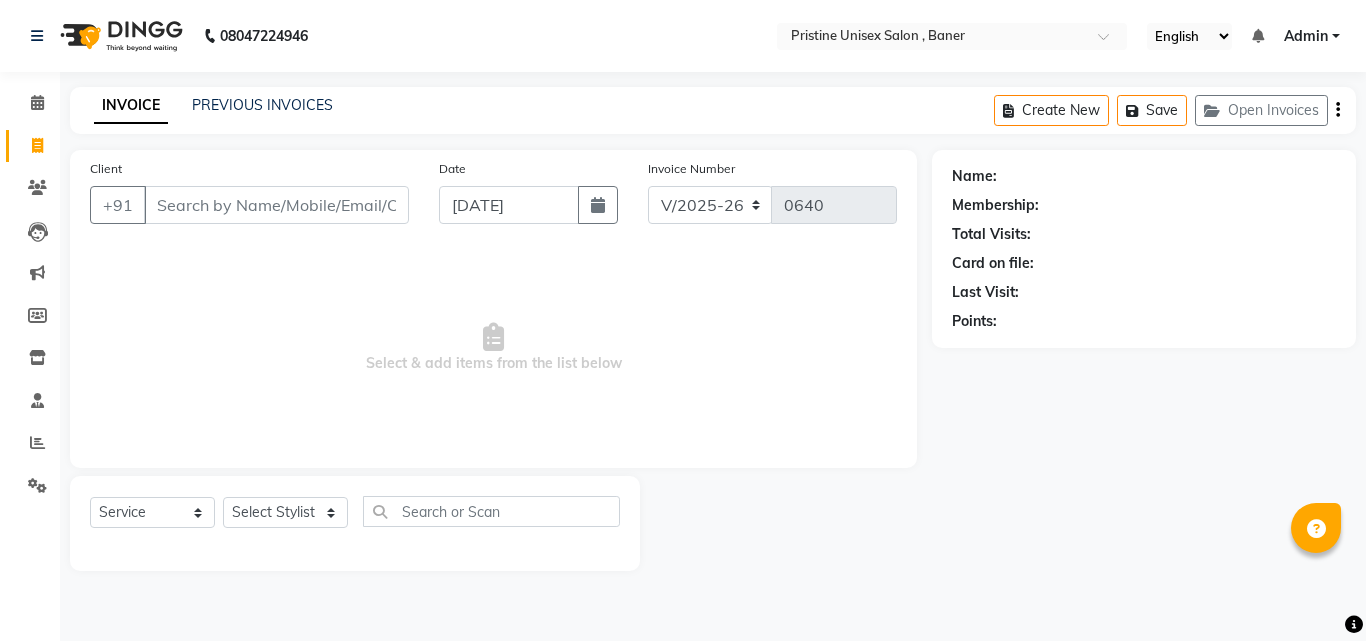 select on "6610" 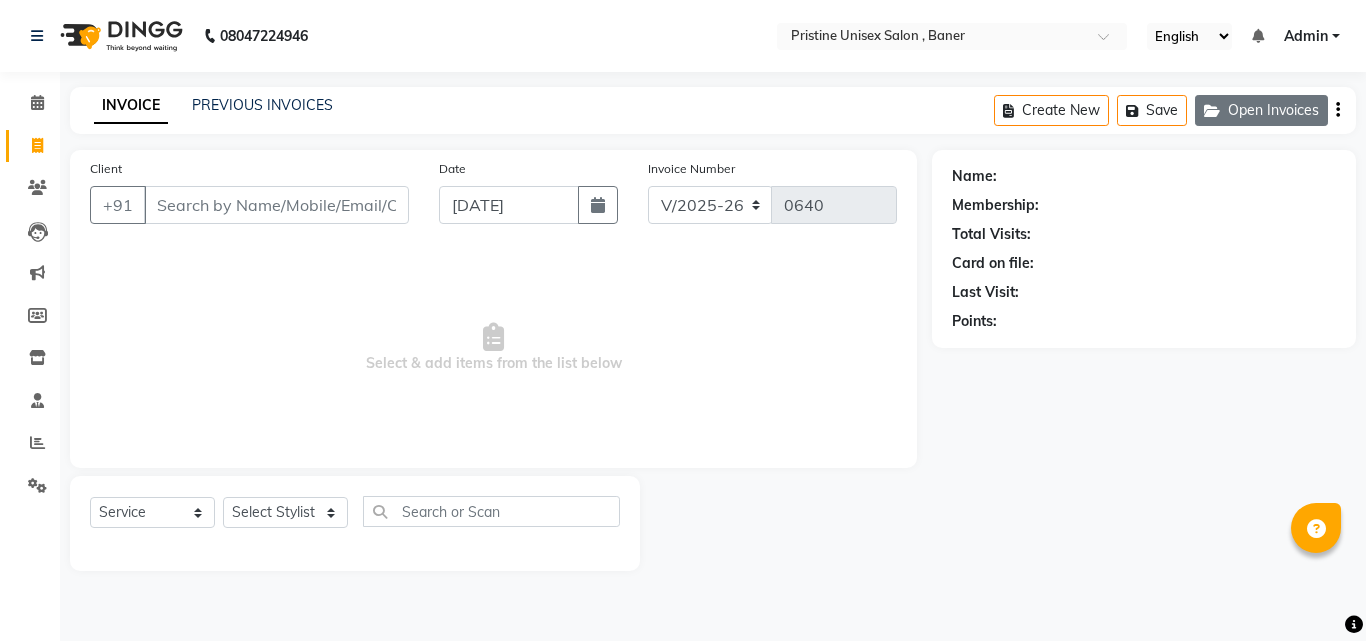 scroll, scrollTop: 0, scrollLeft: 0, axis: both 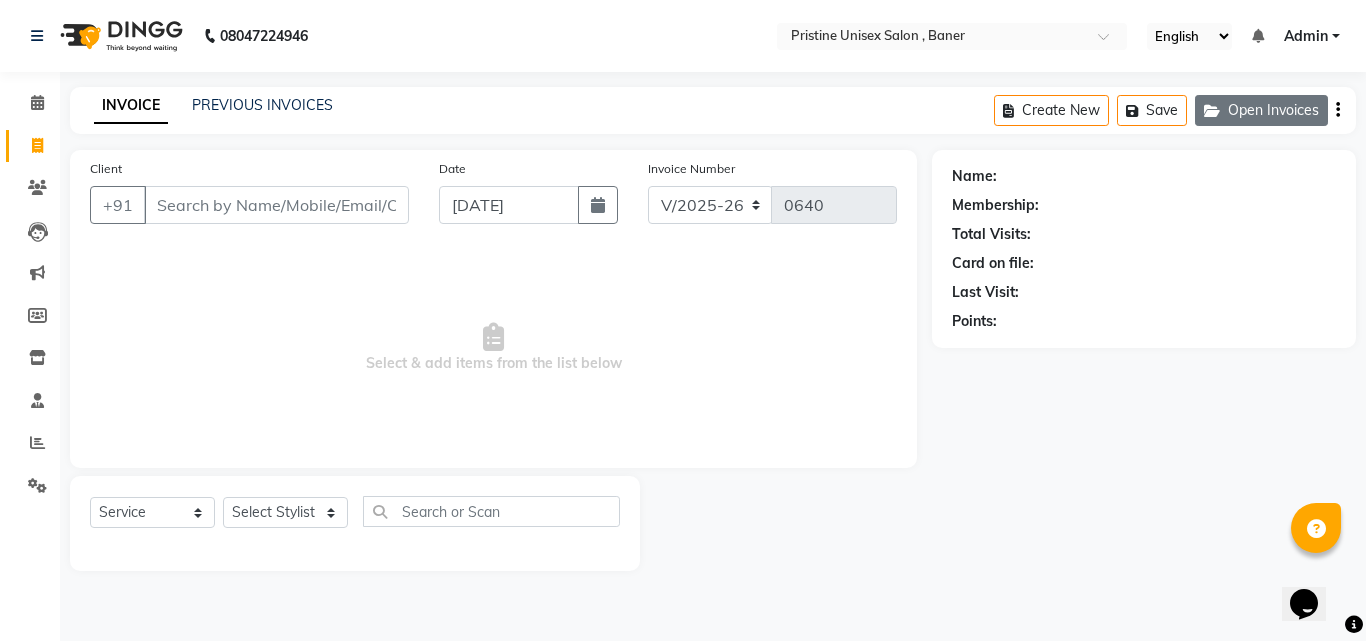 click on "Open Invoices" 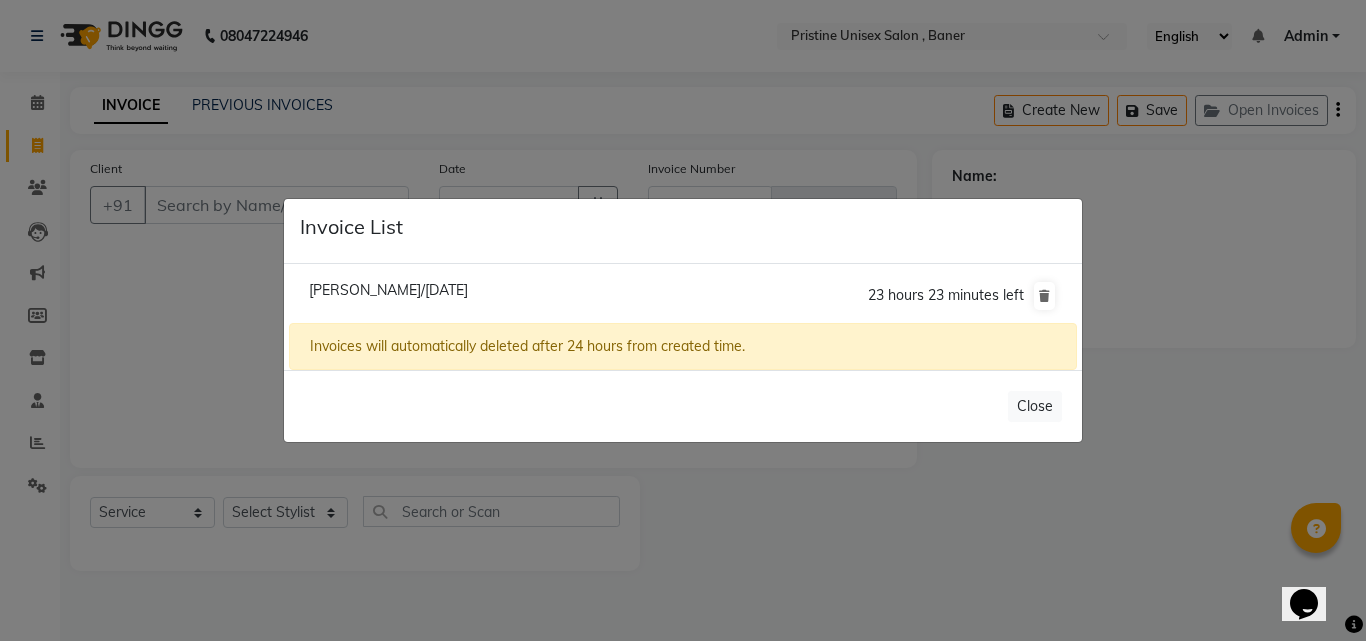click on "[PERSON_NAME]/[DATE]" 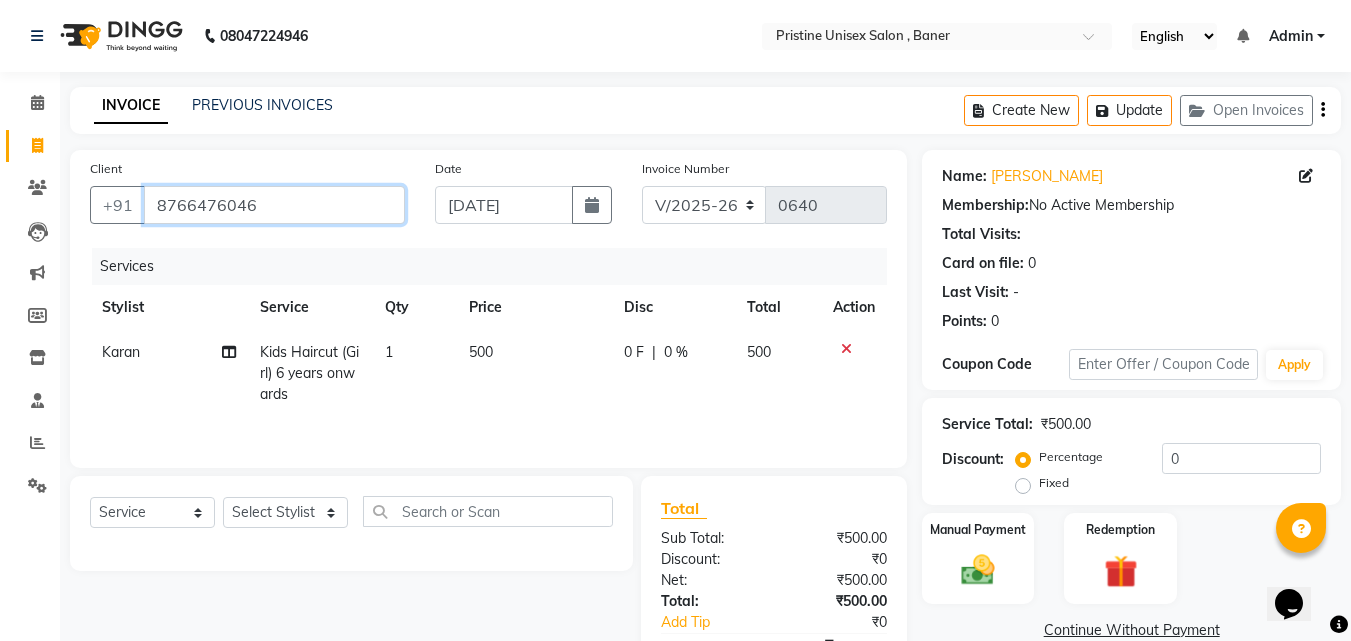 click on "8766476046" at bounding box center [274, 205] 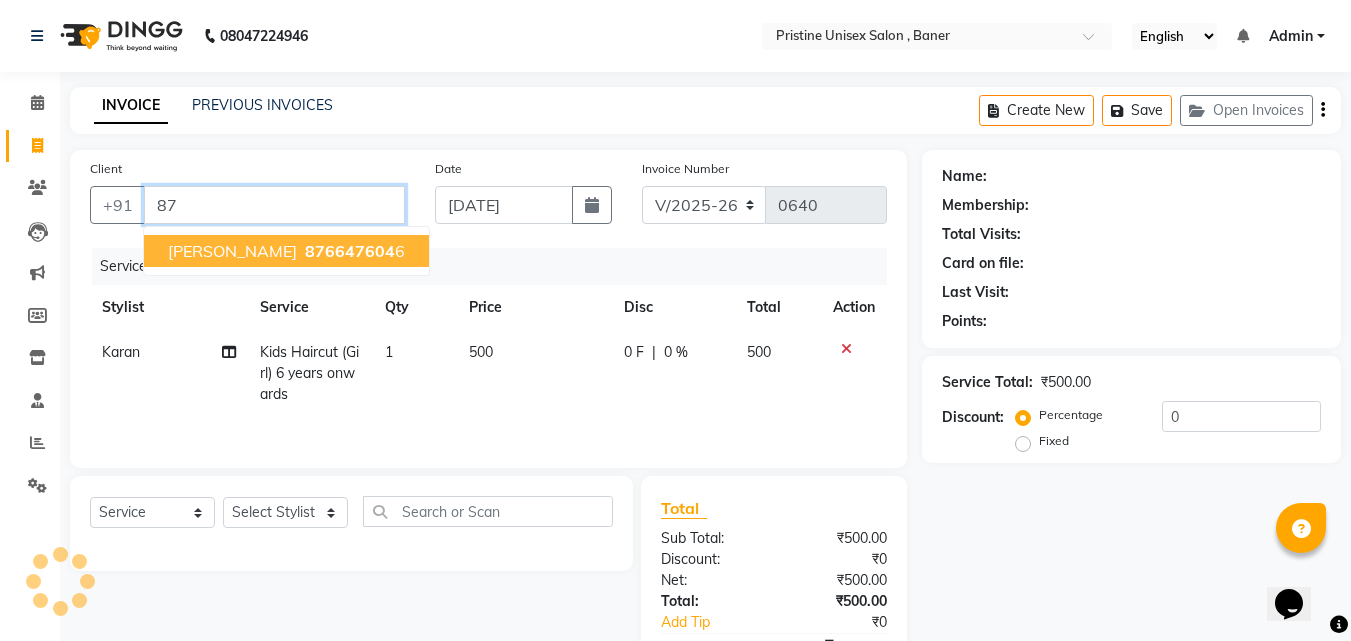 type on "8" 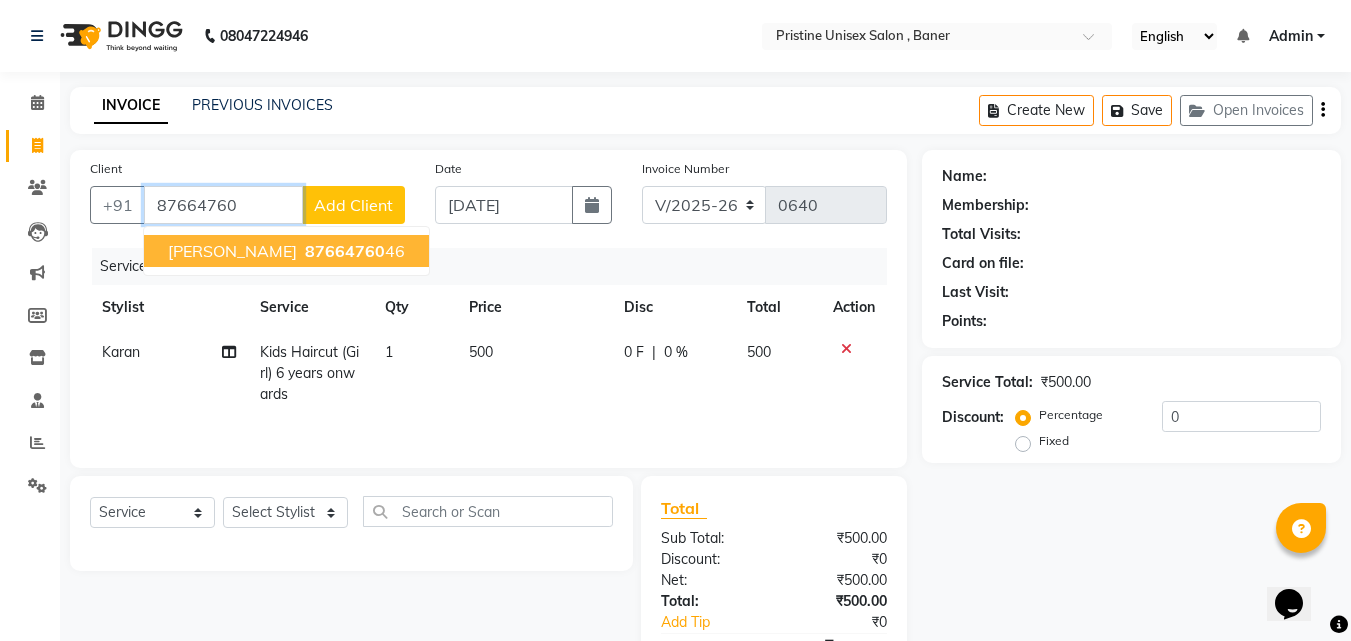 click on "87664760" at bounding box center (345, 251) 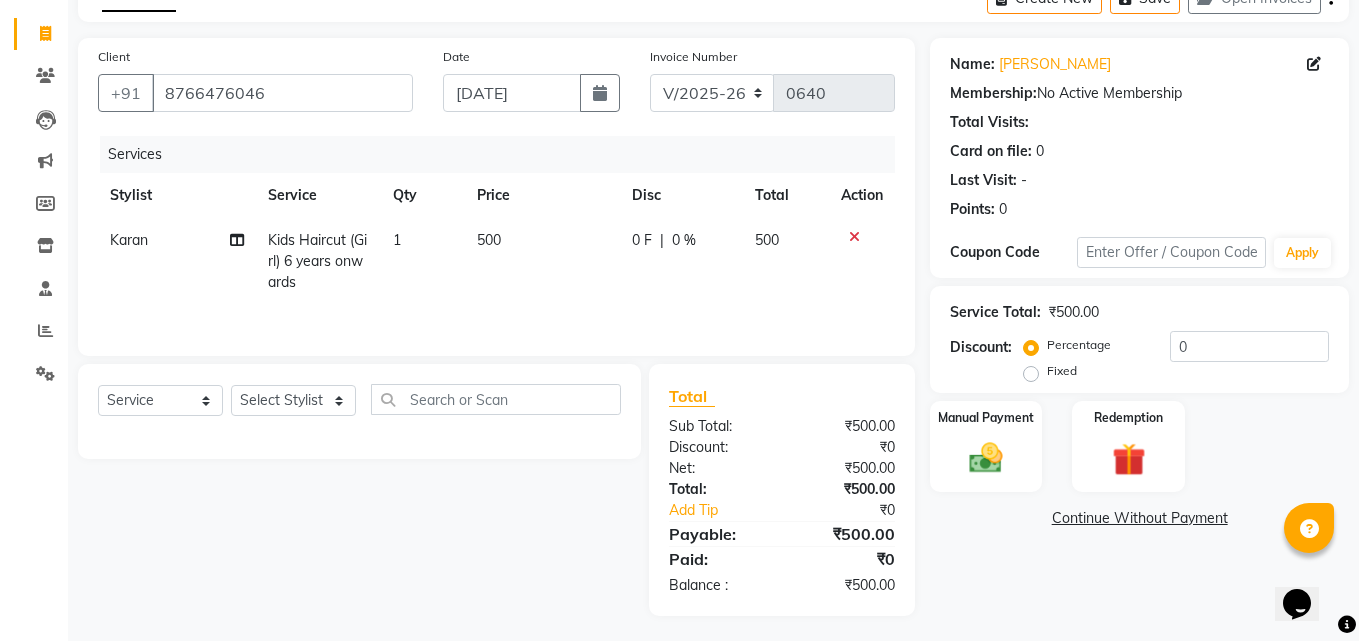 scroll, scrollTop: 117, scrollLeft: 0, axis: vertical 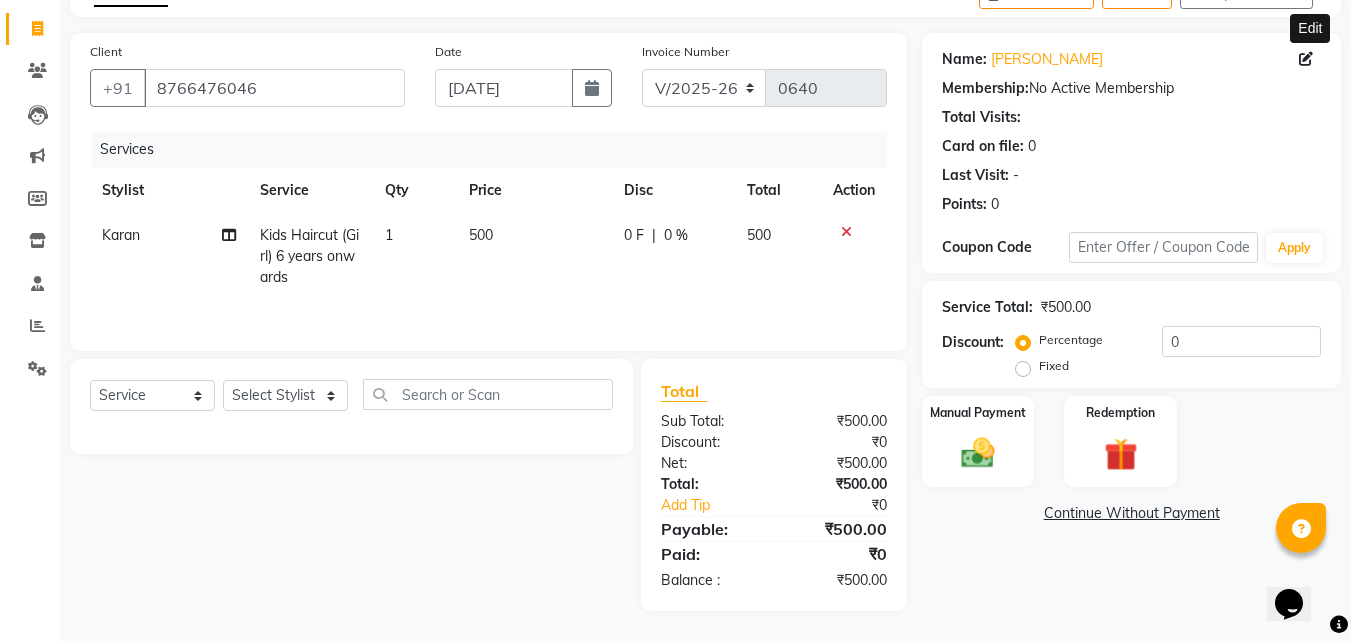 click 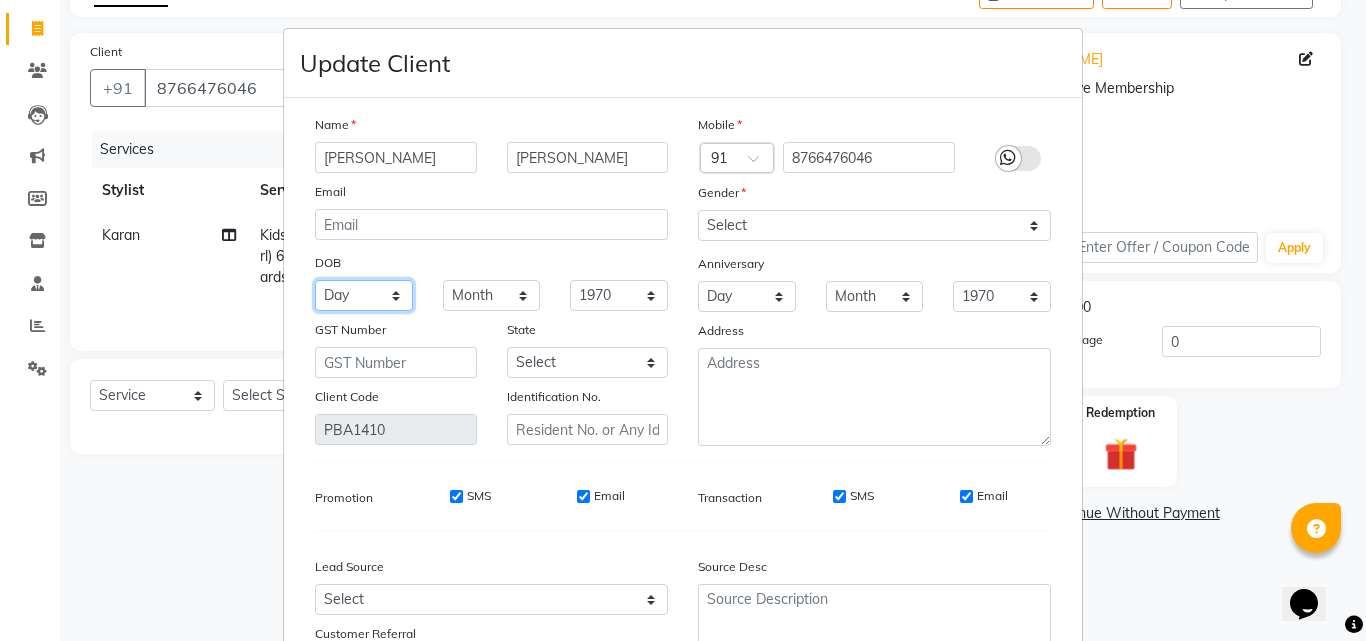 click on "Day 01 02 03 04 05 06 07 08 09 10 11 12 13 14 15 16 17 18 19 20 21 22 23 24 25 26 27 28 29 30 31" at bounding box center [364, 295] 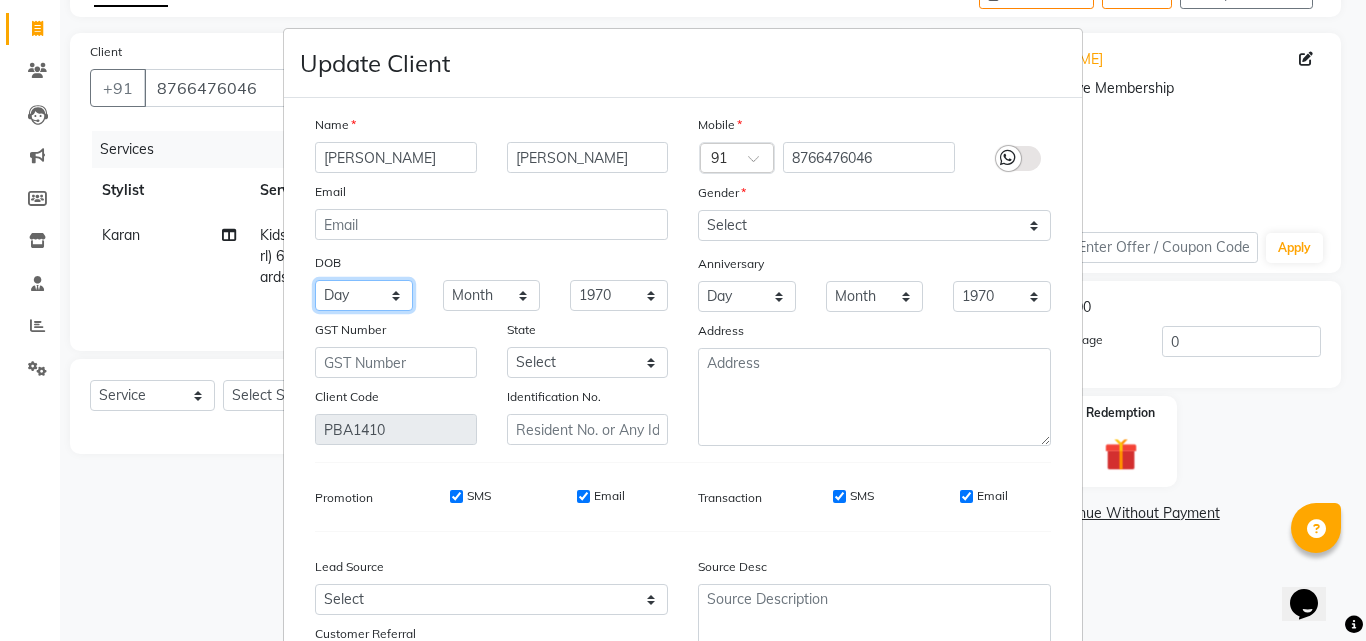 select on "31" 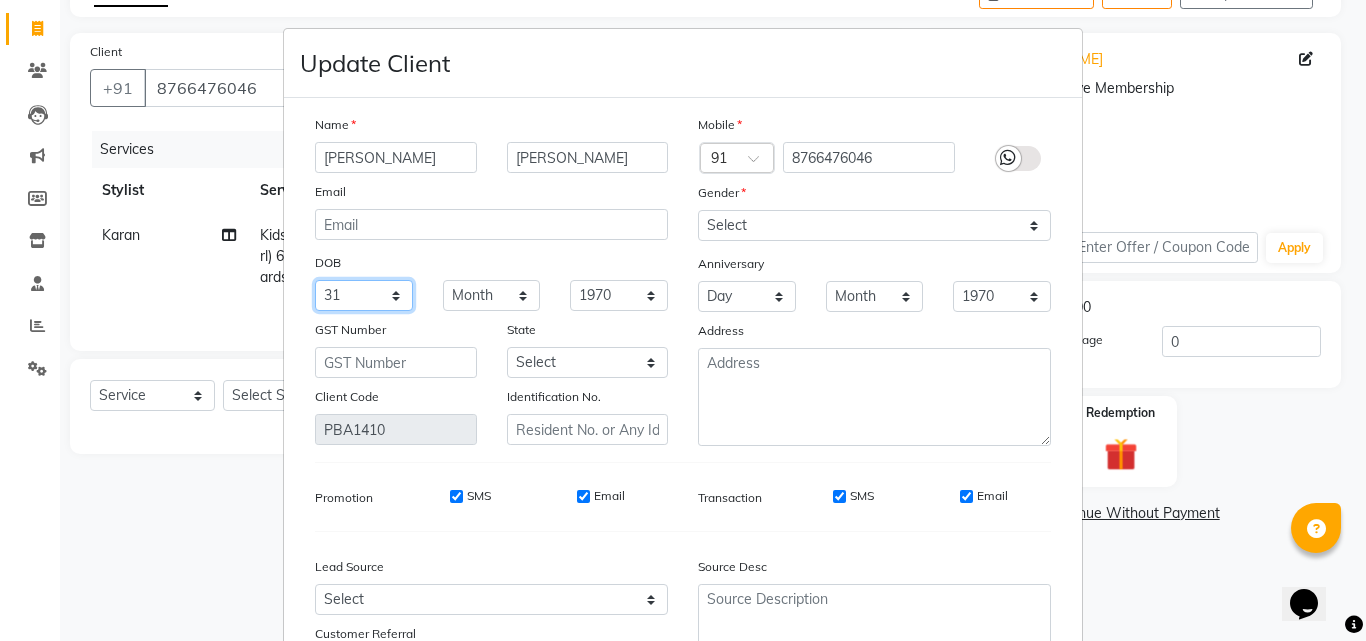click on "Day 01 02 03 04 05 06 07 08 09 10 11 12 13 14 15 16 17 18 19 20 21 22 23 24 25 26 27 28 29 30 31" at bounding box center [364, 295] 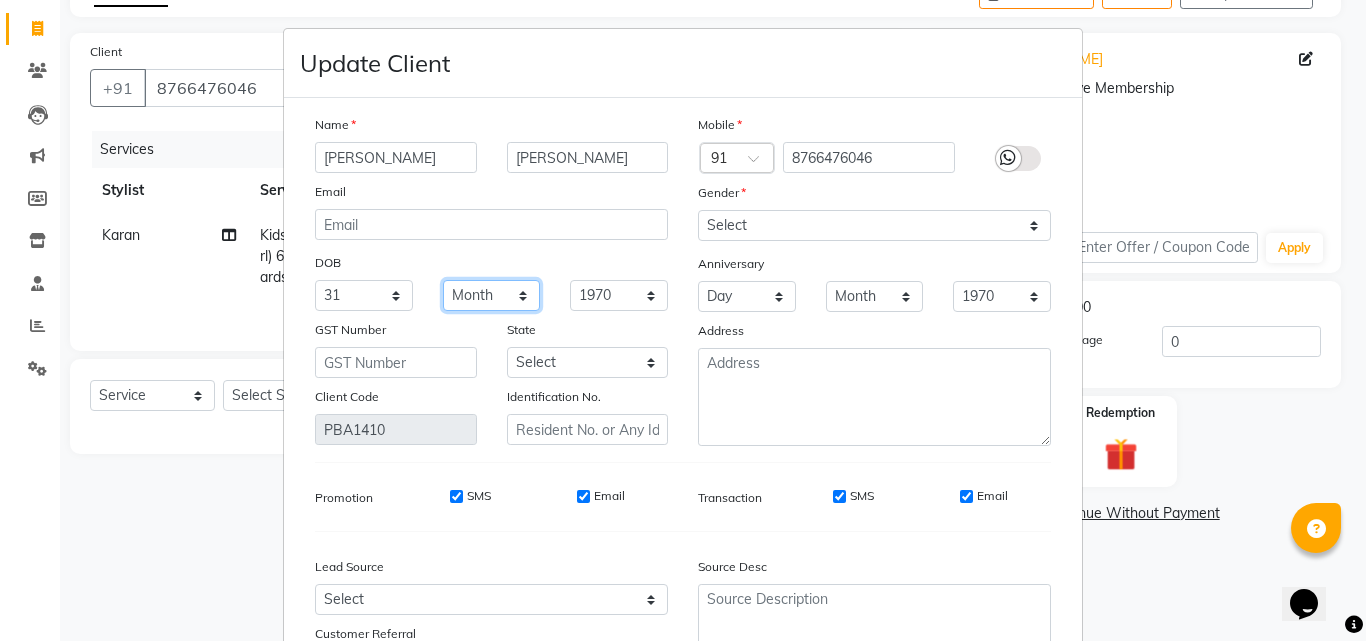 click on "Month January February March April May June July August September October November December" at bounding box center (492, 295) 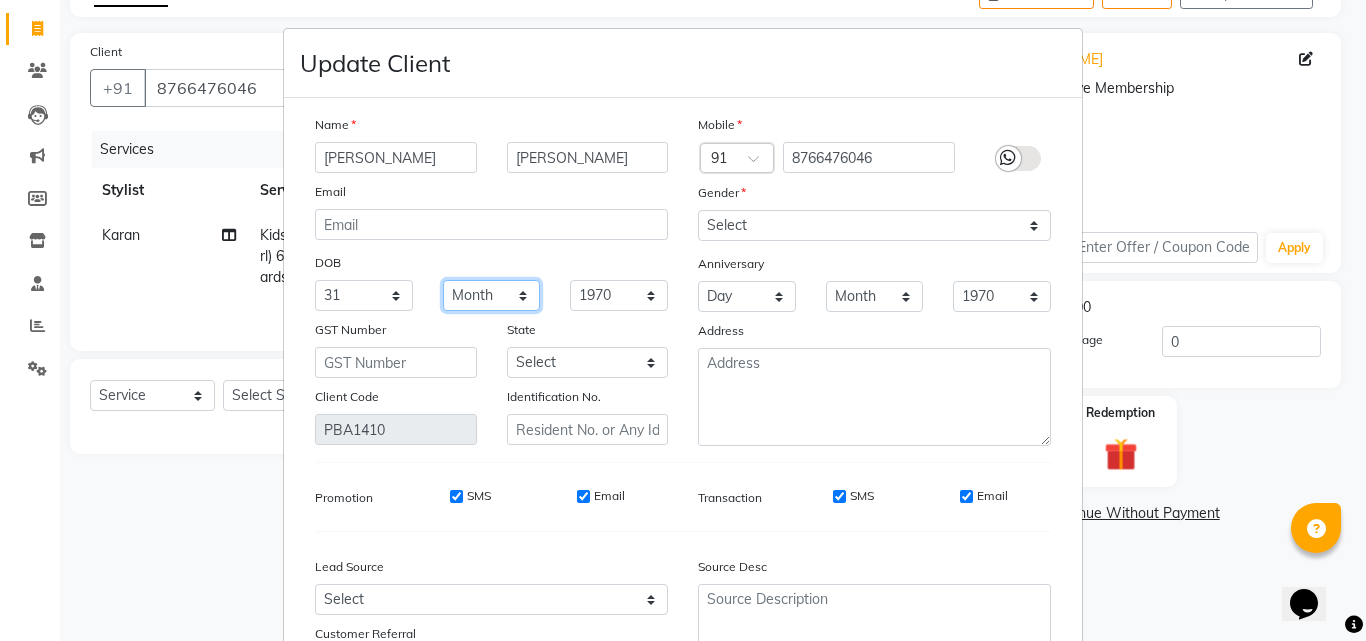 select on "01" 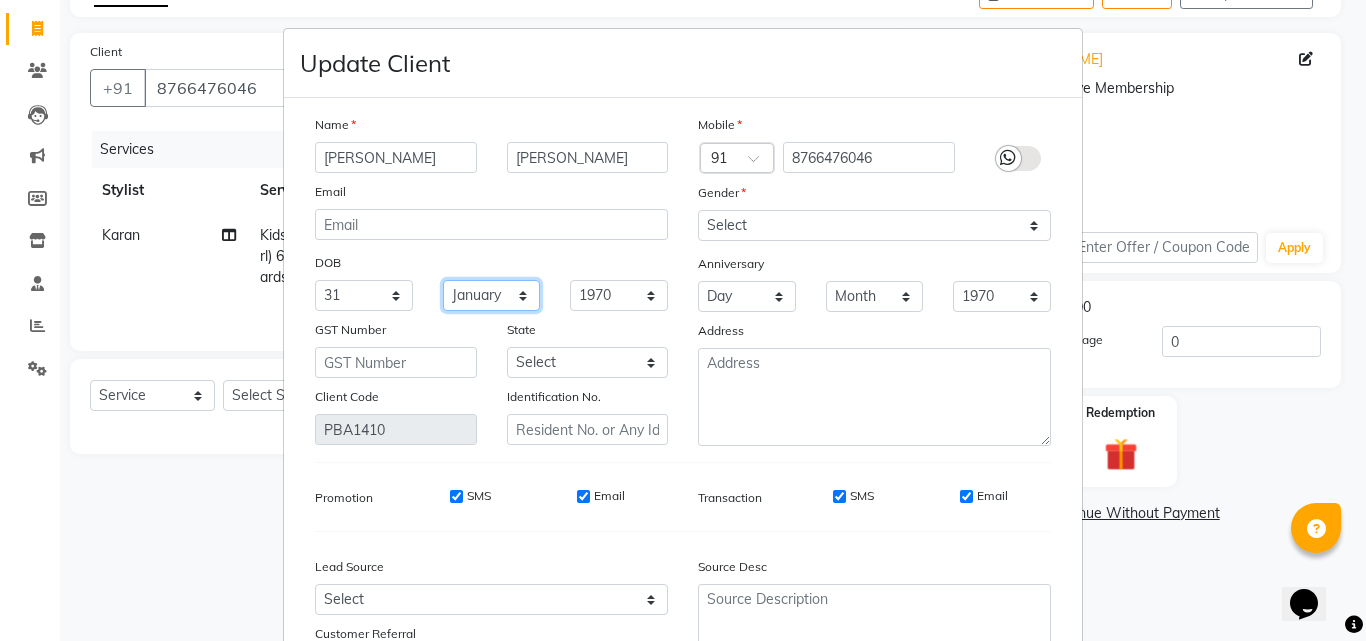 click on "Month January February March April May June July August September October November December" at bounding box center (492, 295) 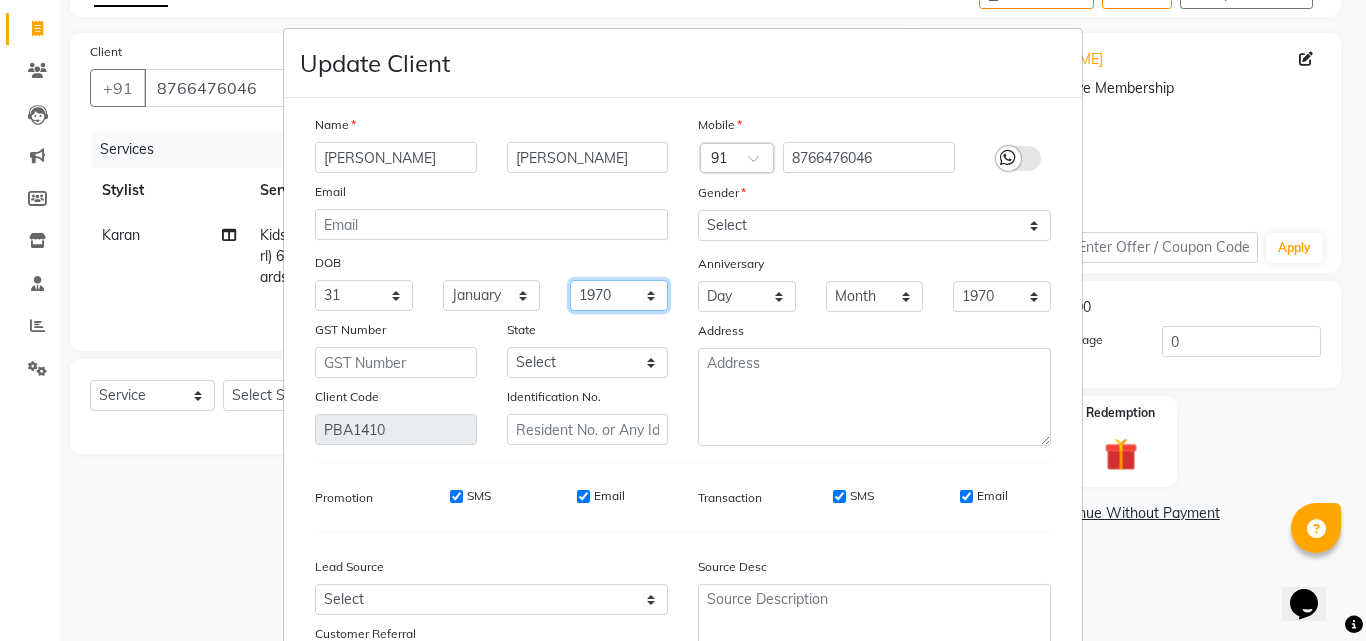 click on "1940 1941 1942 1943 1944 1945 1946 1947 1948 1949 1950 1951 1952 1953 1954 1955 1956 1957 1958 1959 1960 1961 1962 1963 1964 1965 1966 1967 1968 1969 1970 1971 1972 1973 1974 1975 1976 1977 1978 1979 1980 1981 1982 1983 1984 1985 1986 1987 1988 1989 1990 1991 1992 1993 1994 1995 1996 1997 1998 1999 2000 2001 2002 2003 2004 2005 2006 2007 2008 2009 2010 2011 2012 2013 2014 2015 2016 2017 2018 2019 2020 2021 2022 2023 2024" at bounding box center [619, 295] 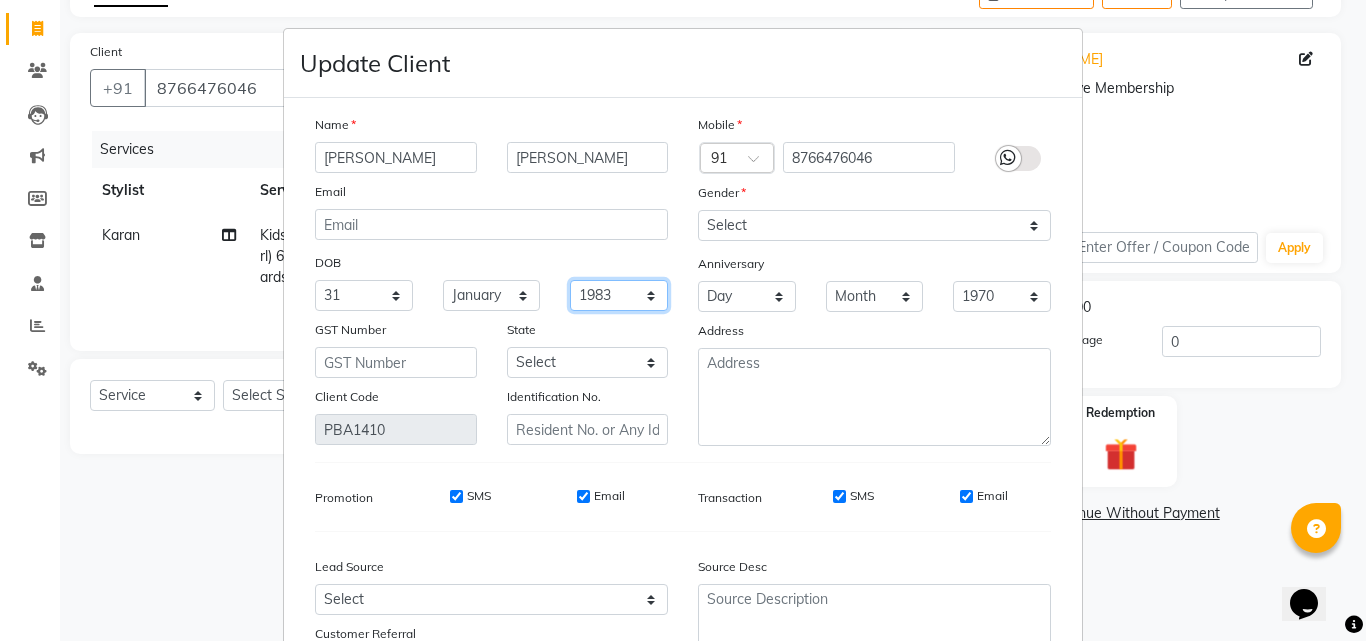 click on "1940 1941 1942 1943 1944 1945 1946 1947 1948 1949 1950 1951 1952 1953 1954 1955 1956 1957 1958 1959 1960 1961 1962 1963 1964 1965 1966 1967 1968 1969 1970 1971 1972 1973 1974 1975 1976 1977 1978 1979 1980 1981 1982 1983 1984 1985 1986 1987 1988 1989 1990 1991 1992 1993 1994 1995 1996 1997 1998 1999 2000 2001 2002 2003 2004 2005 2006 2007 2008 2009 2010 2011 2012 2013 2014 2015 2016 2017 2018 2019 2020 2021 2022 2023 2024" at bounding box center (619, 295) 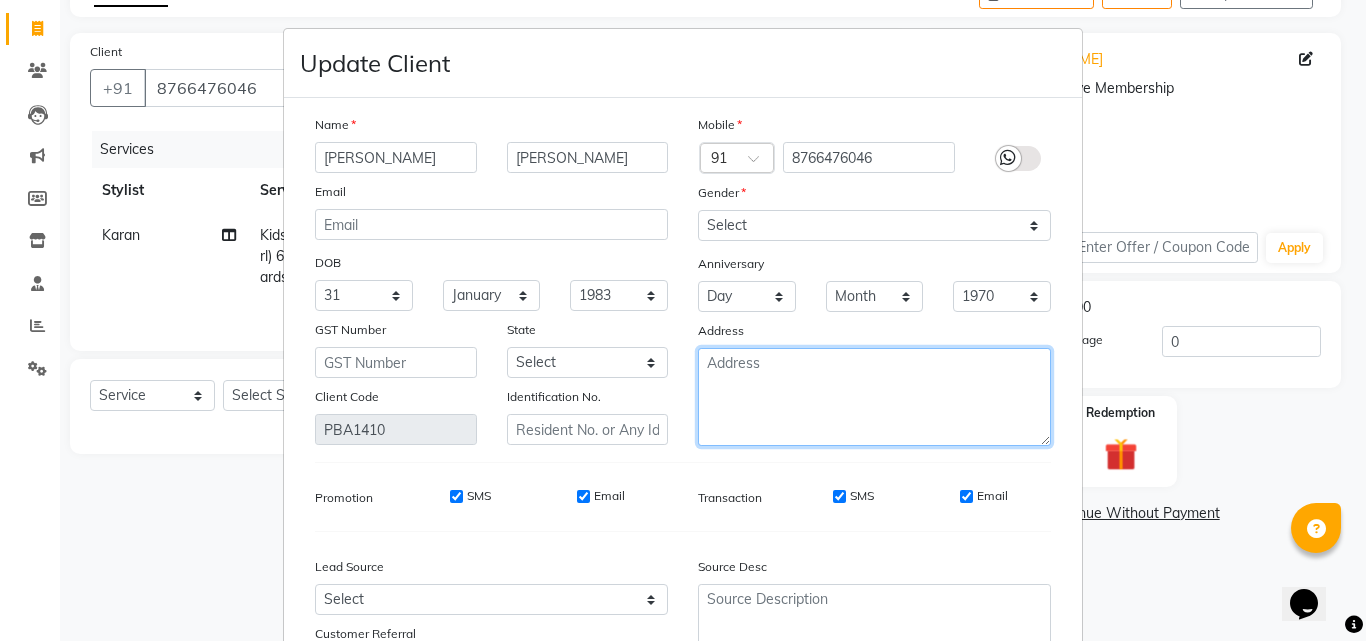 click at bounding box center [874, 397] 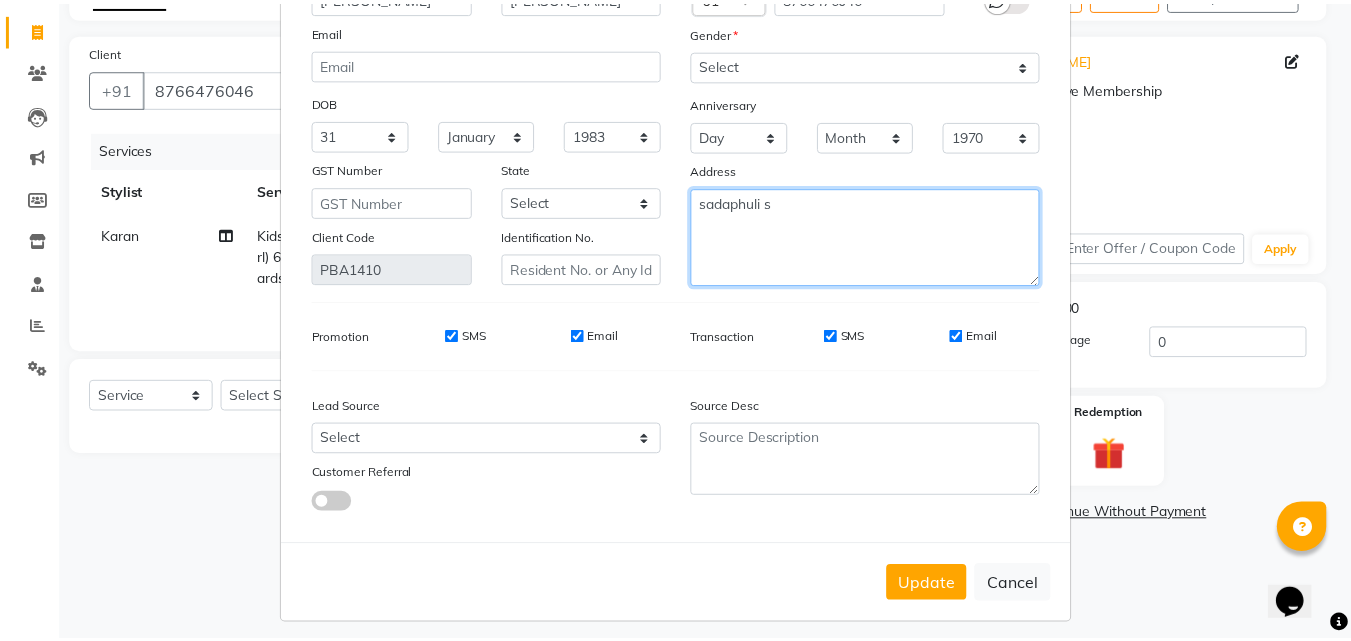 scroll, scrollTop: 172, scrollLeft: 0, axis: vertical 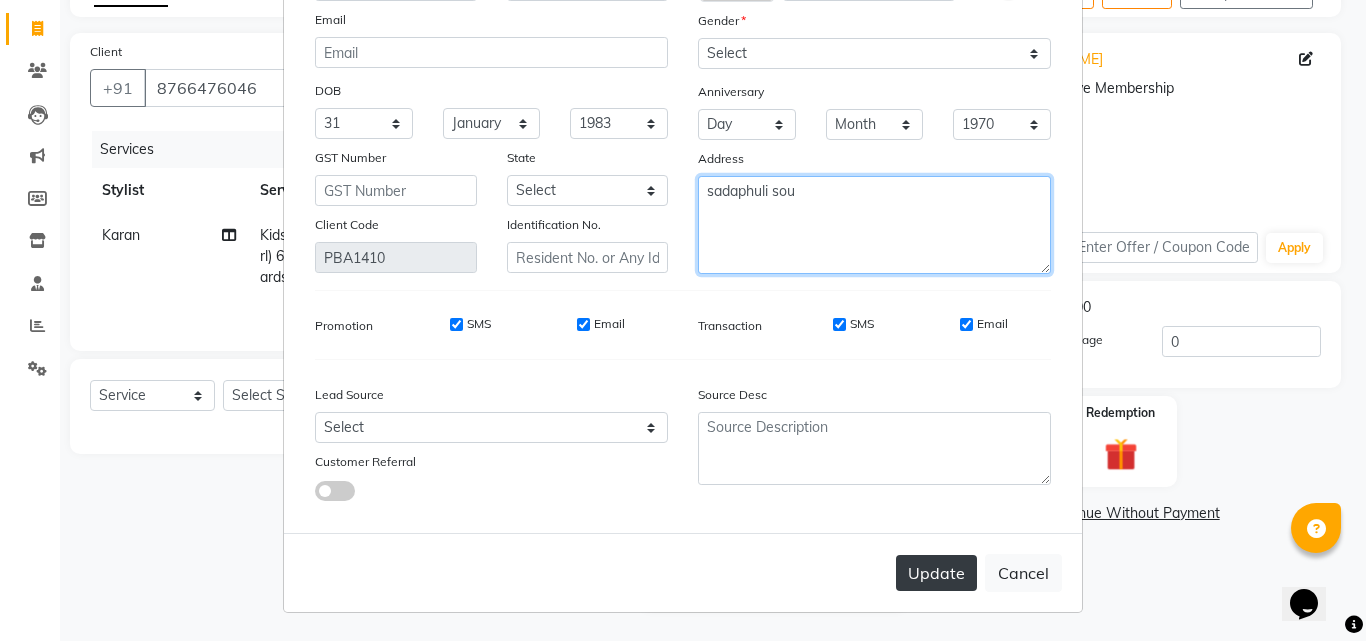 type on "sadaphuli sou" 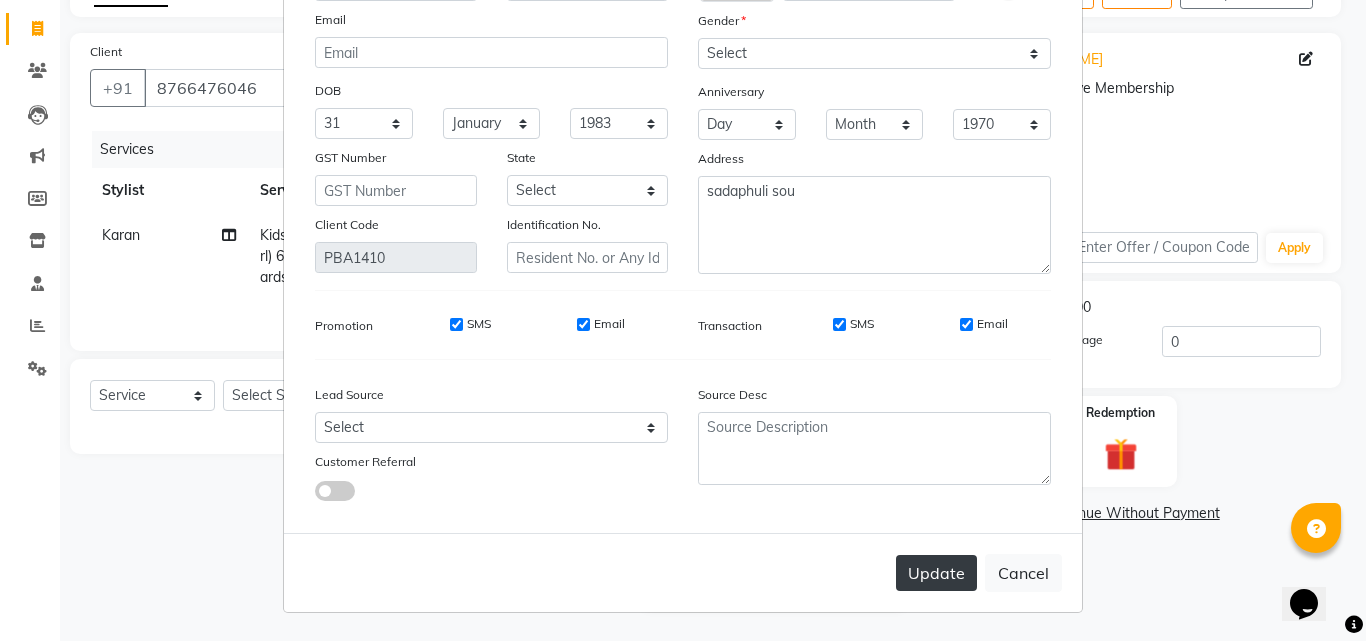 click on "Update" at bounding box center [936, 573] 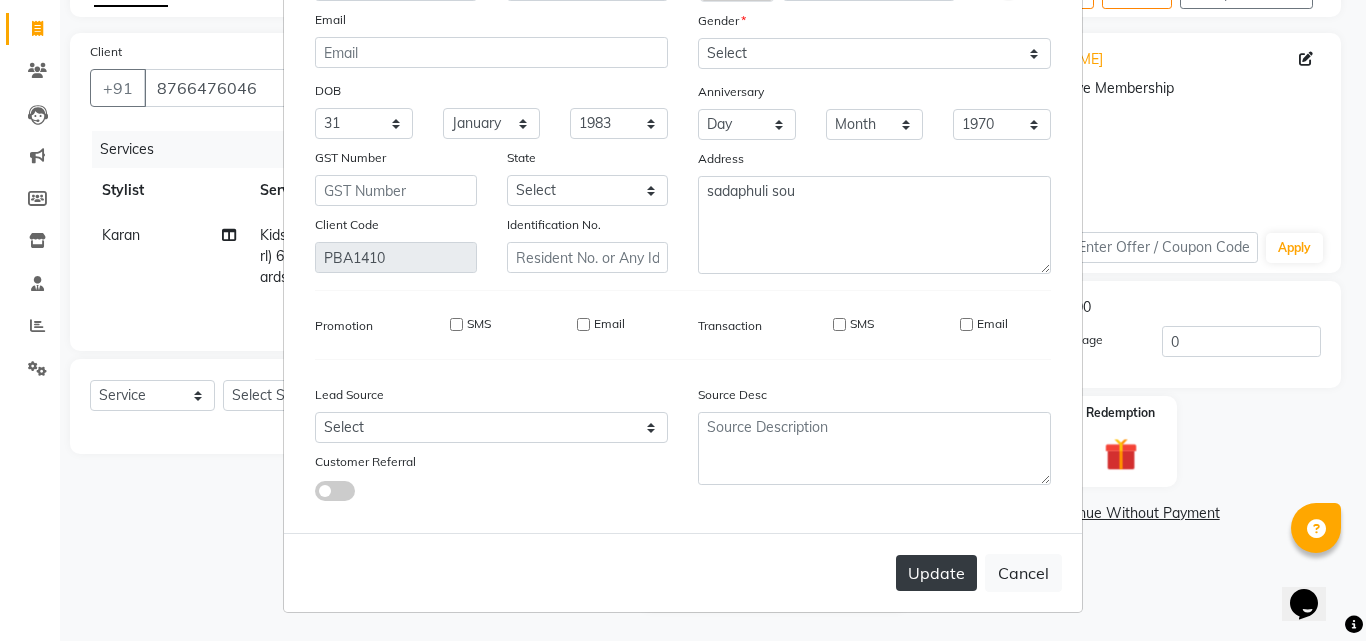 type 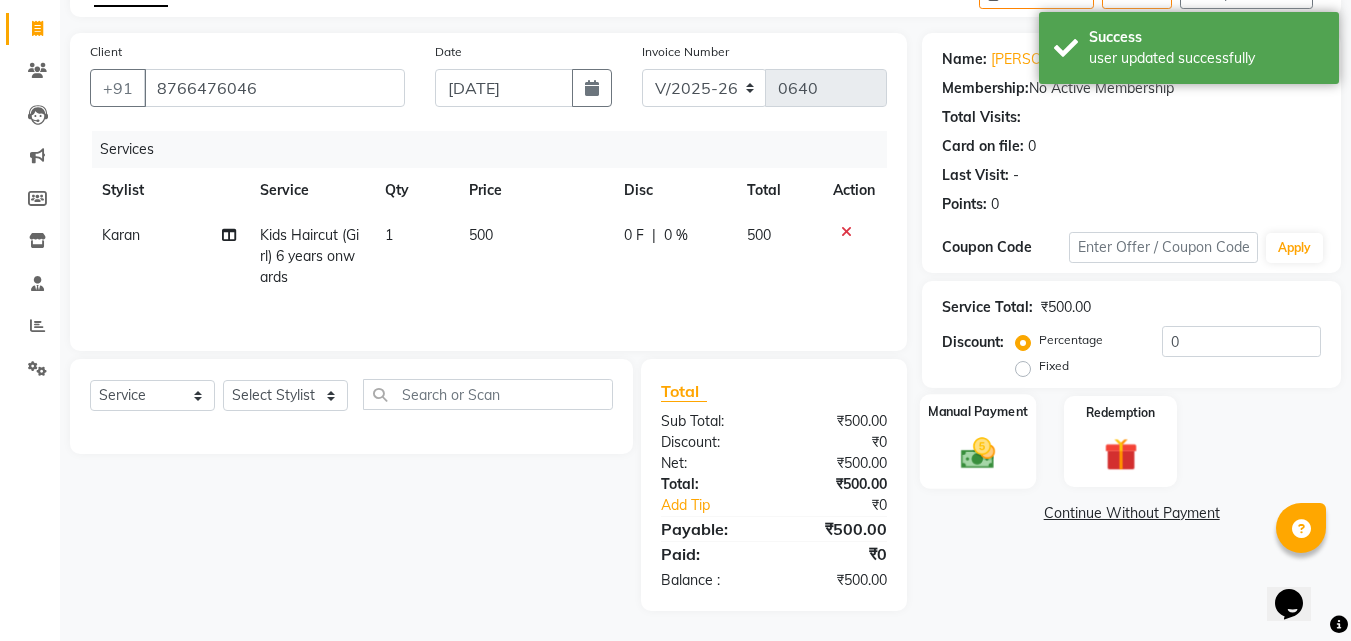 click 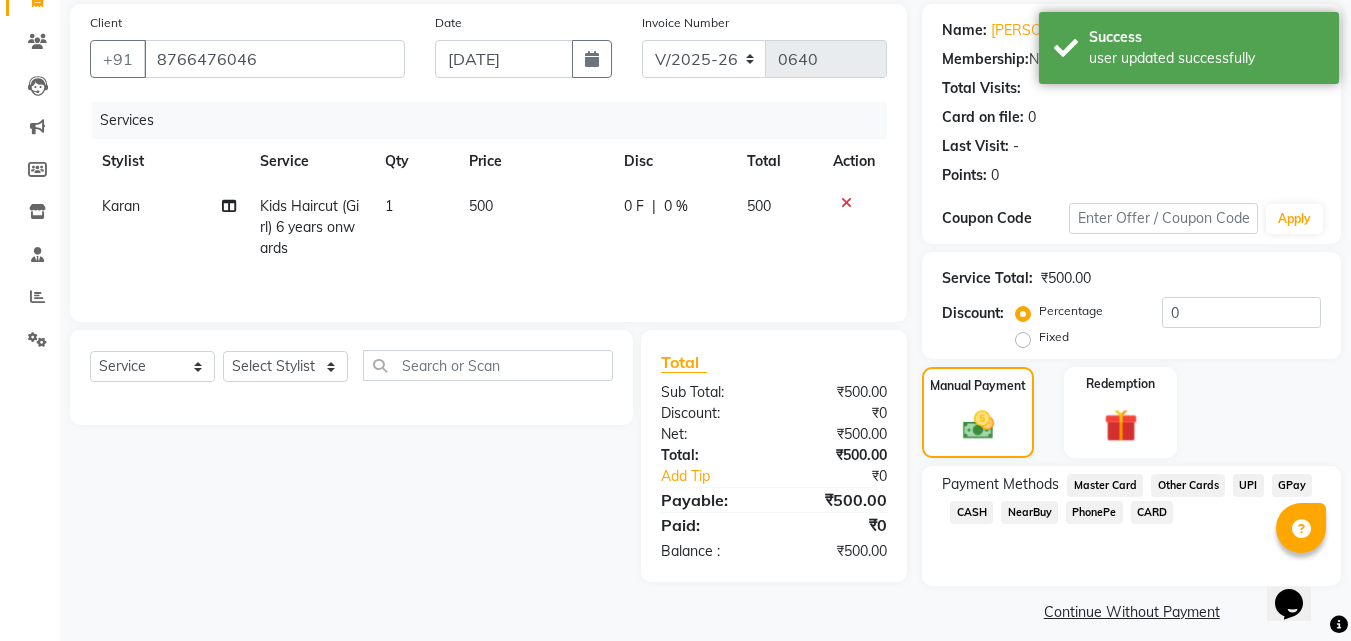scroll, scrollTop: 162, scrollLeft: 0, axis: vertical 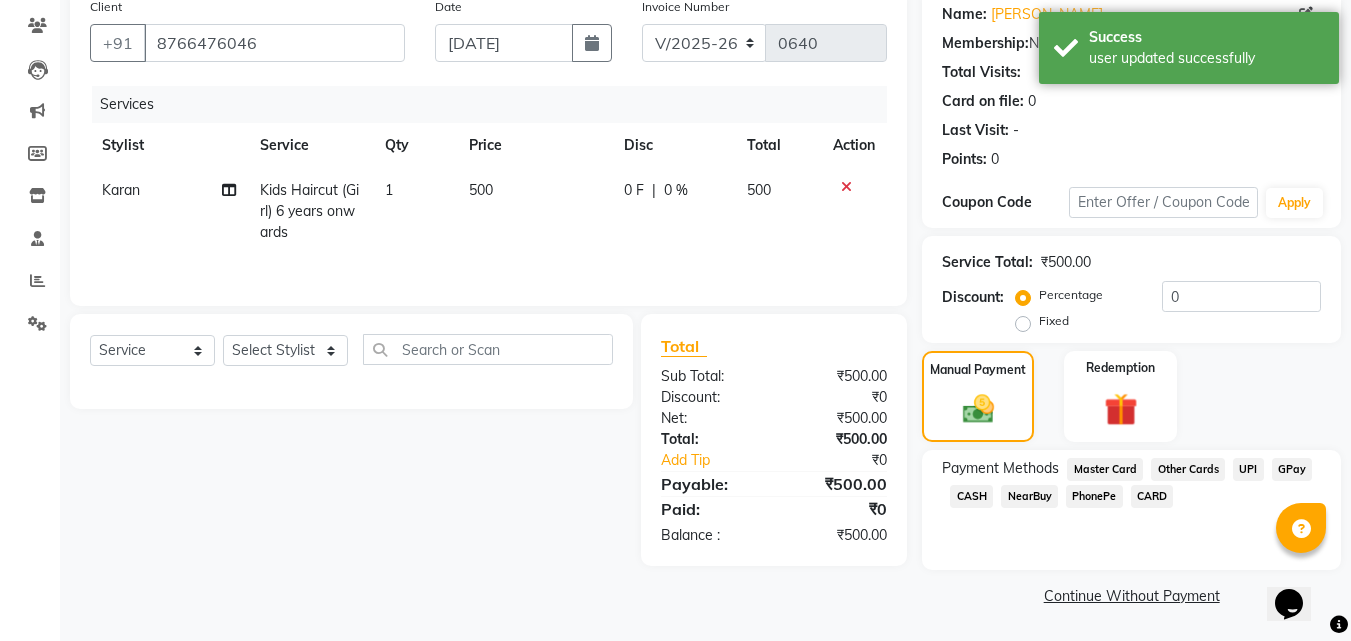 click on "GPay" 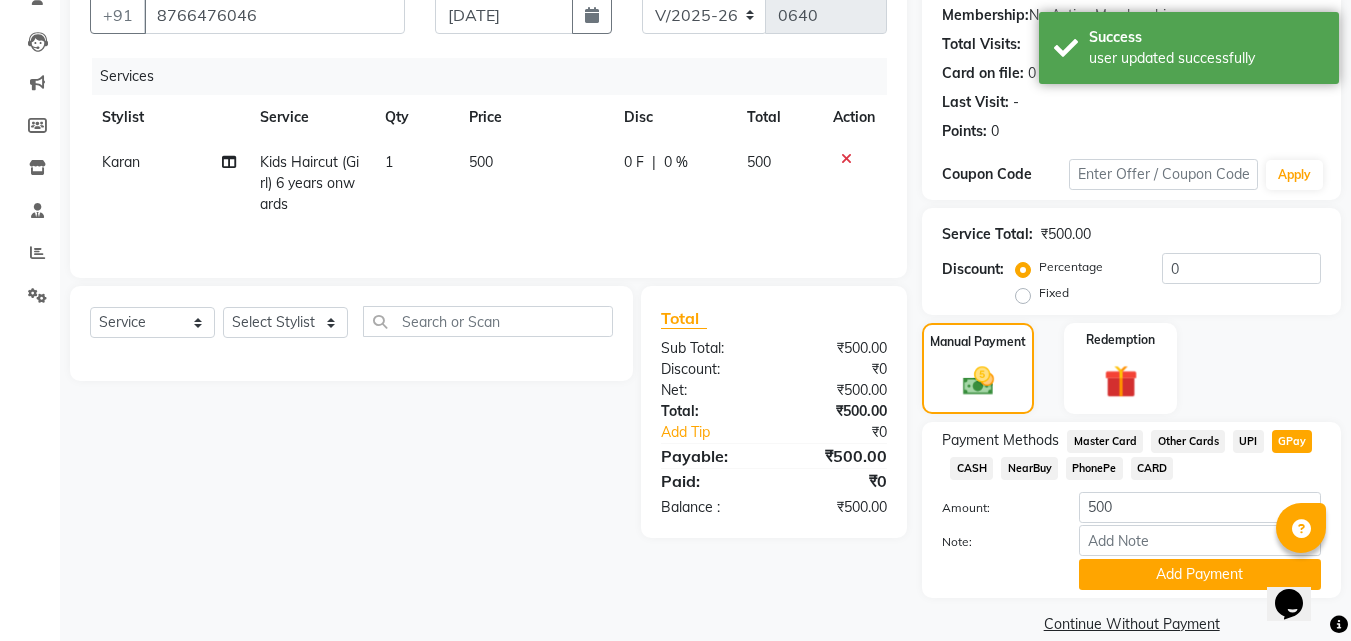 scroll, scrollTop: 218, scrollLeft: 0, axis: vertical 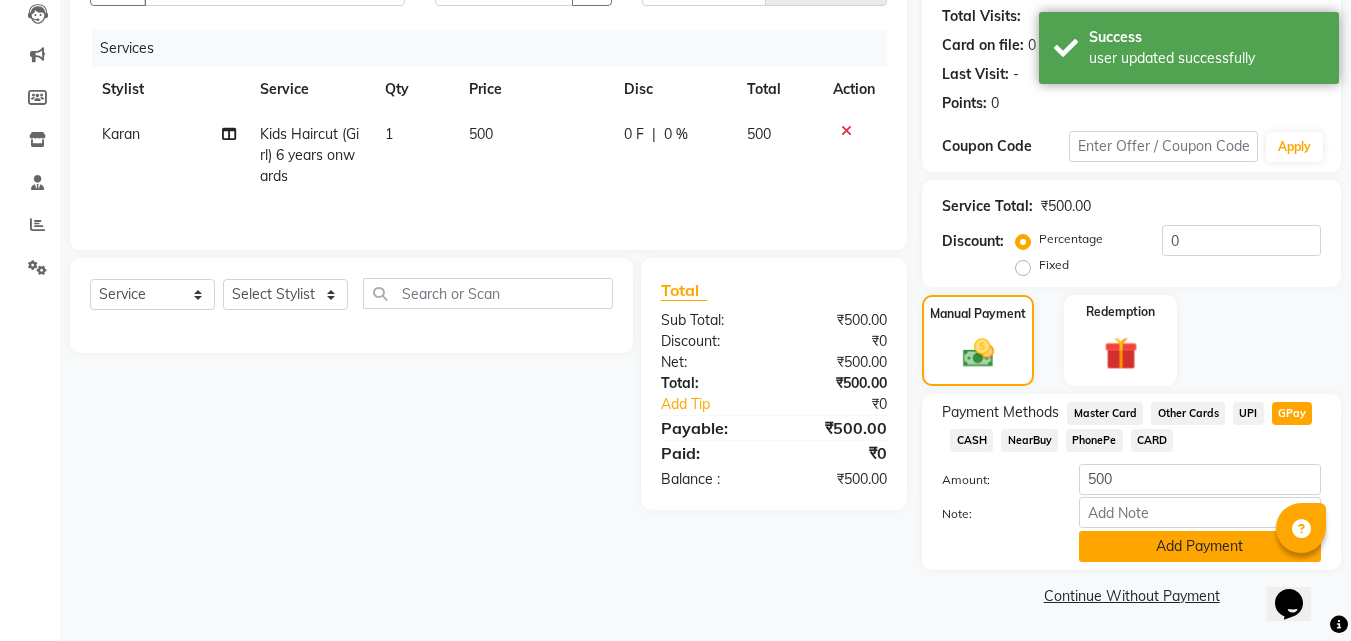 click on "Add Payment" 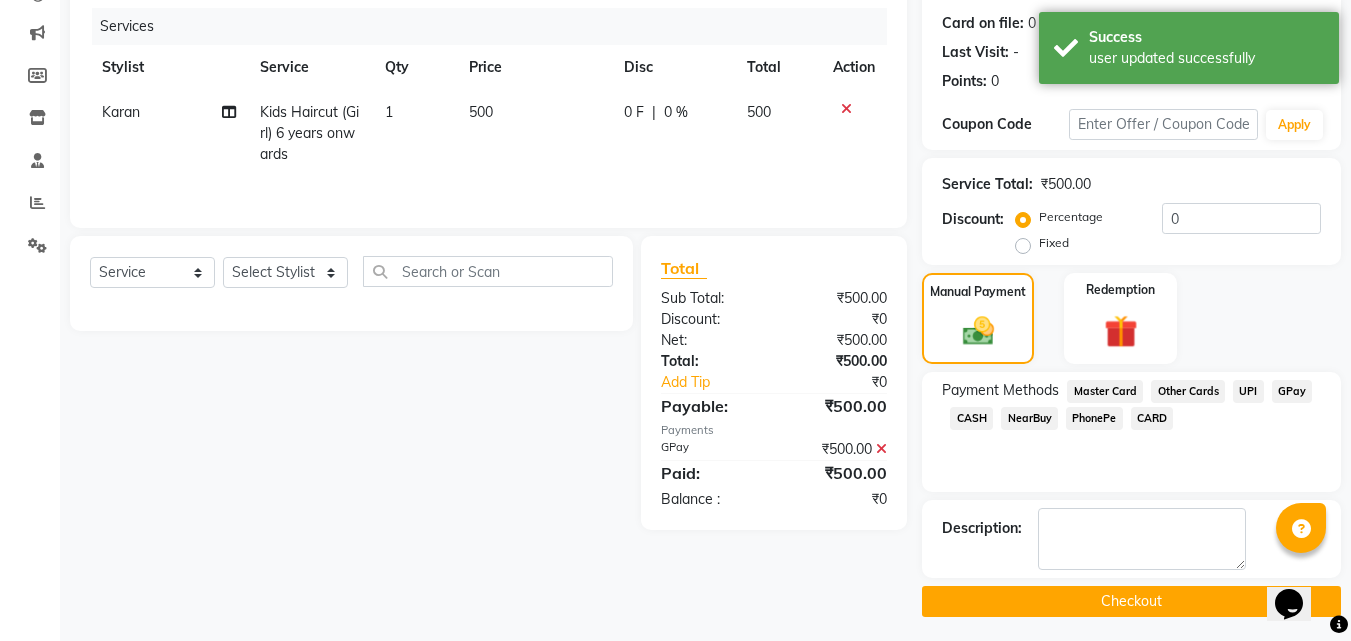 scroll, scrollTop: 246, scrollLeft: 0, axis: vertical 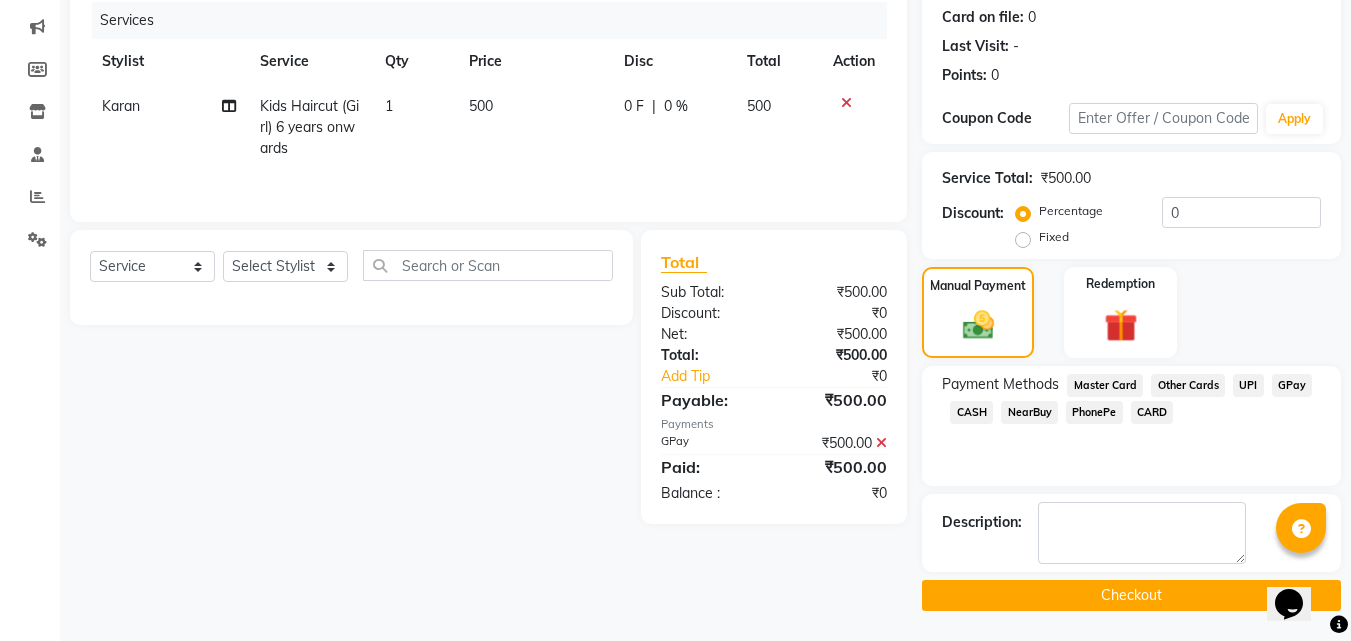 click on "Checkout" 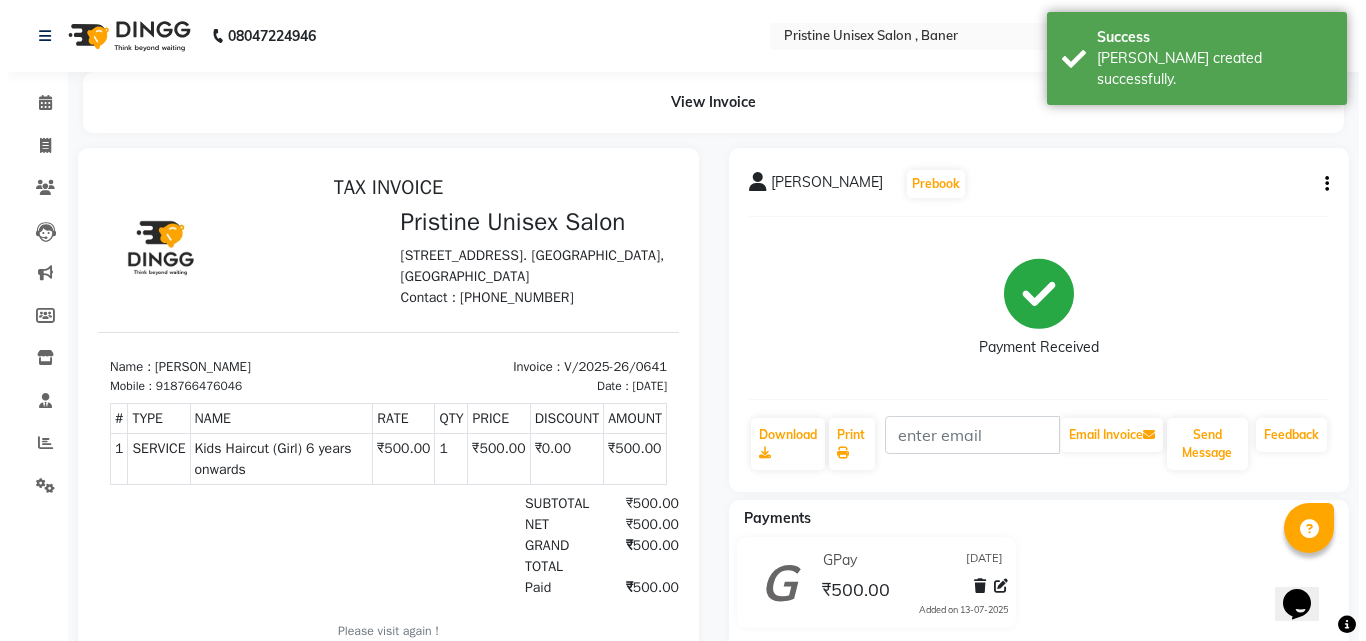 scroll, scrollTop: 0, scrollLeft: 0, axis: both 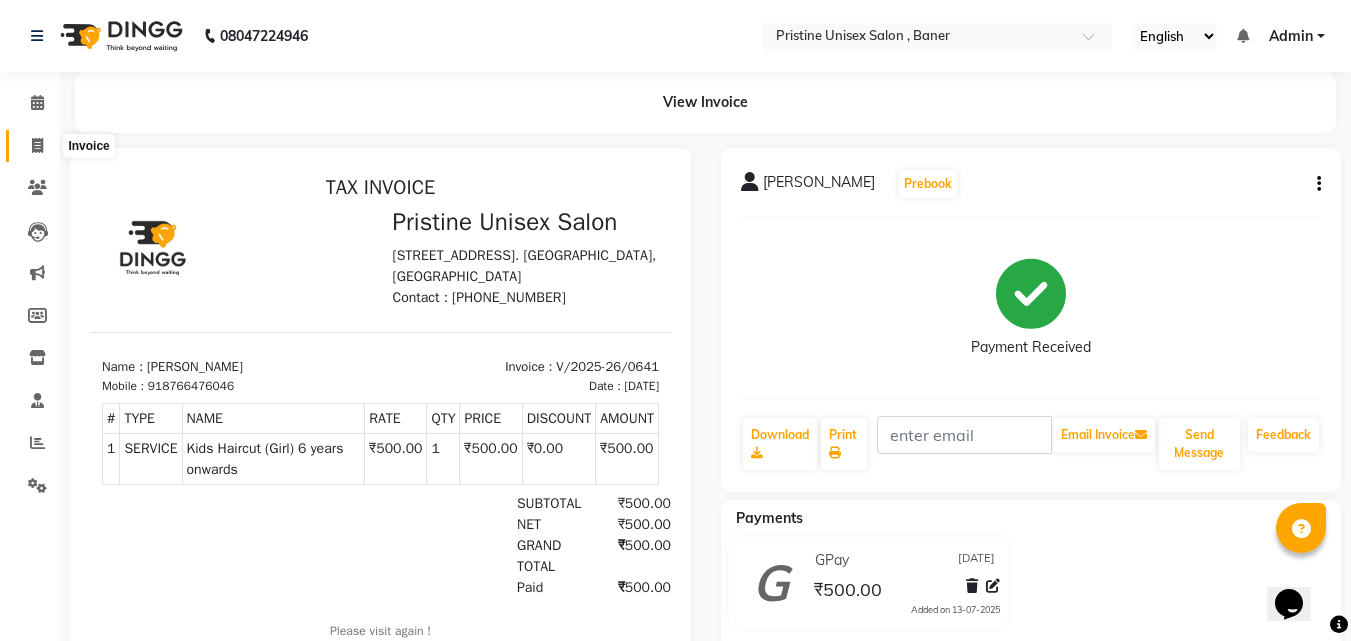 click 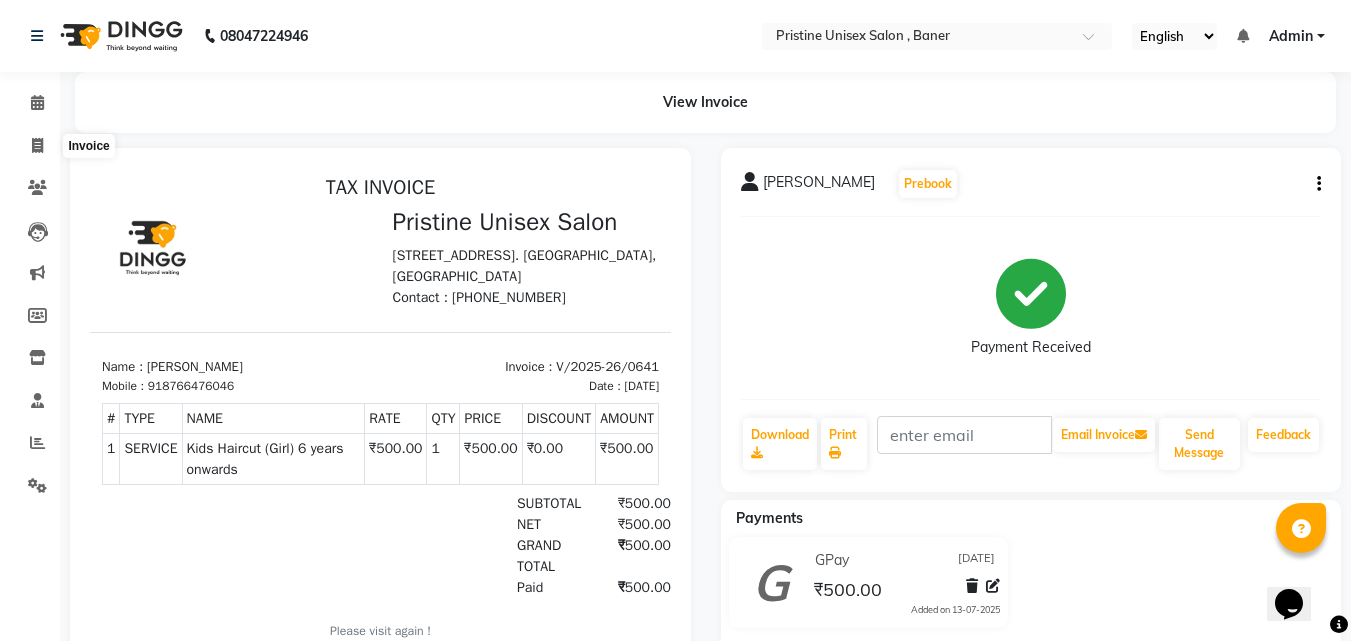 select on "service" 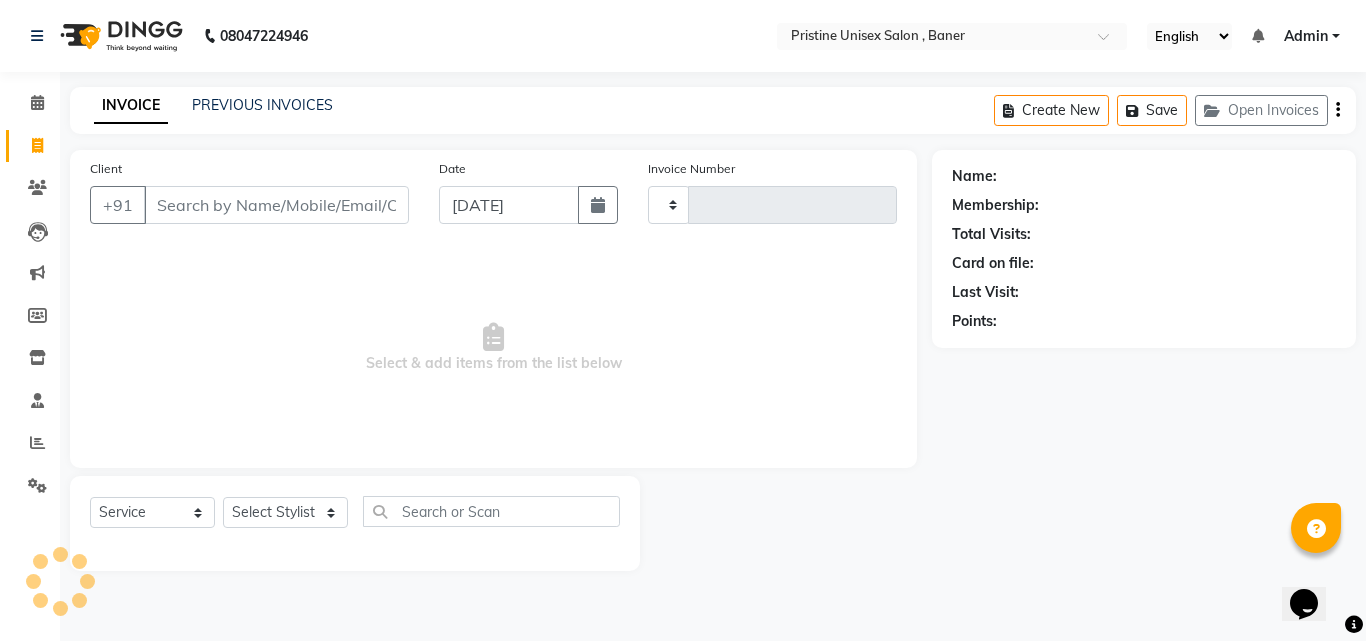 type on "0642" 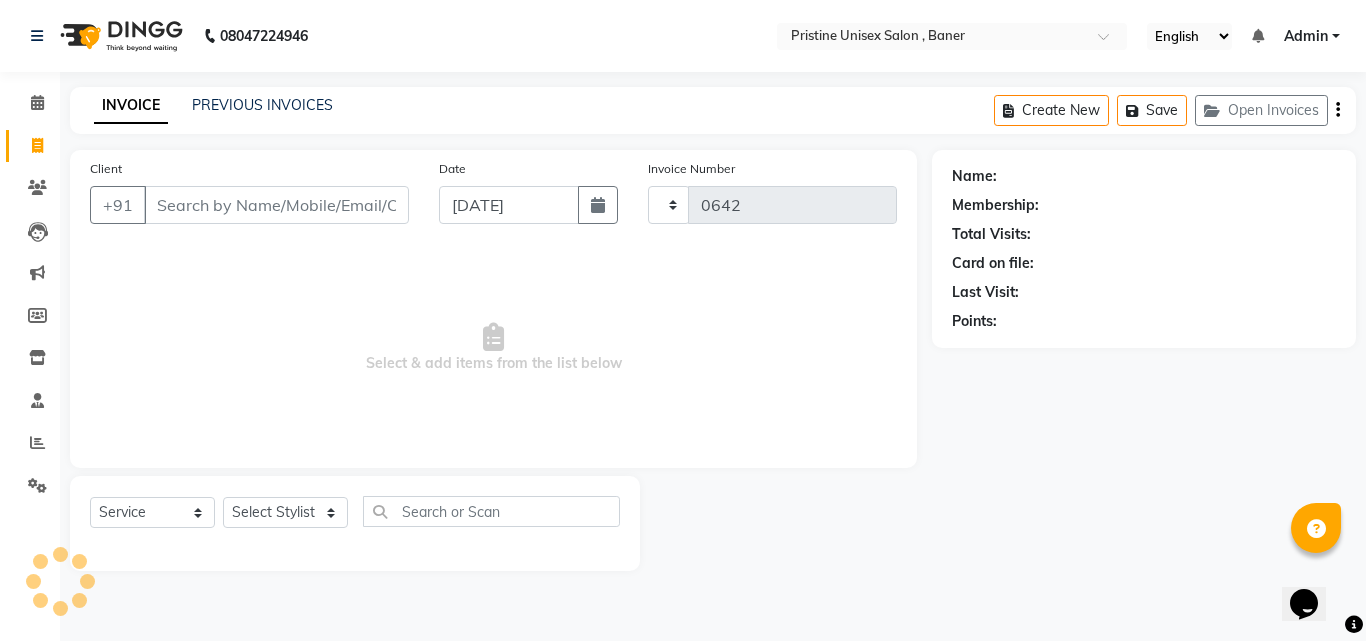 select on "6610" 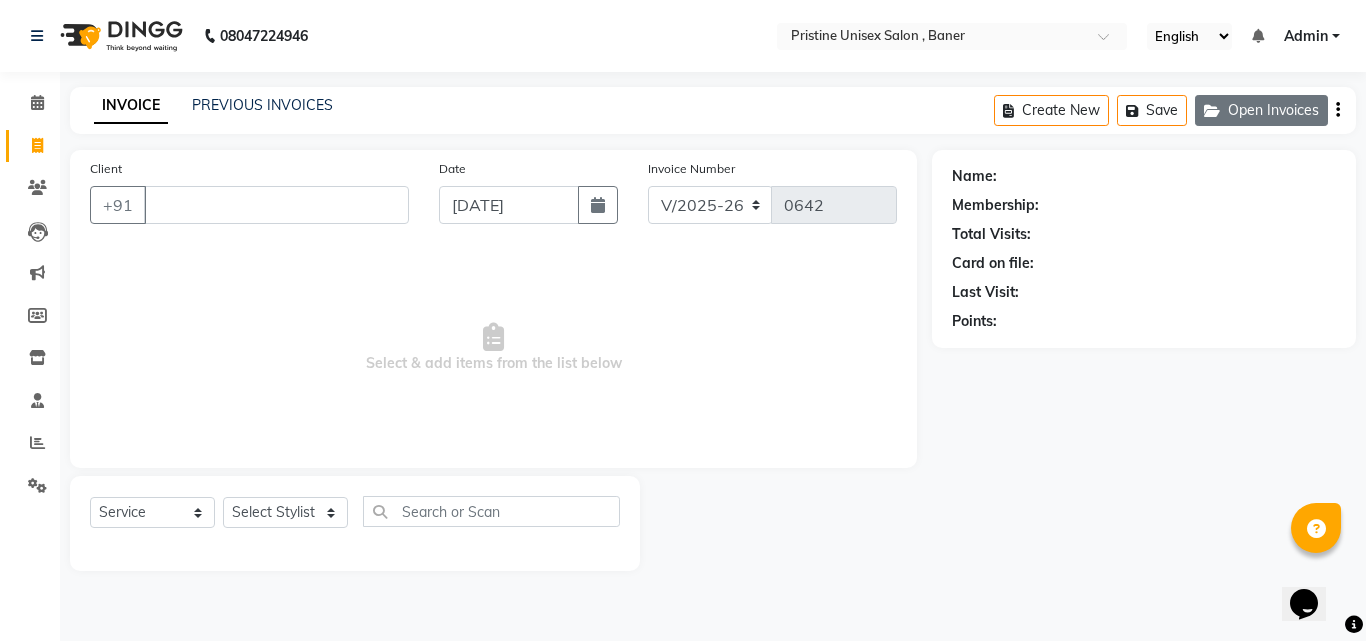 type 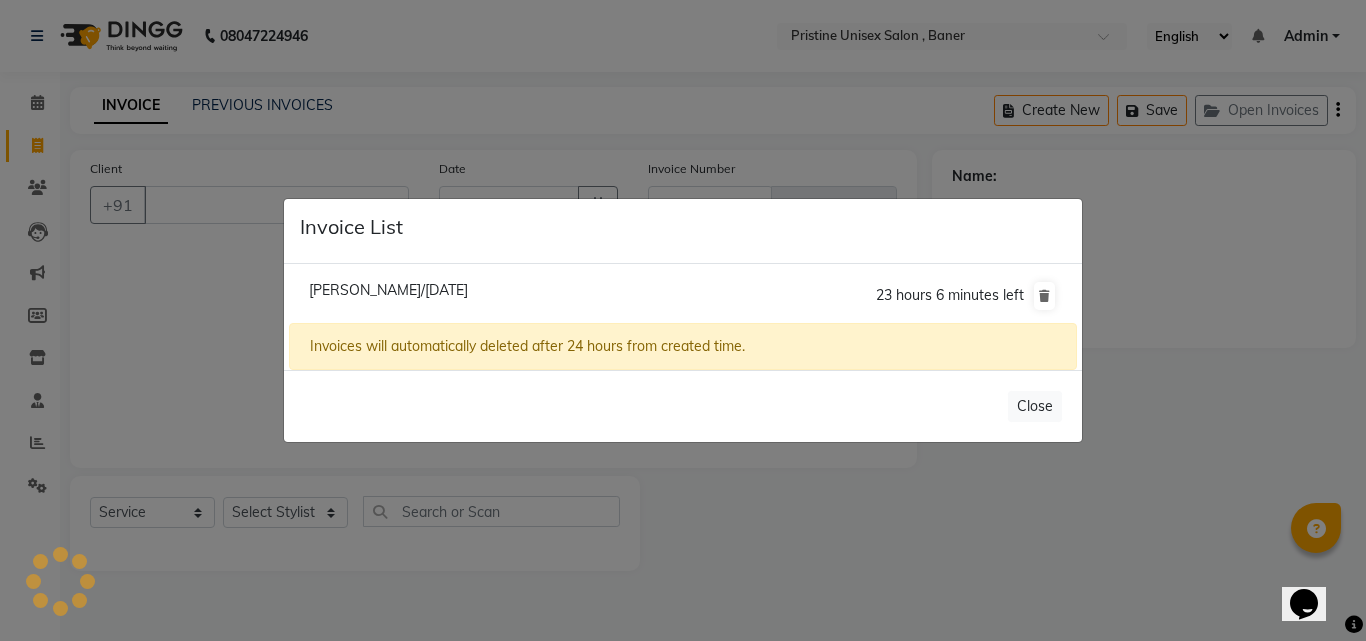 click on "Invoice List  [PERSON_NAME]/[DATE]  23 hours 6 minutes left  Invoices will automatically deleted after 24 hours from created time.   Close" 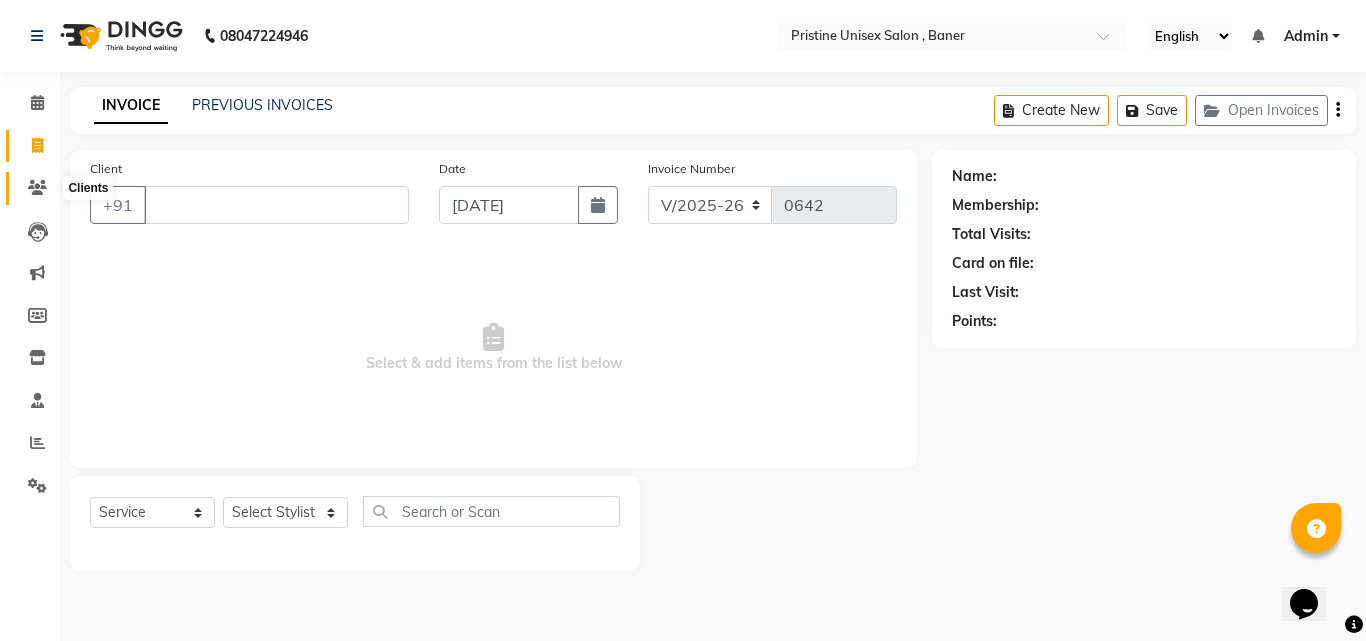 click 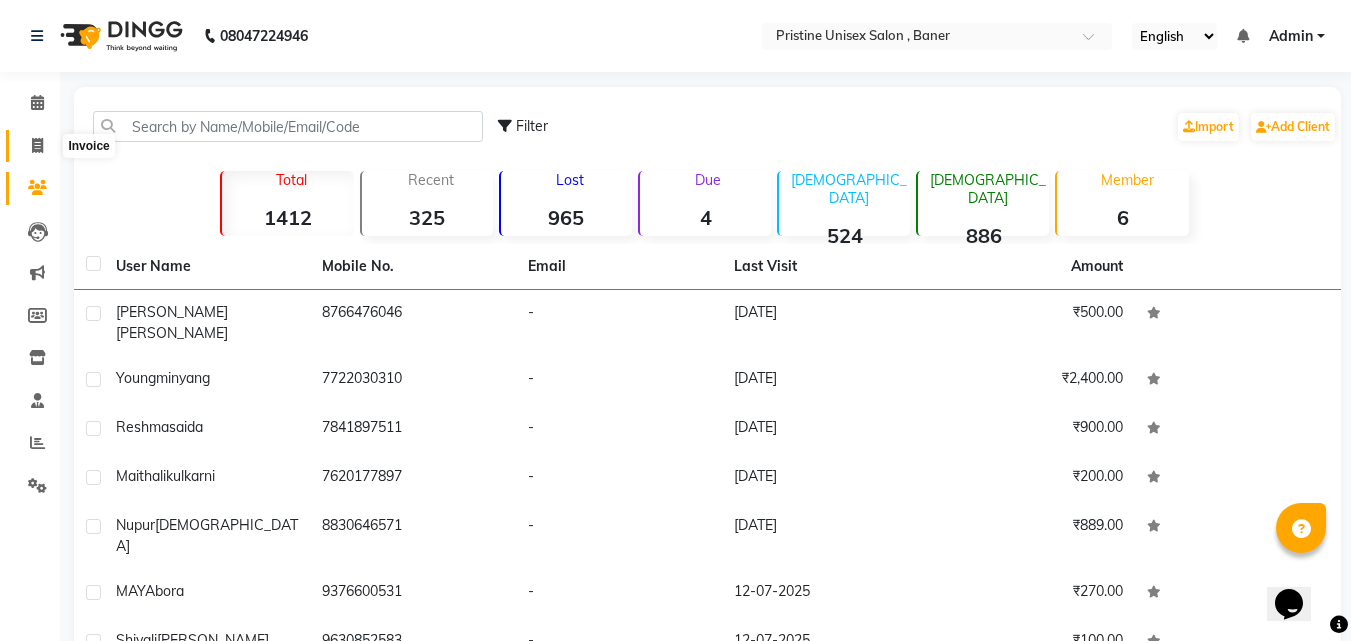 click 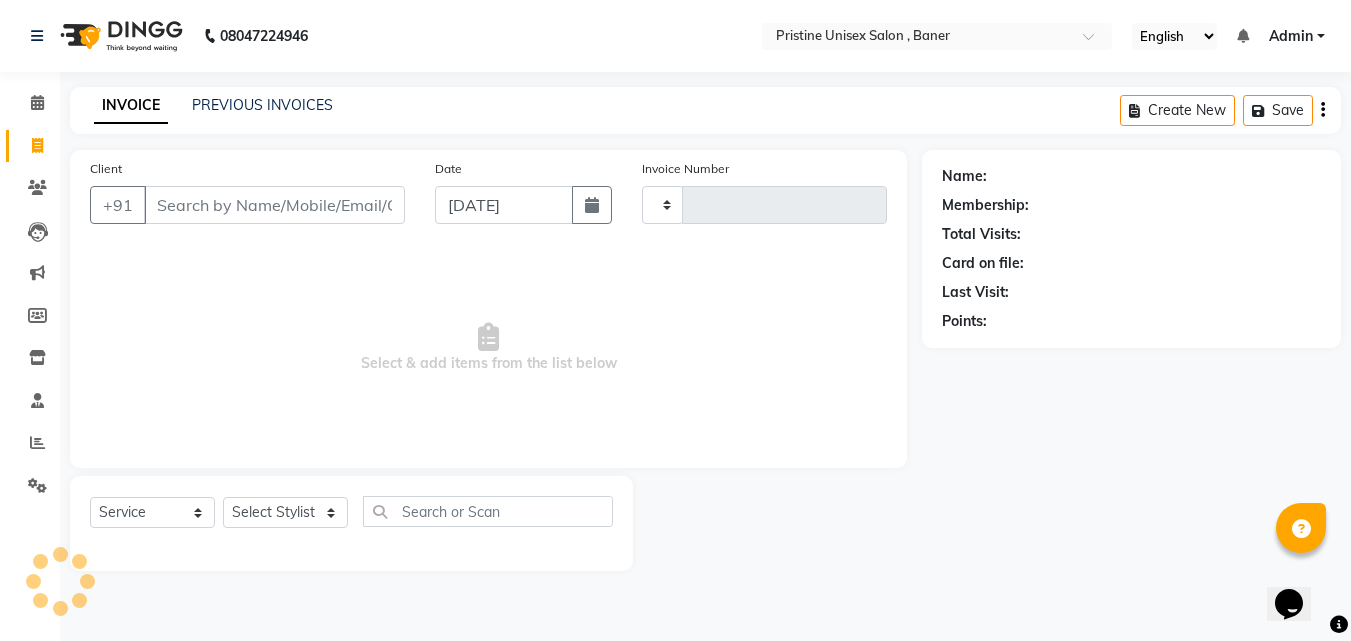 type on "0642" 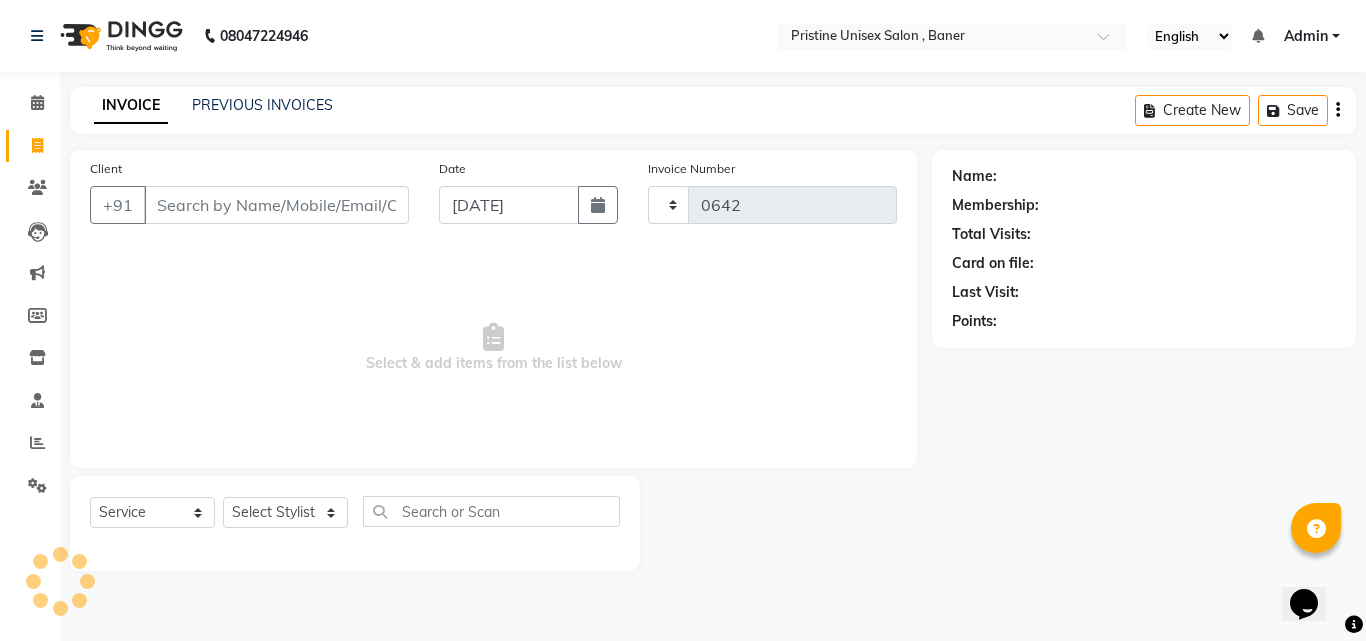 select on "6610" 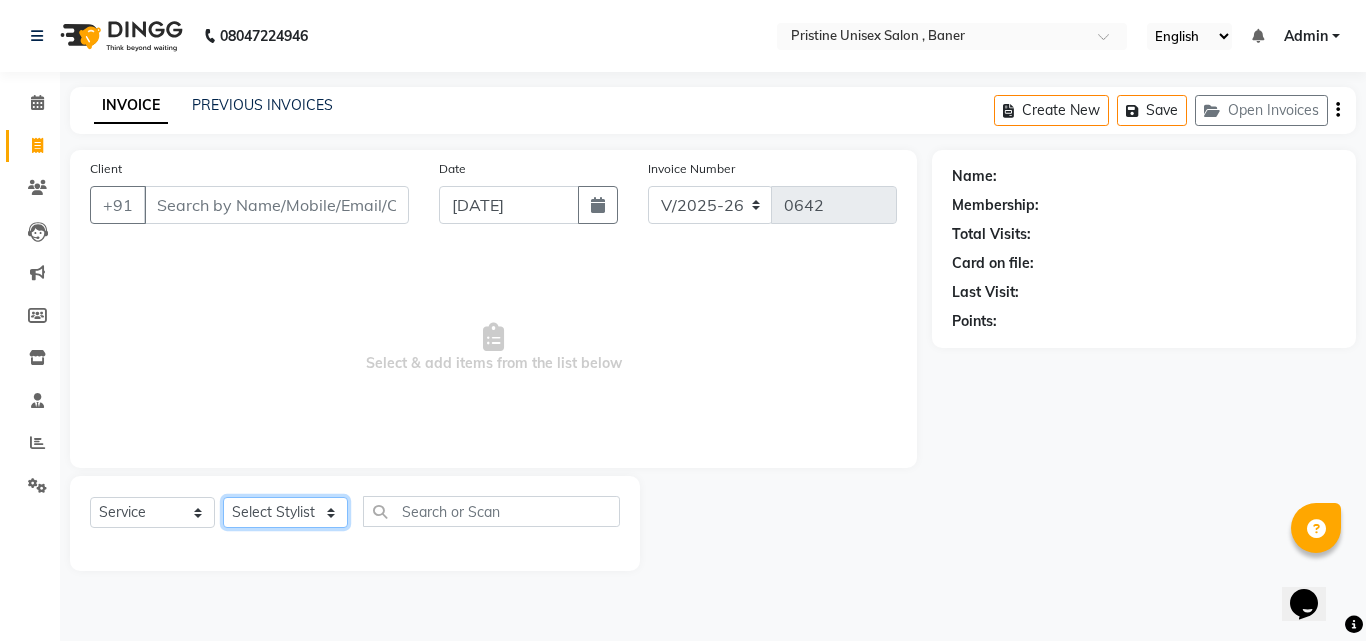 click on "Select Stylist [PERSON_NAME] [PERSON_NAME] Karan  [PERSON_NAME] Mohd [PERSON_NAME] [PERSON_NAME] [PERSON_NAME] pooja [PERSON_NAME] Pooja Mam purva [PERSON_NAME] [PERSON_NAME]  [PERSON_NAME] Vrsha jare" 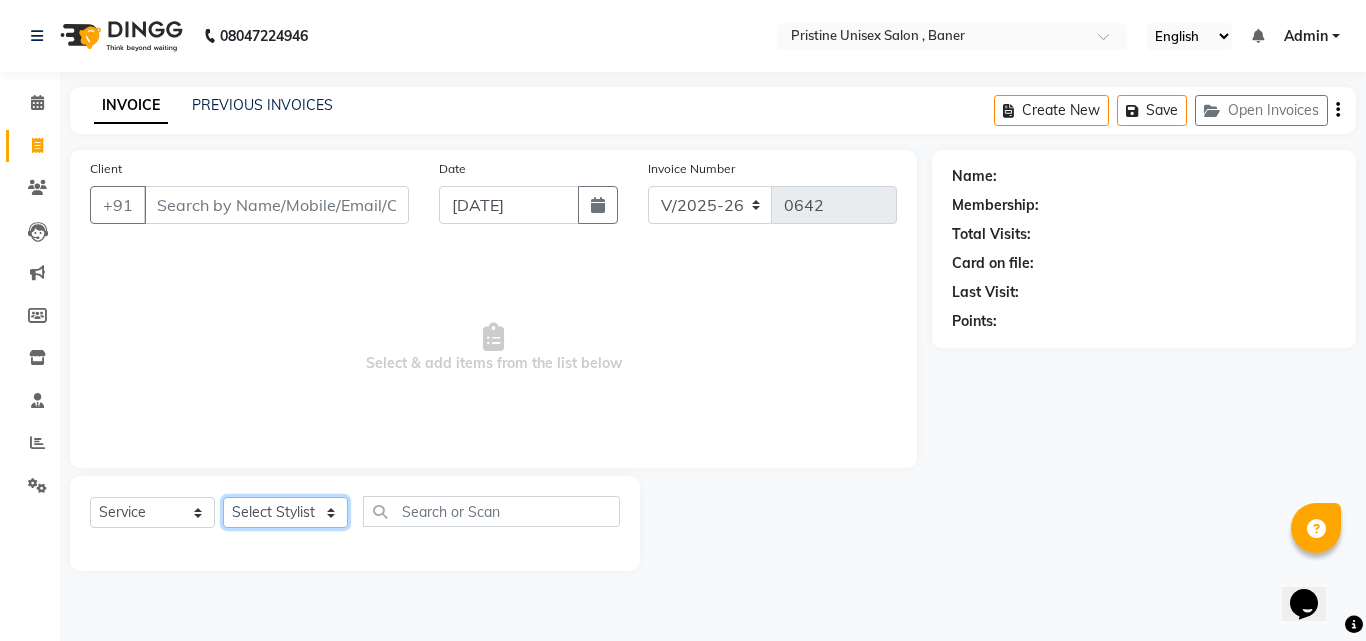 select on "50947" 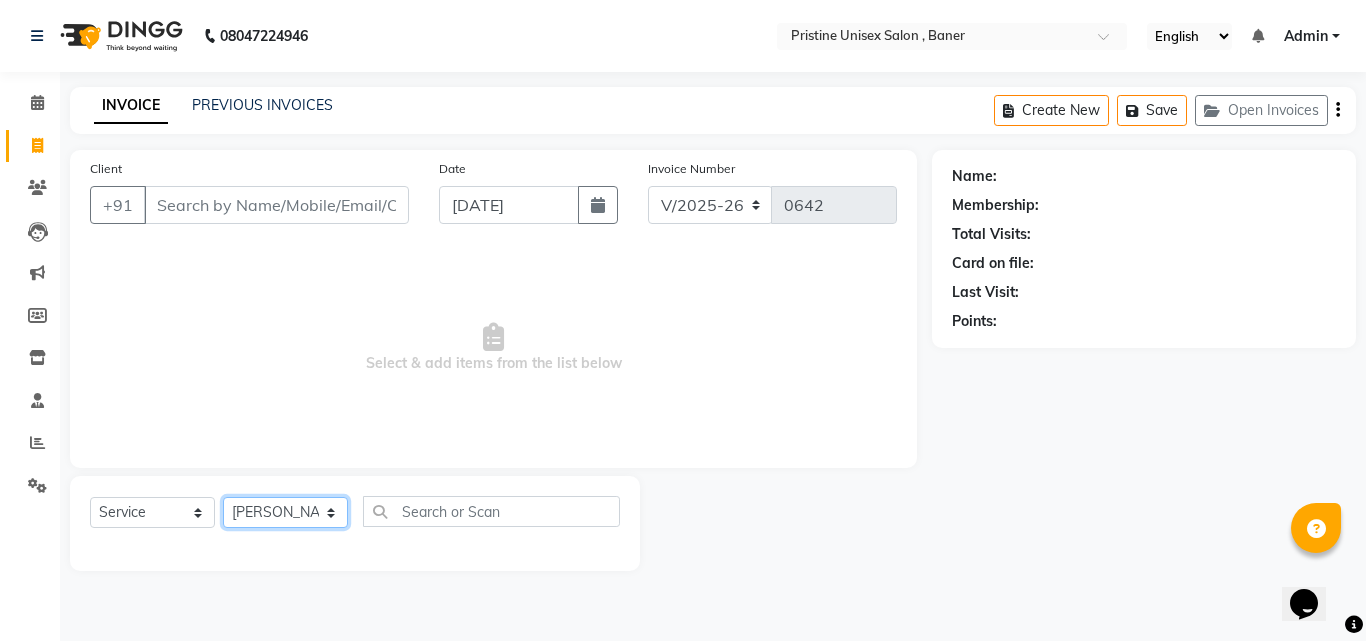 click on "Select Stylist [PERSON_NAME] [PERSON_NAME] Karan  [PERSON_NAME] Mohd [PERSON_NAME] [PERSON_NAME] [PERSON_NAME] pooja [PERSON_NAME] Pooja Mam purva [PERSON_NAME] [PERSON_NAME]  [PERSON_NAME] Vrsha jare" 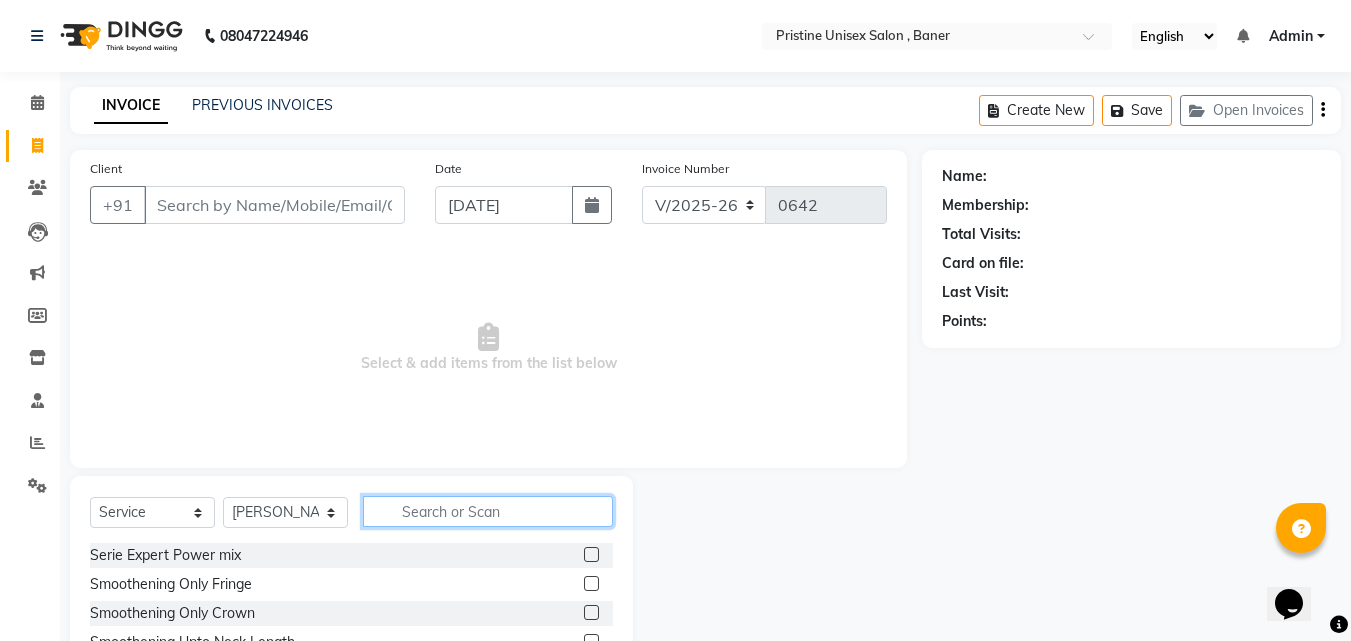 click 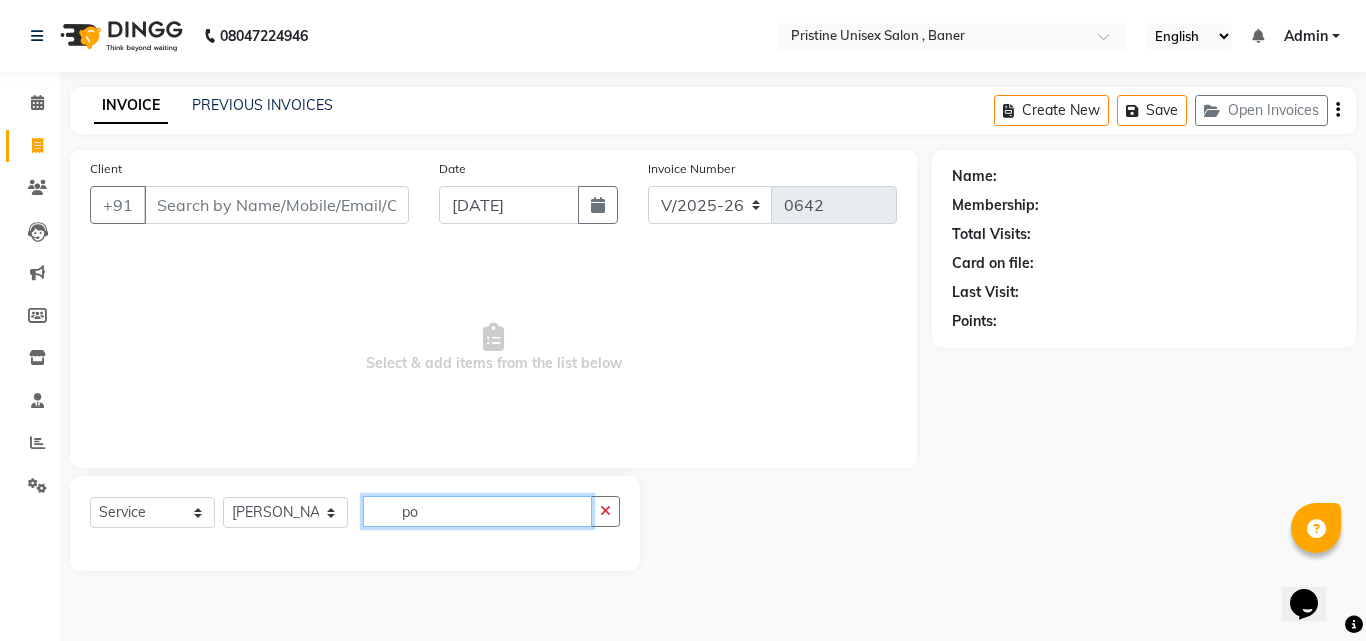 type on "p" 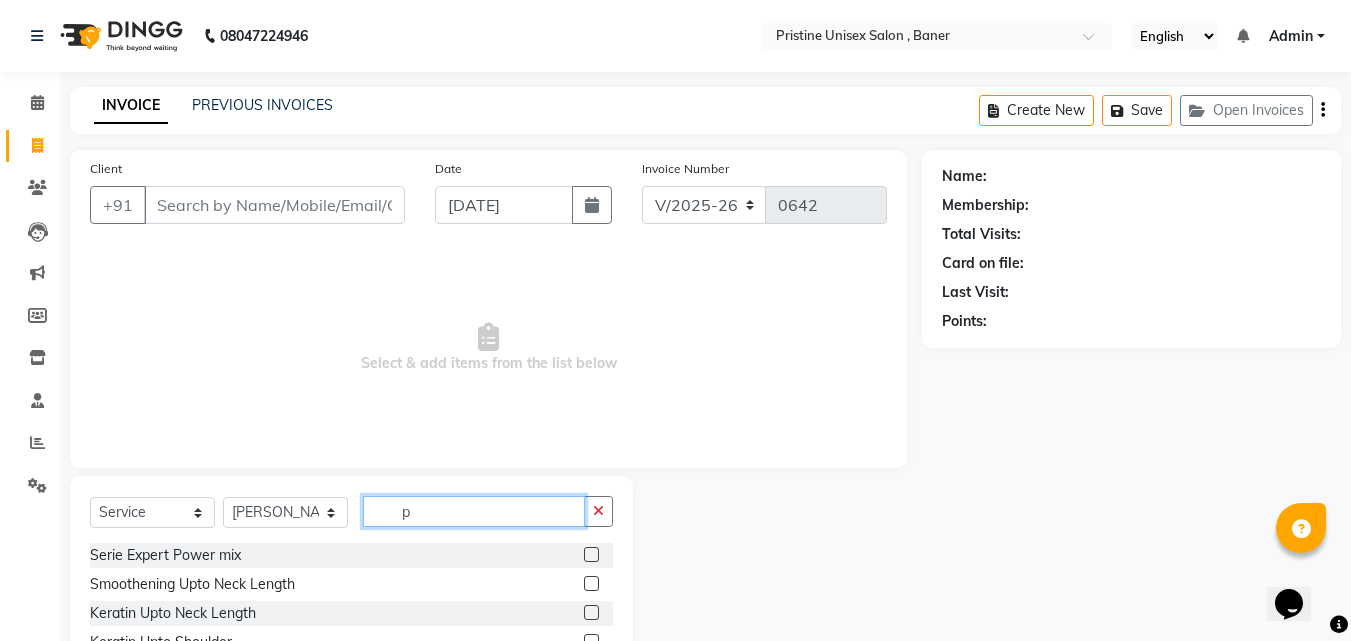 type 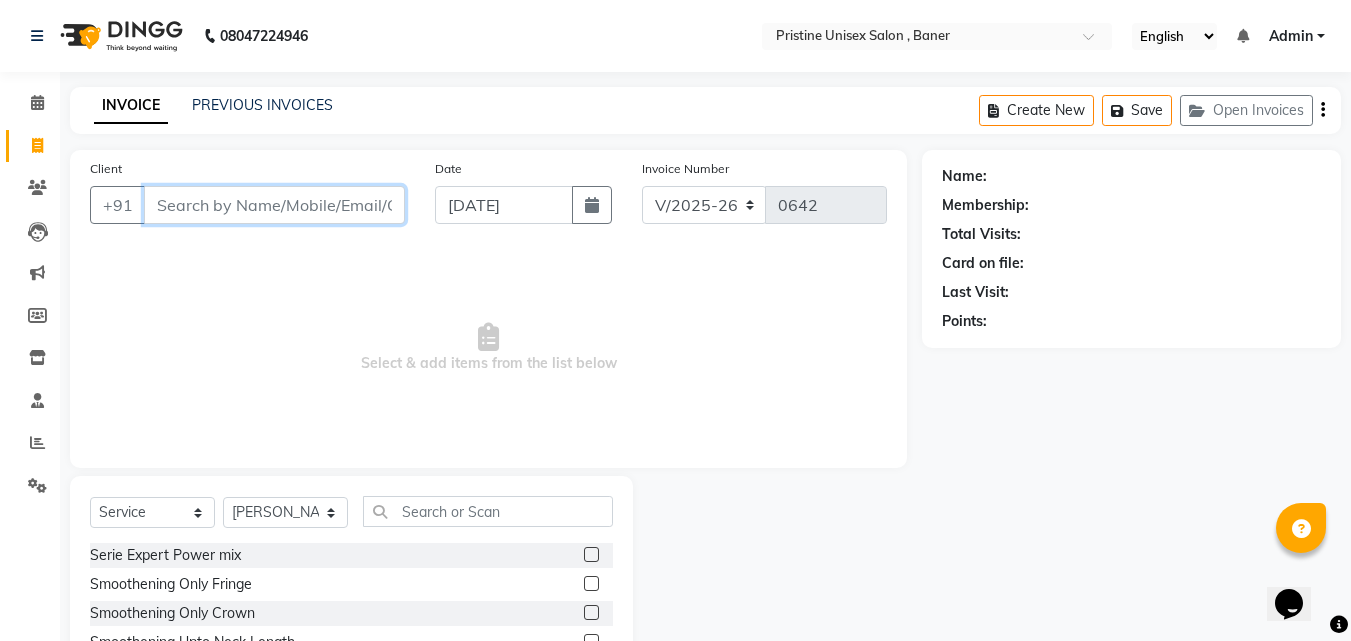 click on "Client" at bounding box center (274, 205) 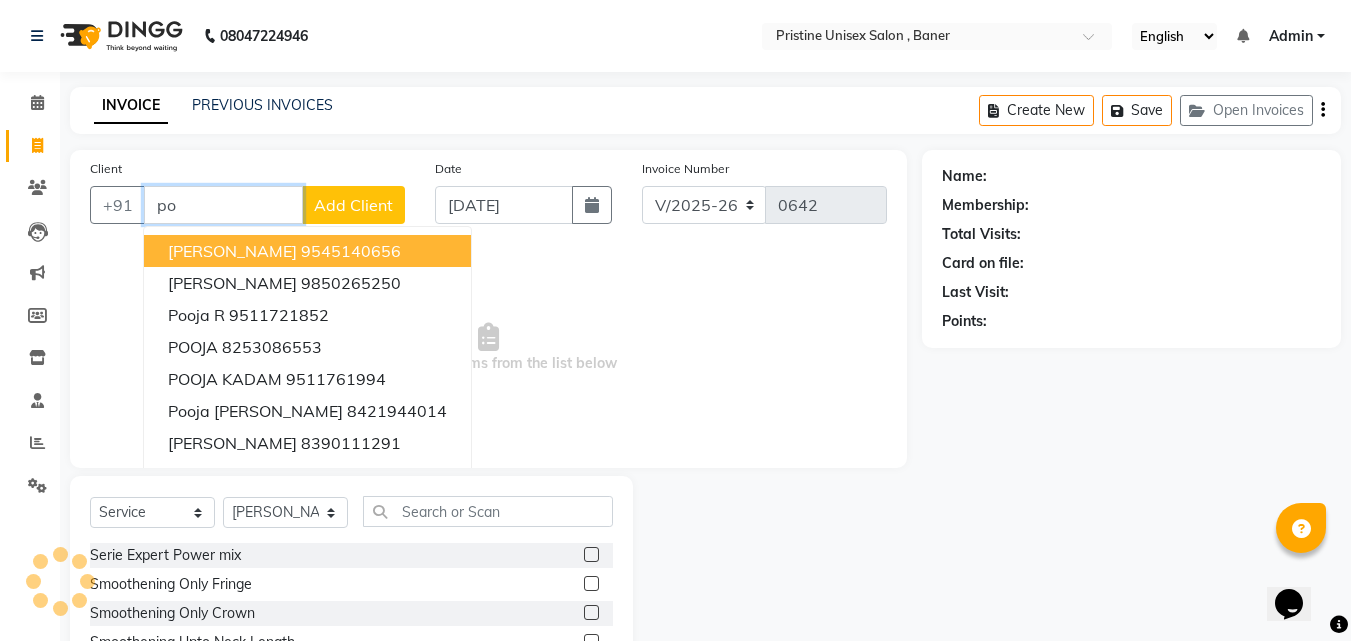 type on "p" 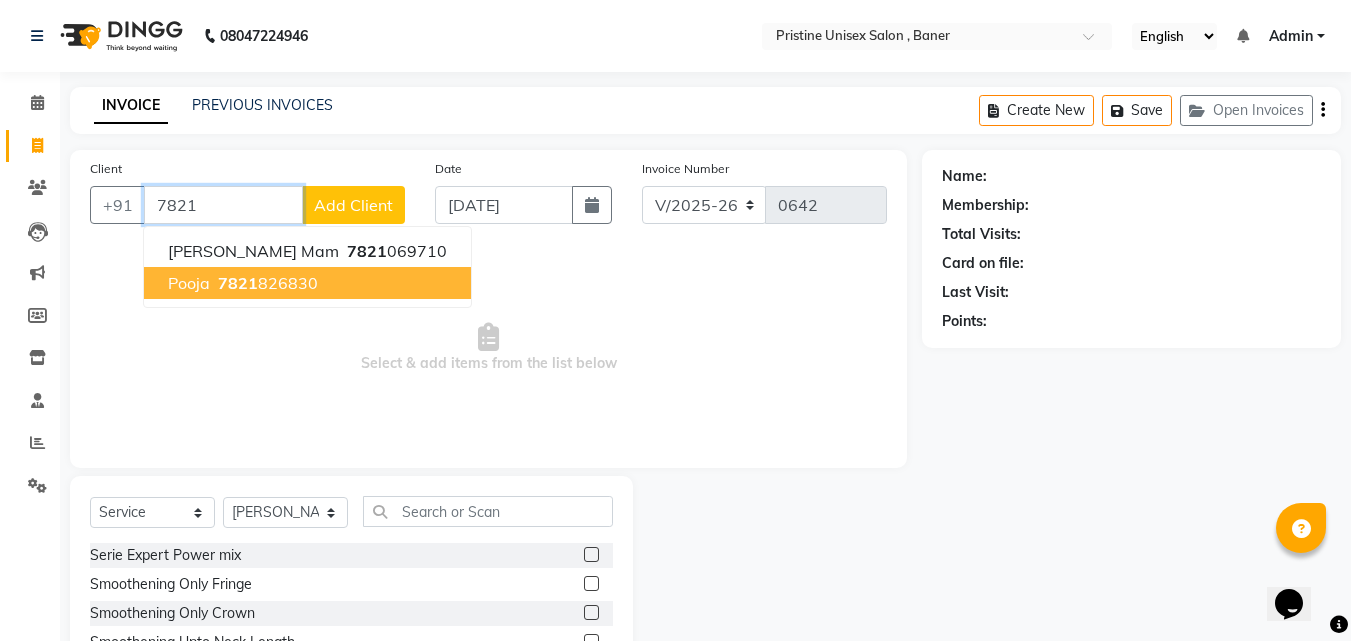 click on "7821 826830" at bounding box center [266, 283] 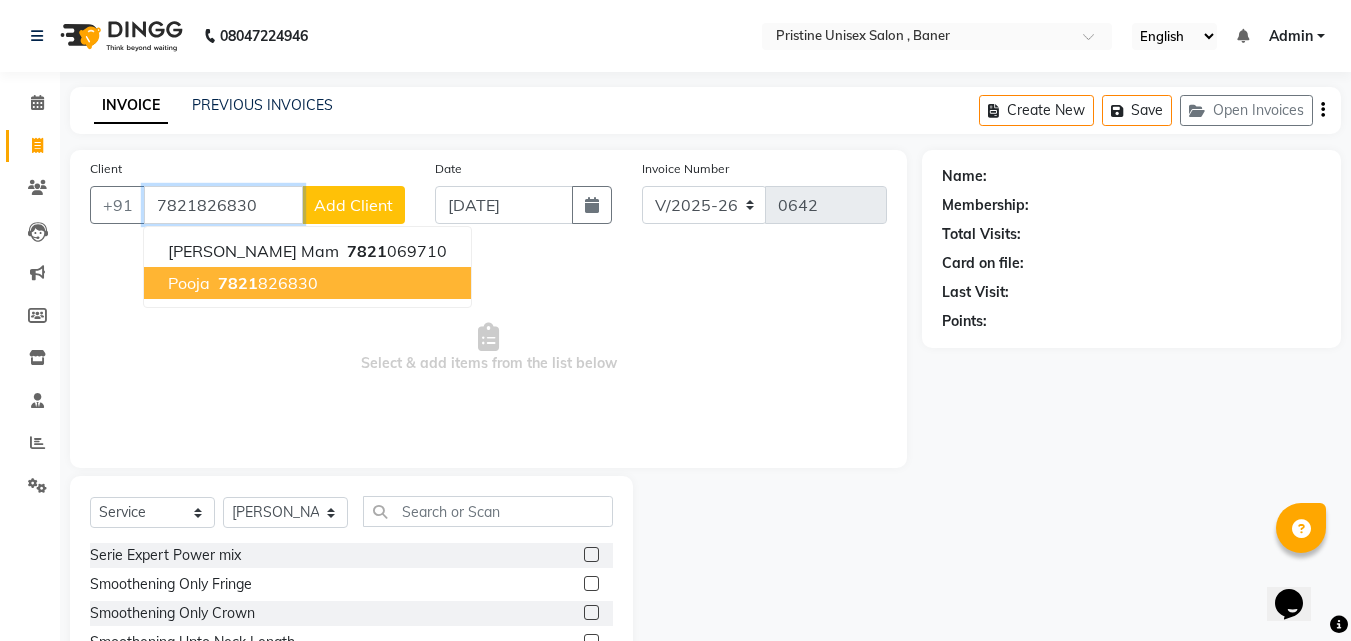 type on "7821826830" 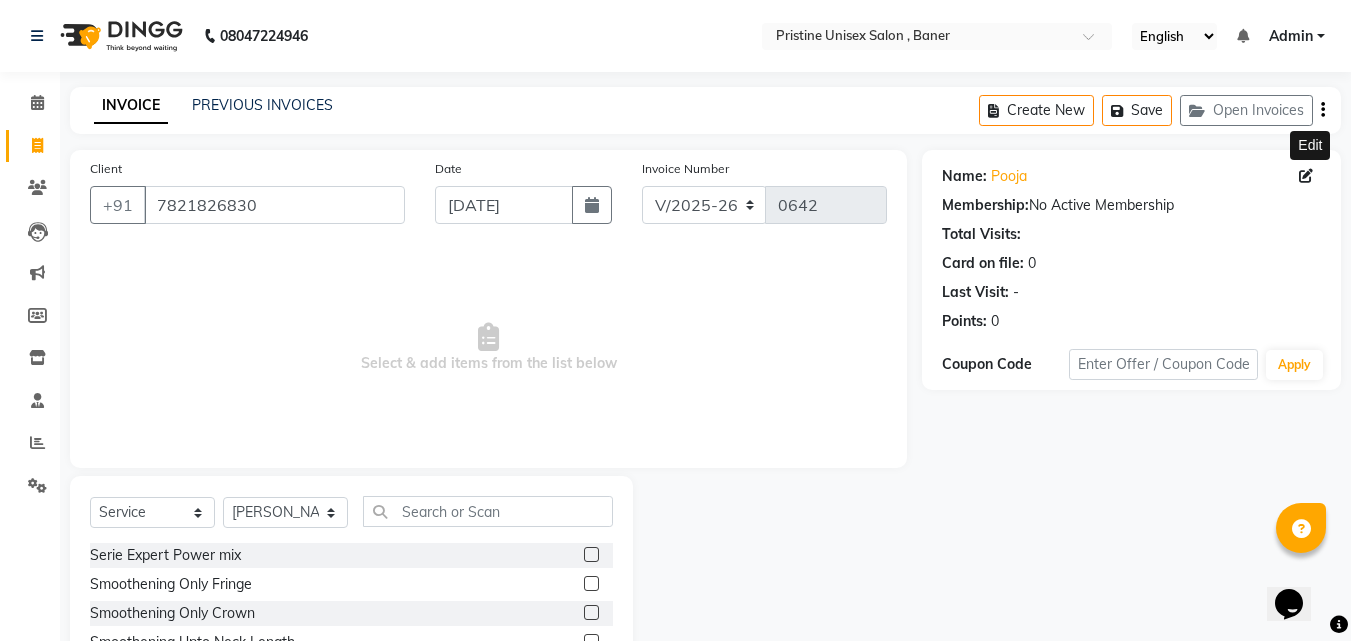 click 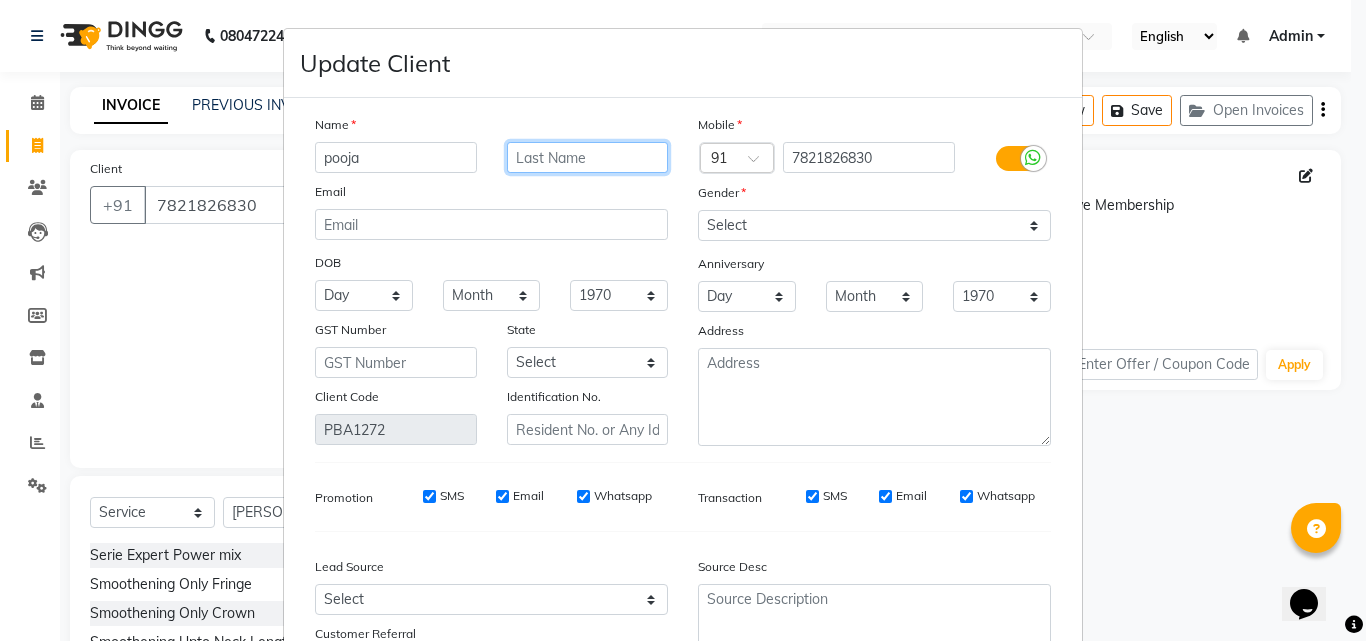 click at bounding box center [588, 157] 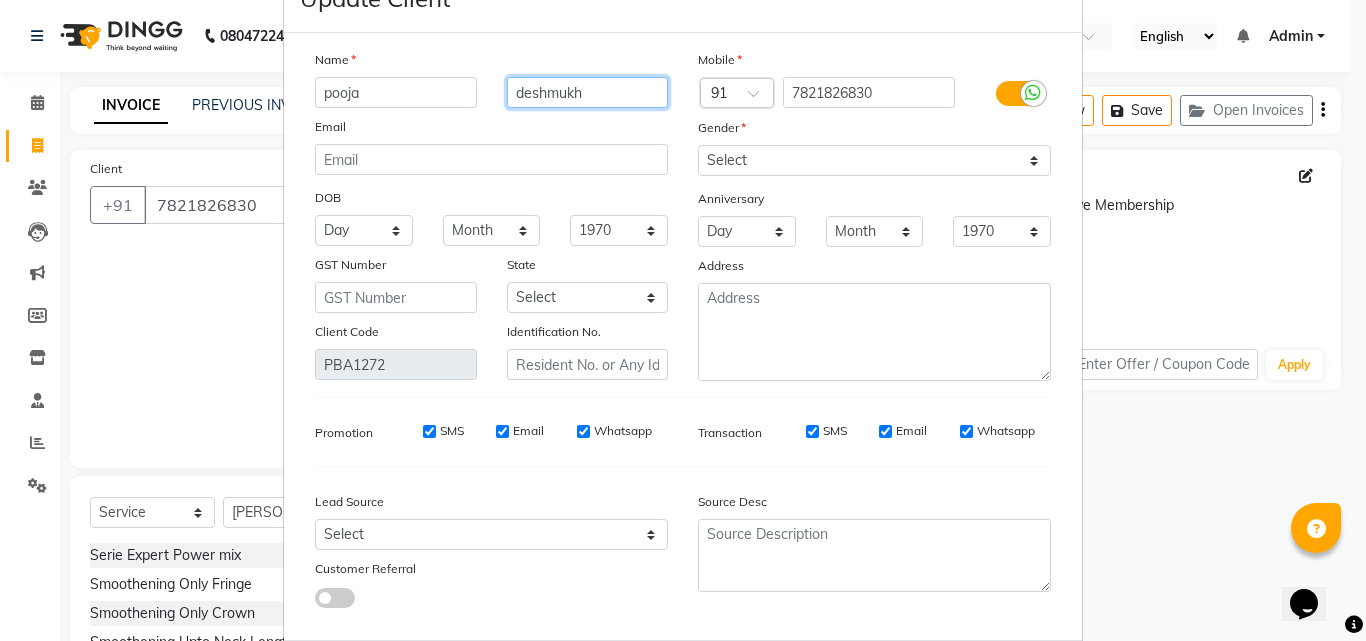 scroll, scrollTop: 100, scrollLeft: 0, axis: vertical 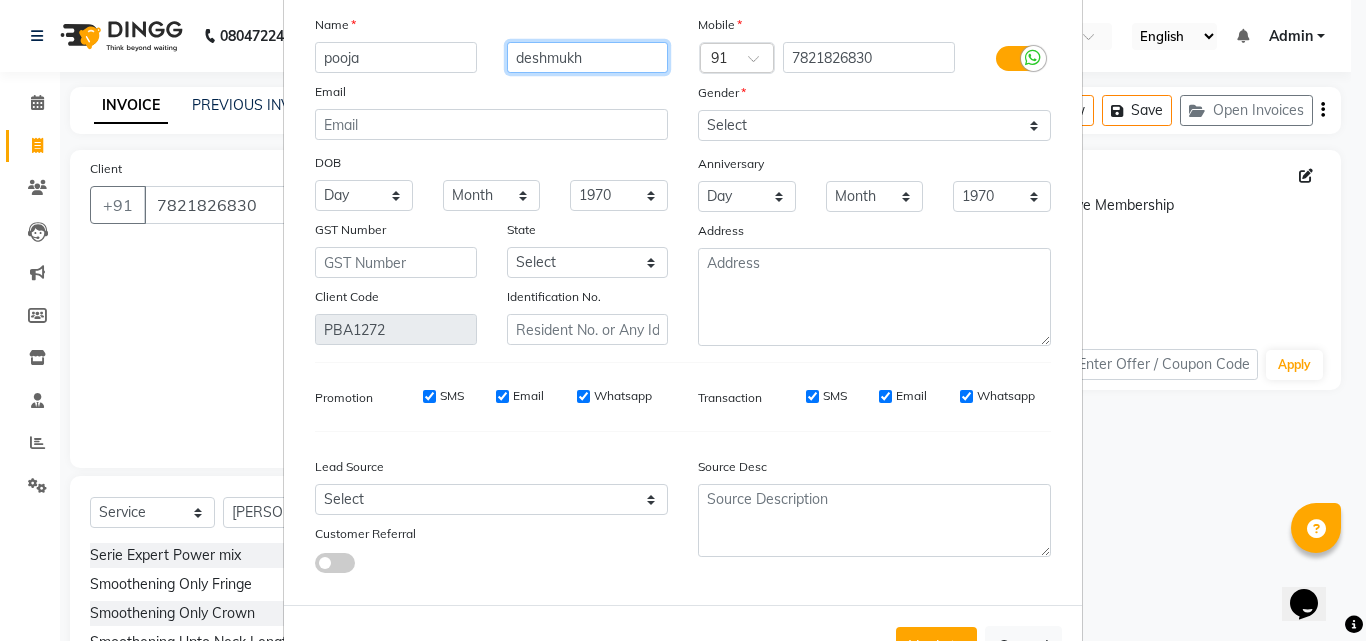 type on "deshmukh" 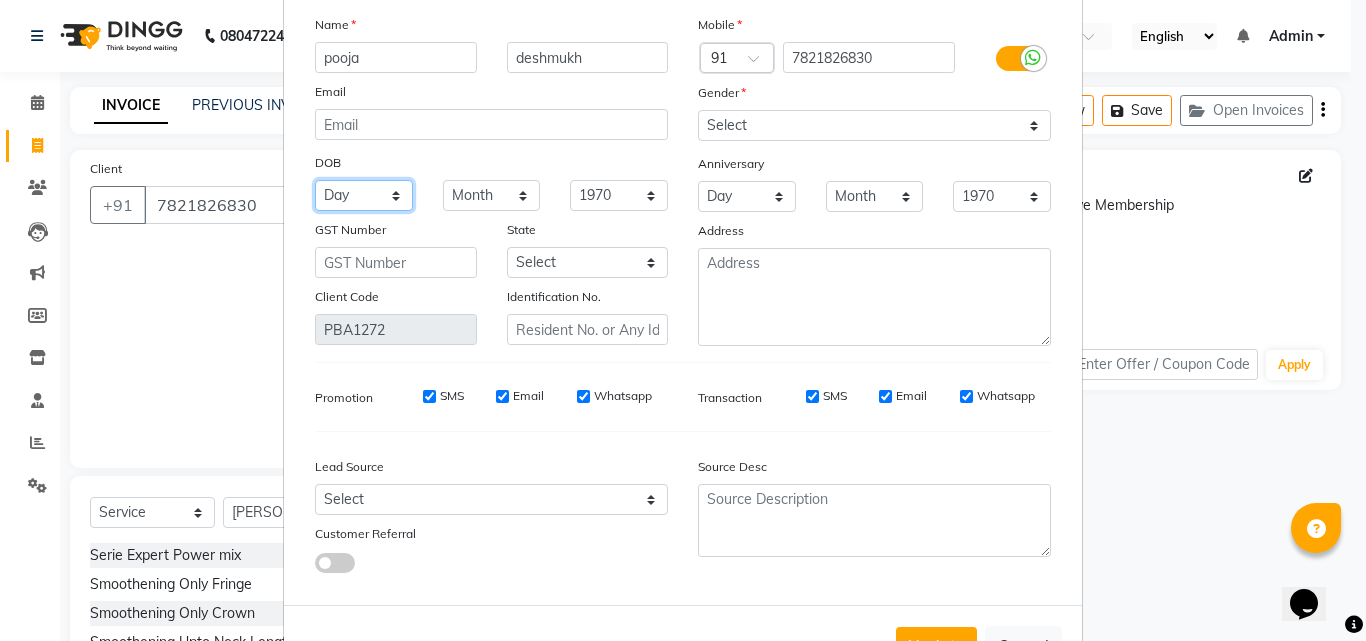 click on "Day 01 02 03 04 05 06 07 08 09 10 11 12 13 14 15 16 17 18 19 20 21 22 23 24 25 26 27 28 29 30 31" at bounding box center (364, 195) 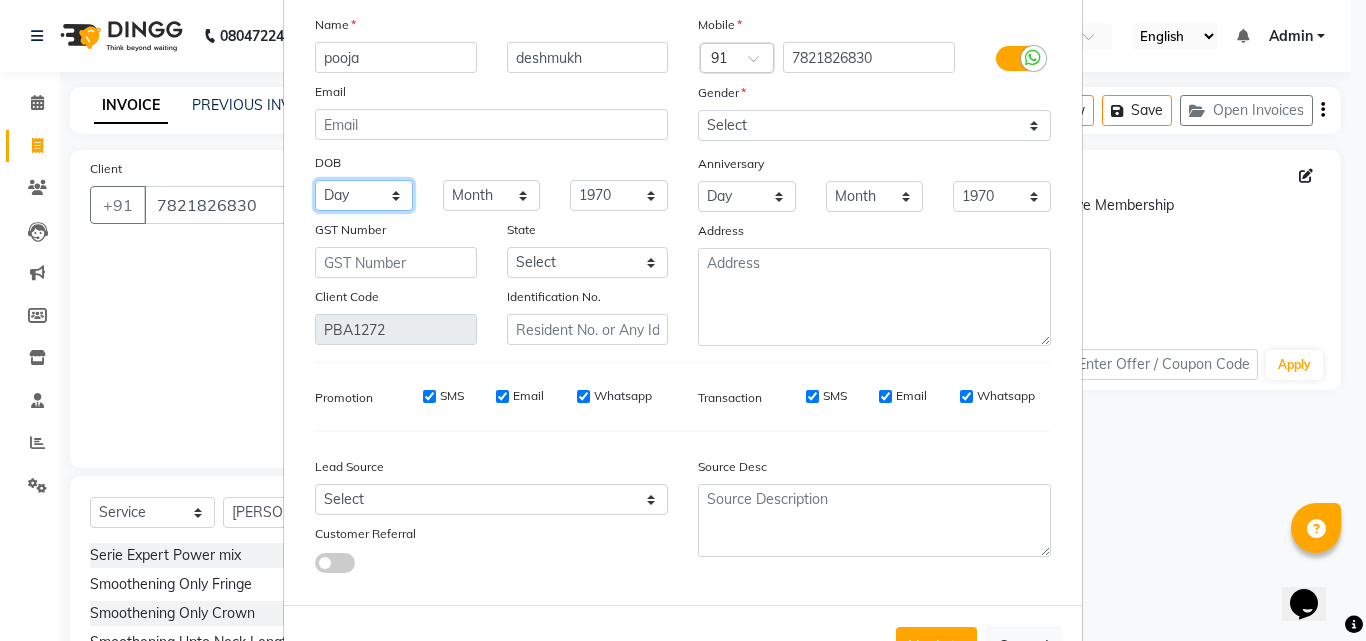 select on "01" 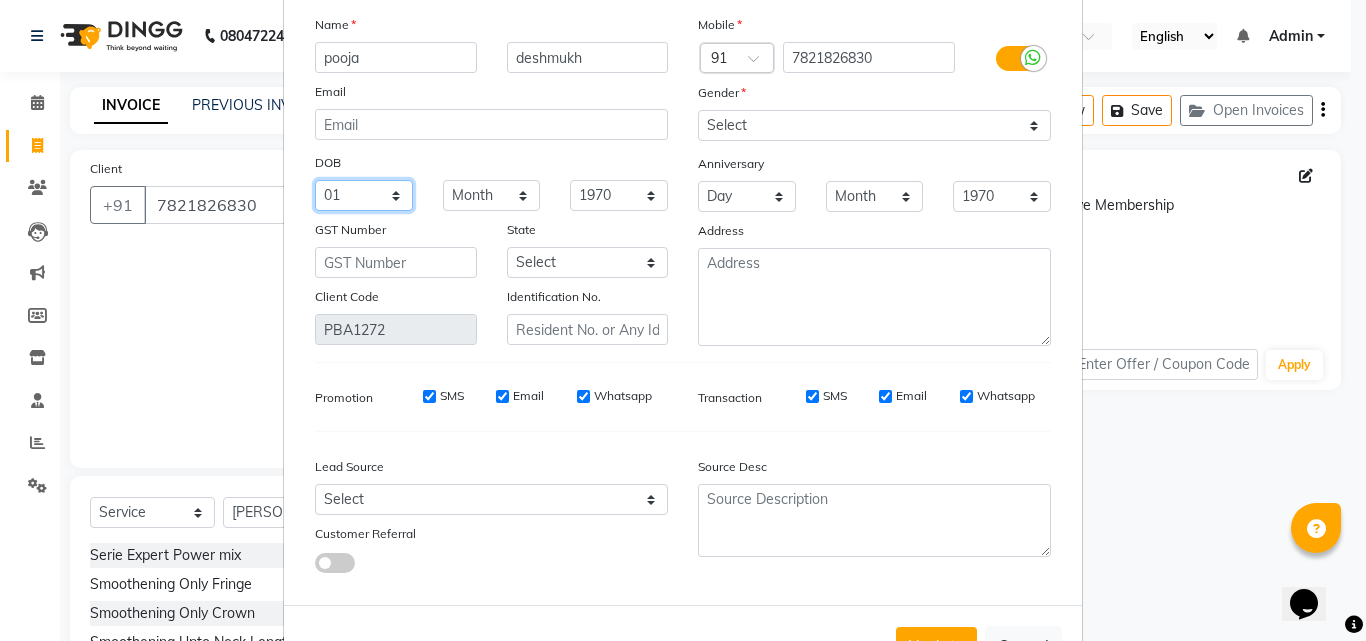 click on "Day 01 02 03 04 05 06 07 08 09 10 11 12 13 14 15 16 17 18 19 20 21 22 23 24 25 26 27 28 29 30 31" at bounding box center (364, 195) 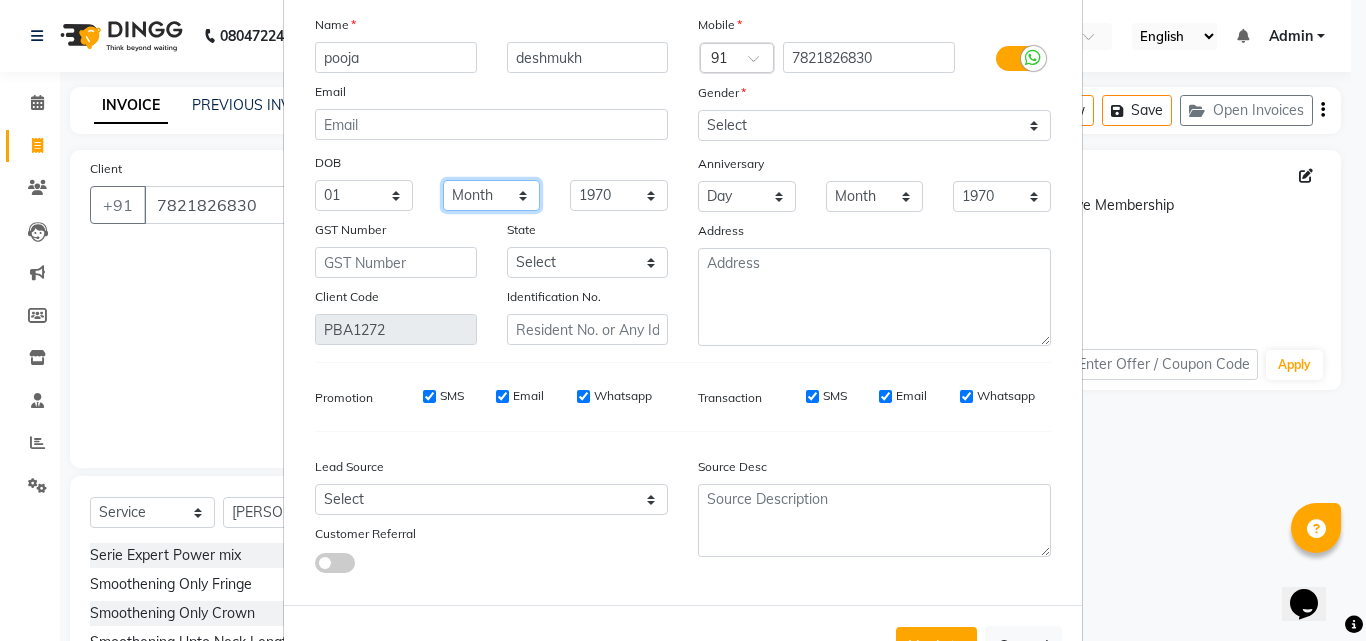 click on "Month January February March April May June July August September October November December" at bounding box center (492, 195) 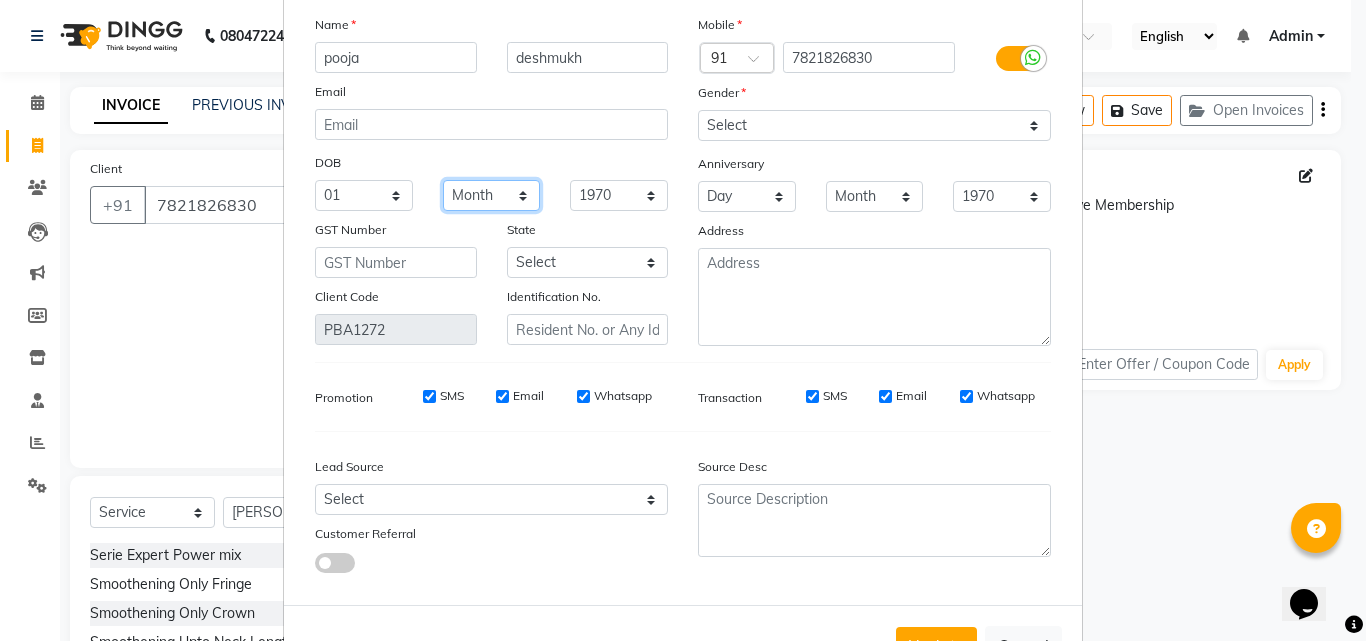 select on "10" 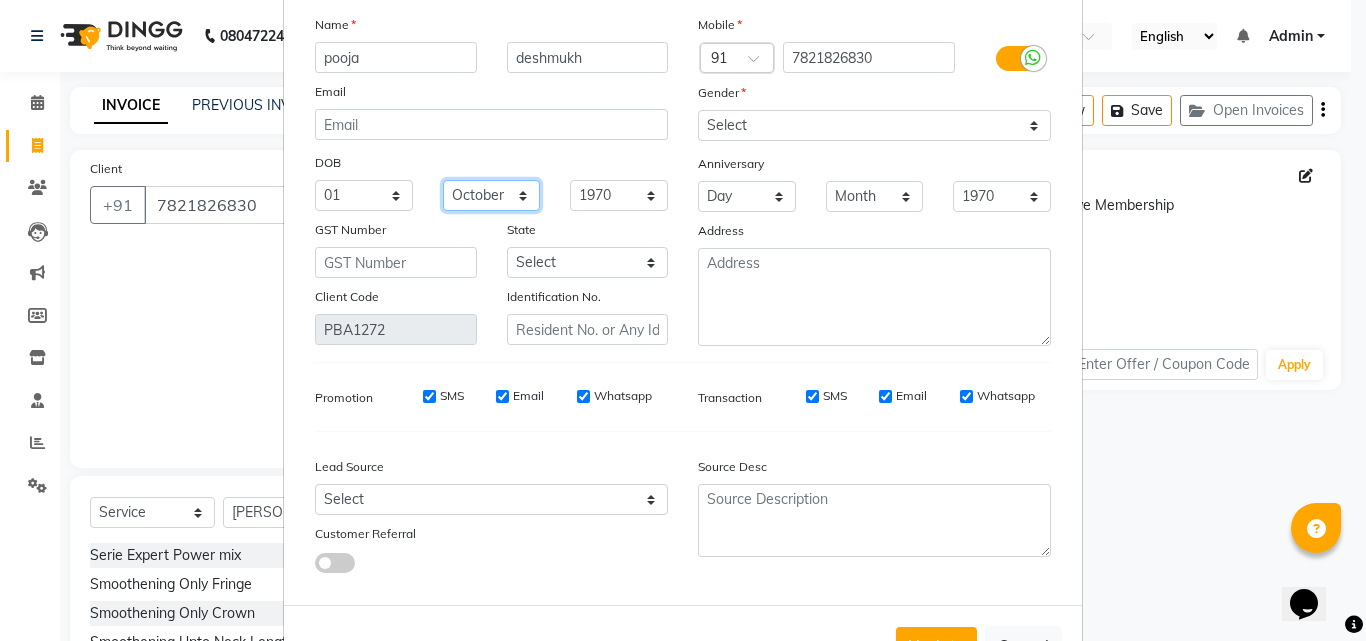 click on "Month January February March April May June July August September October November December" at bounding box center [492, 195] 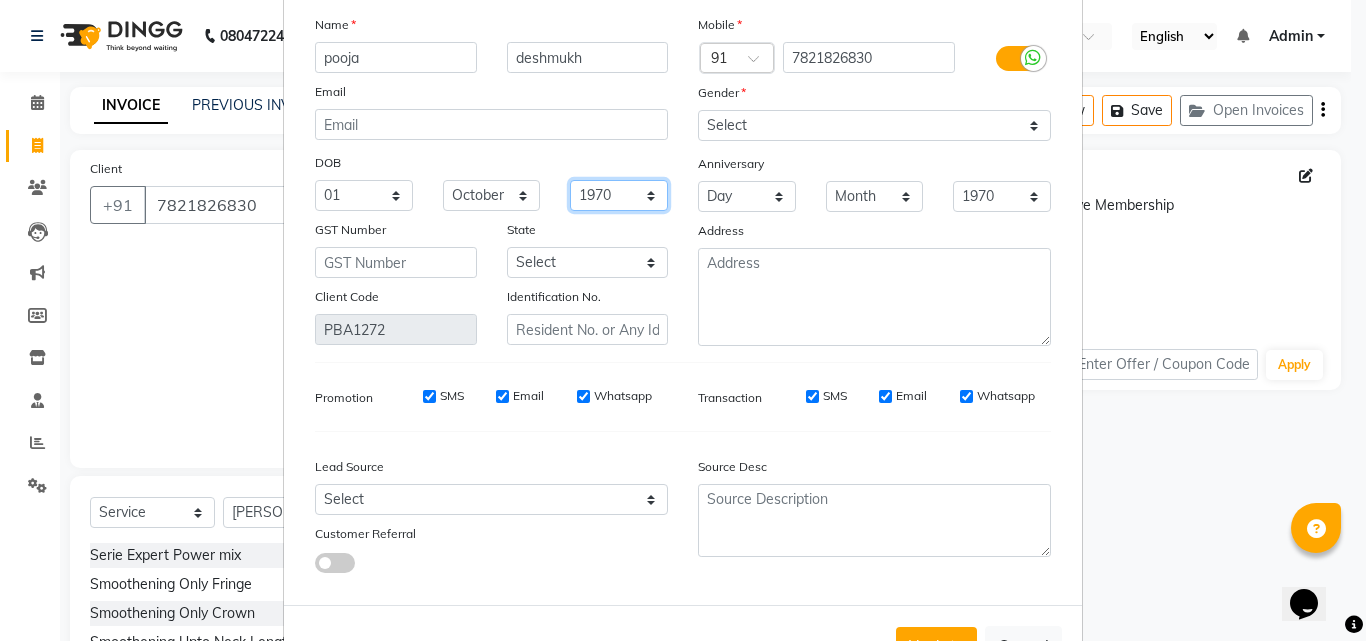 click on "1940 1941 1942 1943 1944 1945 1946 1947 1948 1949 1950 1951 1952 1953 1954 1955 1956 1957 1958 1959 1960 1961 1962 1963 1964 1965 1966 1967 1968 1969 1970 1971 1972 1973 1974 1975 1976 1977 1978 1979 1980 1981 1982 1983 1984 1985 1986 1987 1988 1989 1990 1991 1992 1993 1994 1995 1996 1997 1998 1999 2000 2001 2002 2003 2004 2005 2006 2007 2008 2009 2010 2011 2012 2013 2014 2015 2016 2017 2018 2019 2020 2021 2022 2023 2024" at bounding box center [619, 195] 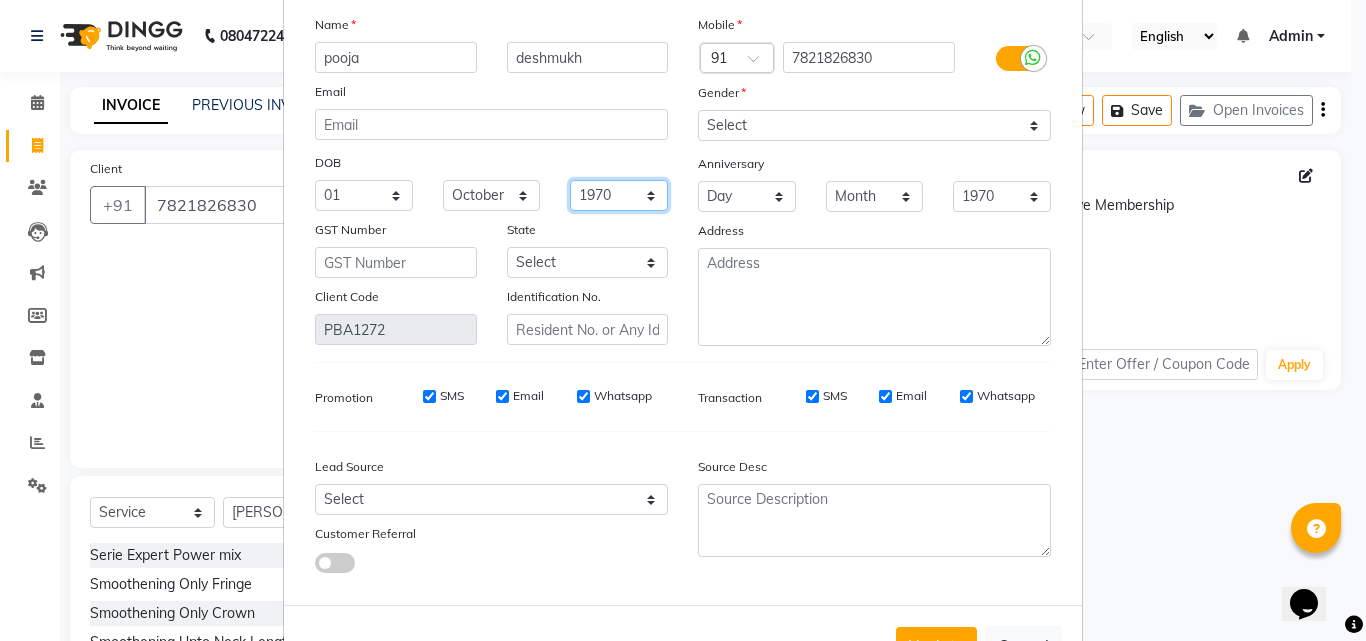 select on "1996" 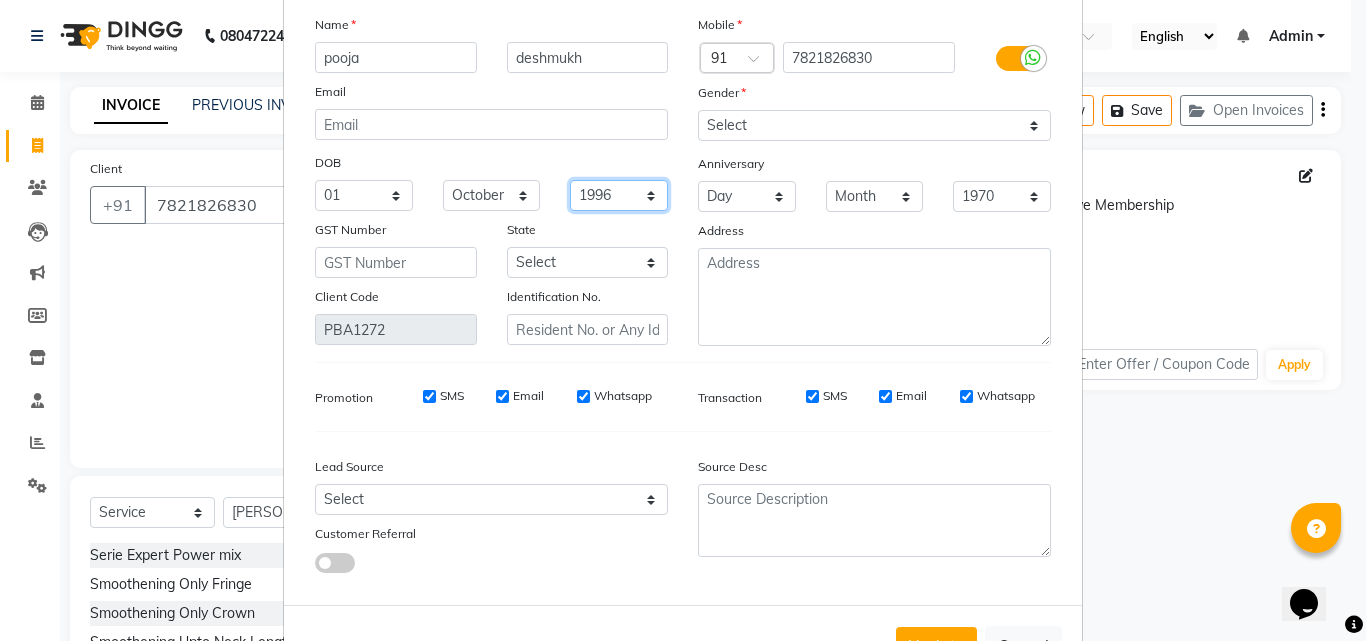 click on "1940 1941 1942 1943 1944 1945 1946 1947 1948 1949 1950 1951 1952 1953 1954 1955 1956 1957 1958 1959 1960 1961 1962 1963 1964 1965 1966 1967 1968 1969 1970 1971 1972 1973 1974 1975 1976 1977 1978 1979 1980 1981 1982 1983 1984 1985 1986 1987 1988 1989 1990 1991 1992 1993 1994 1995 1996 1997 1998 1999 2000 2001 2002 2003 2004 2005 2006 2007 2008 2009 2010 2011 2012 2013 2014 2015 2016 2017 2018 2019 2020 2021 2022 2023 2024" at bounding box center [619, 195] 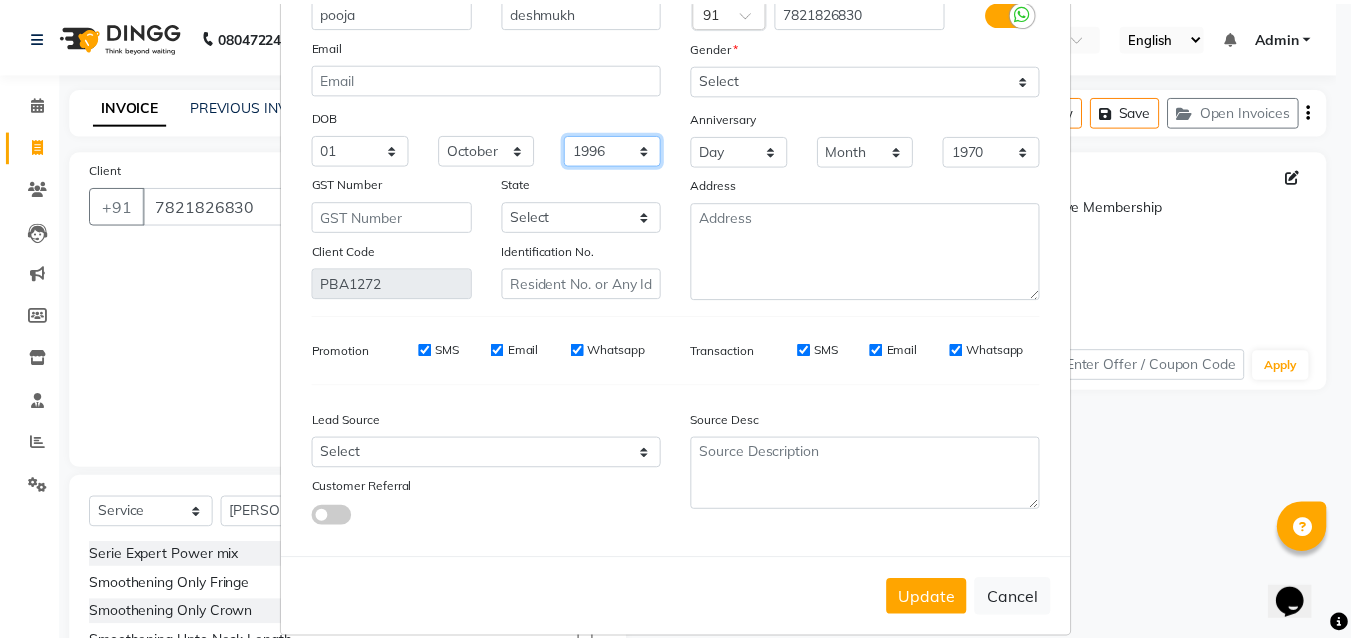 scroll, scrollTop: 172, scrollLeft: 0, axis: vertical 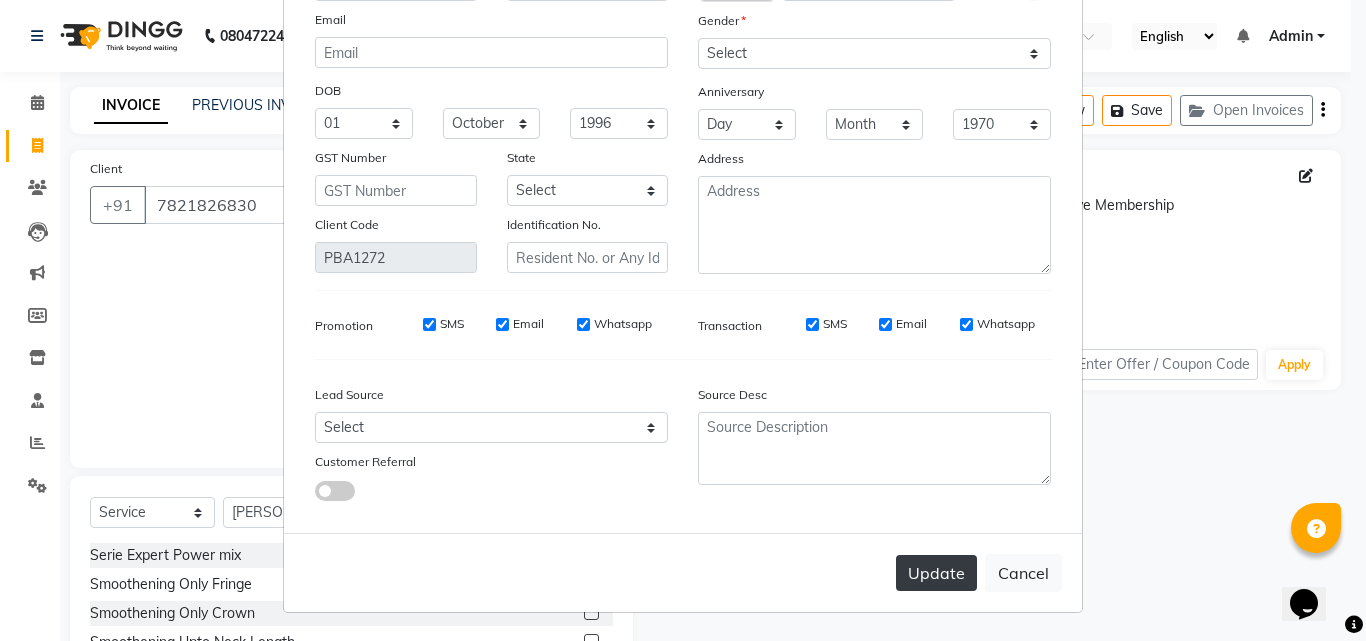 click on "Update" at bounding box center [936, 573] 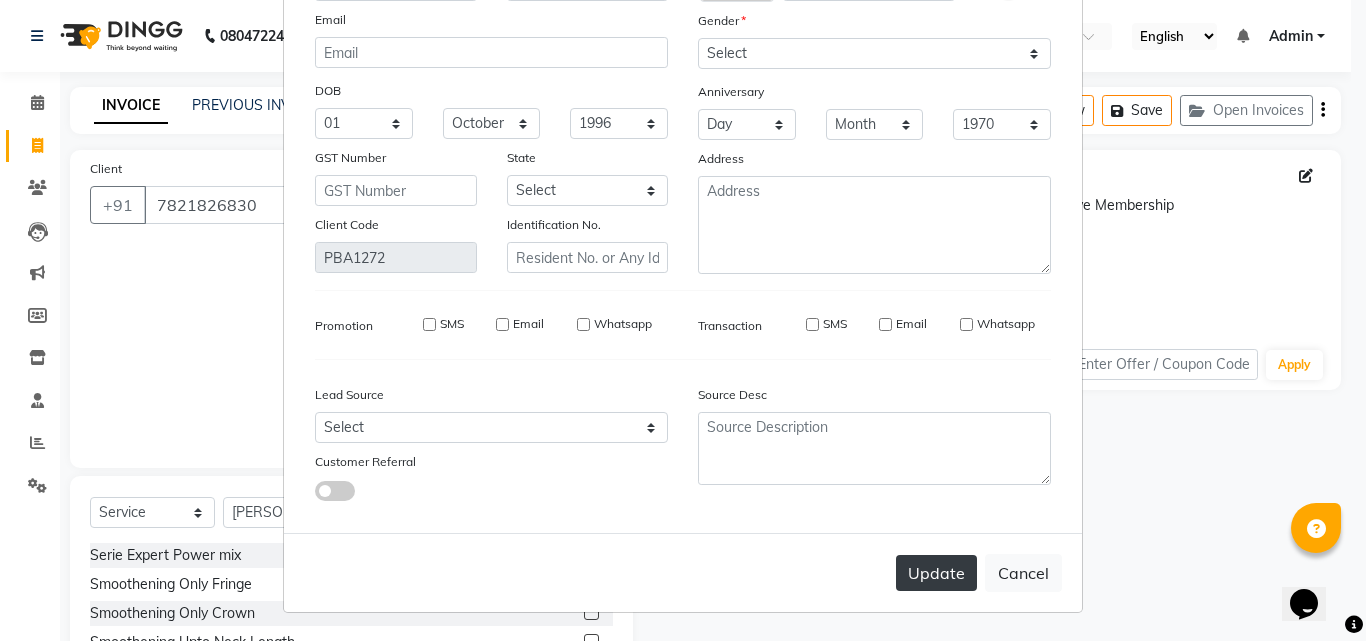 type 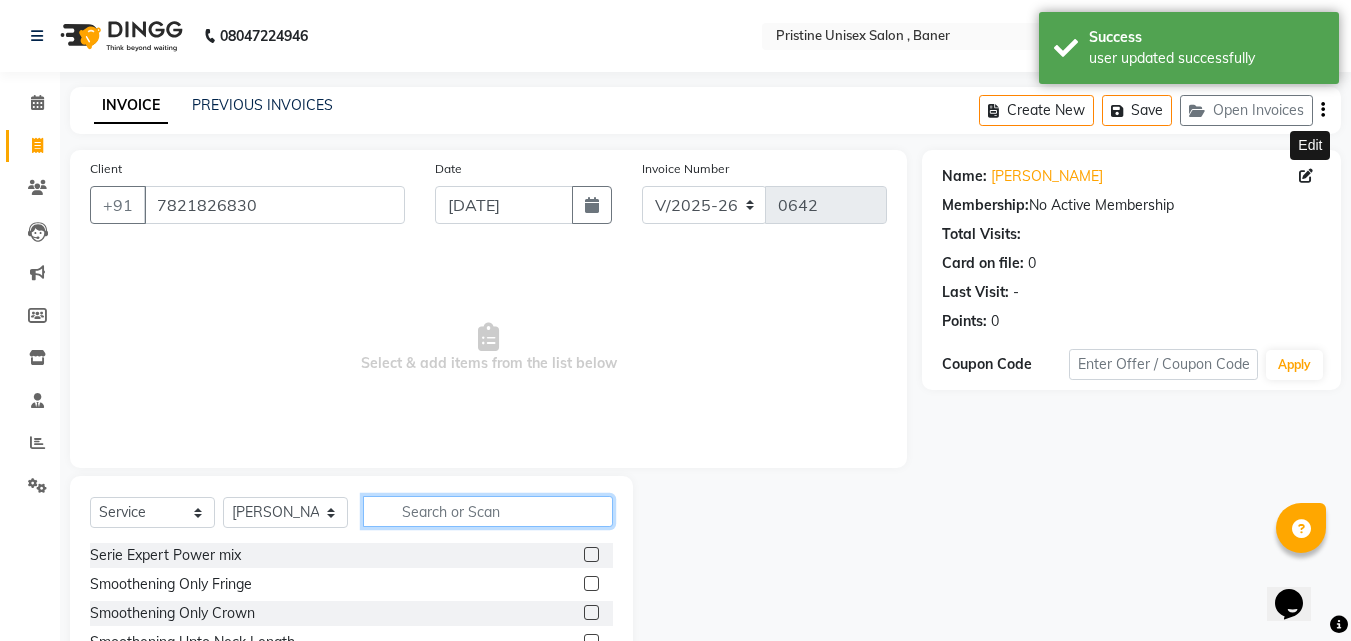 click 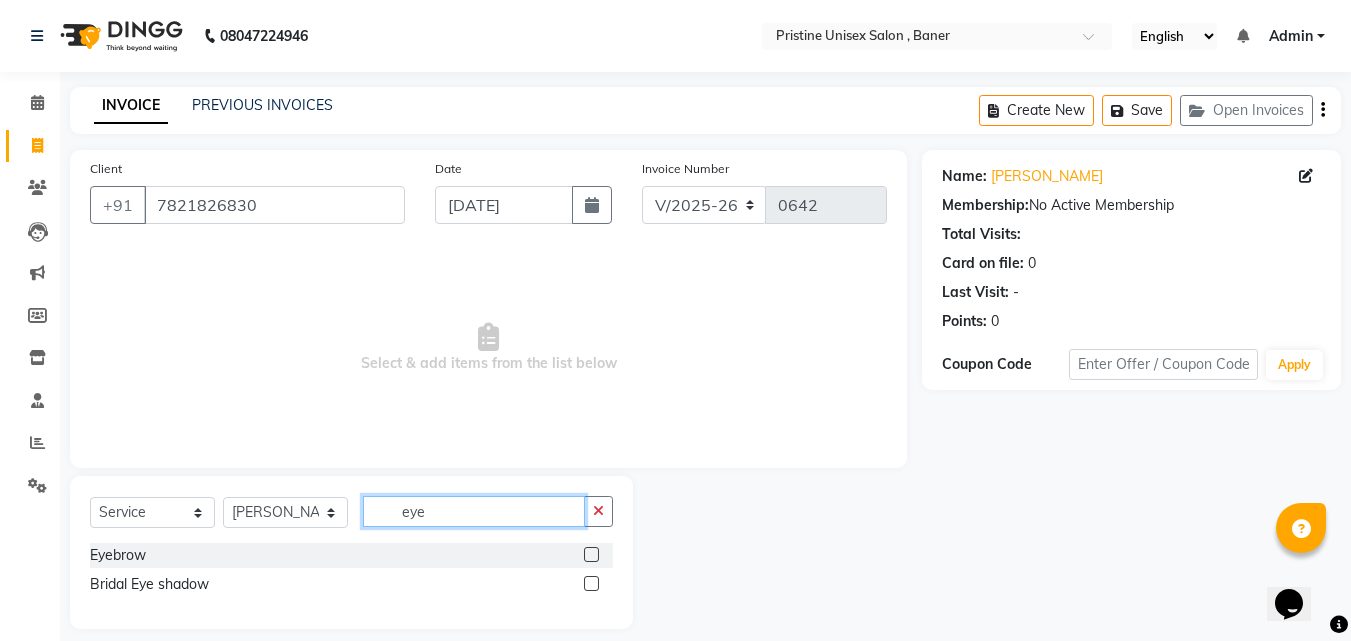 type on "eye" 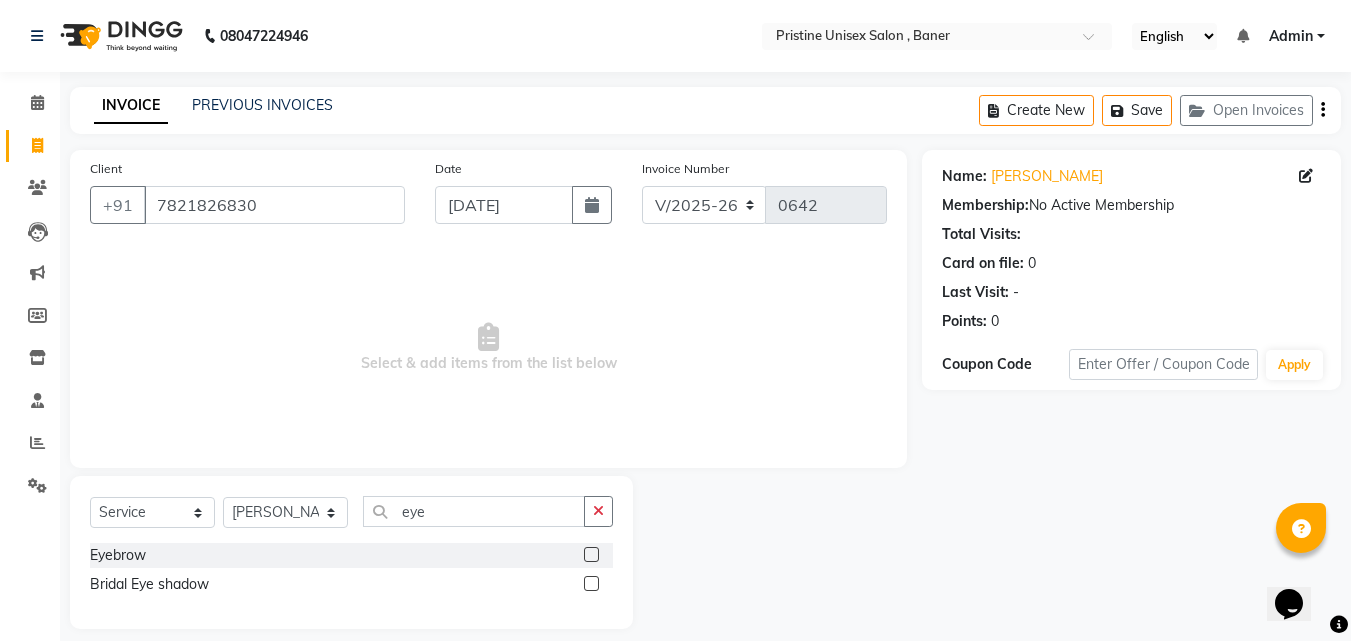 click 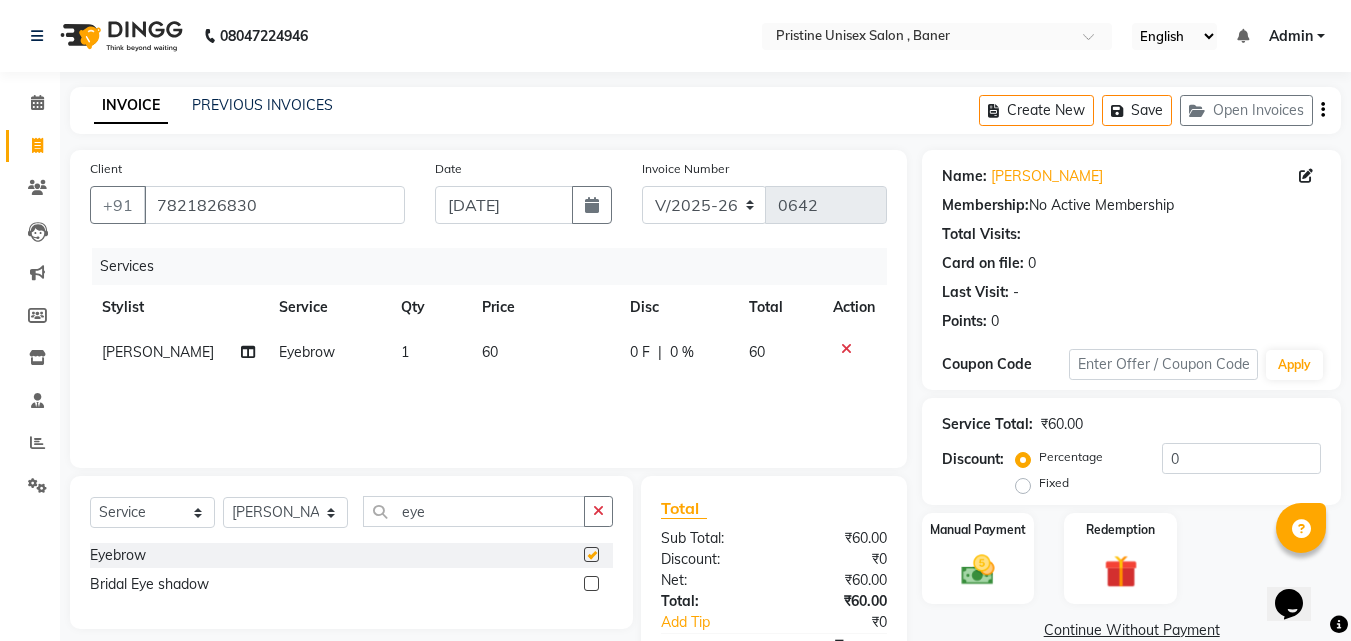 checkbox on "false" 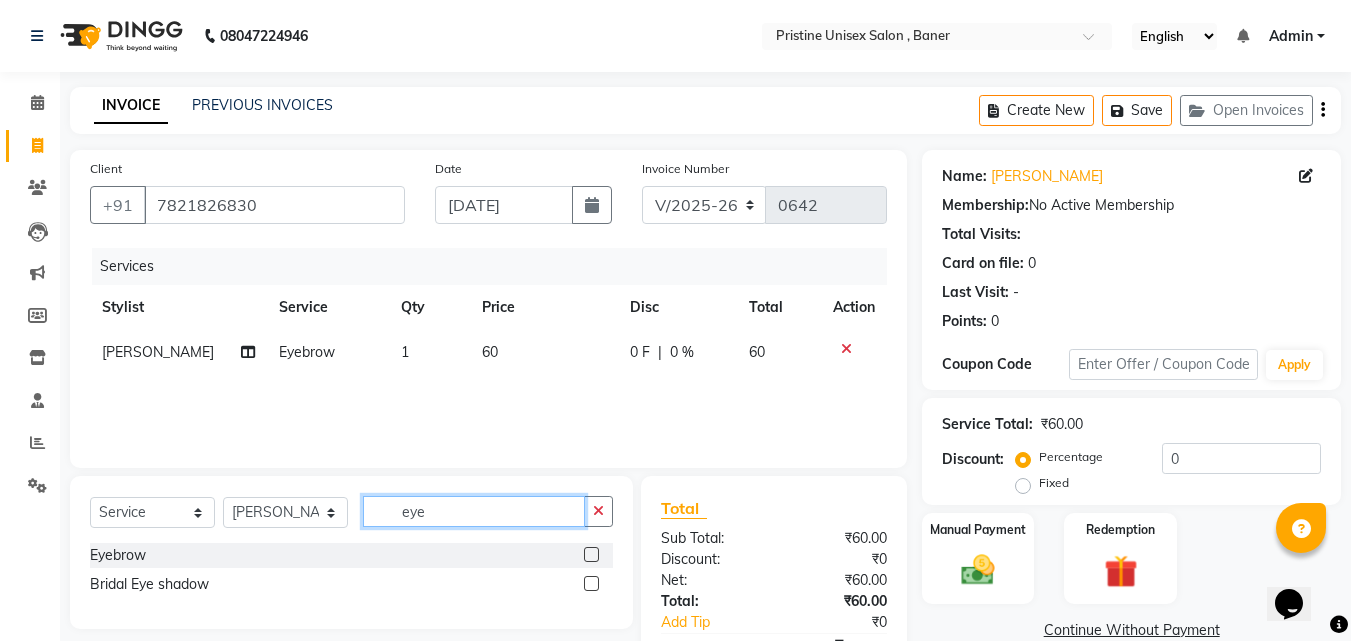 click on "eye" 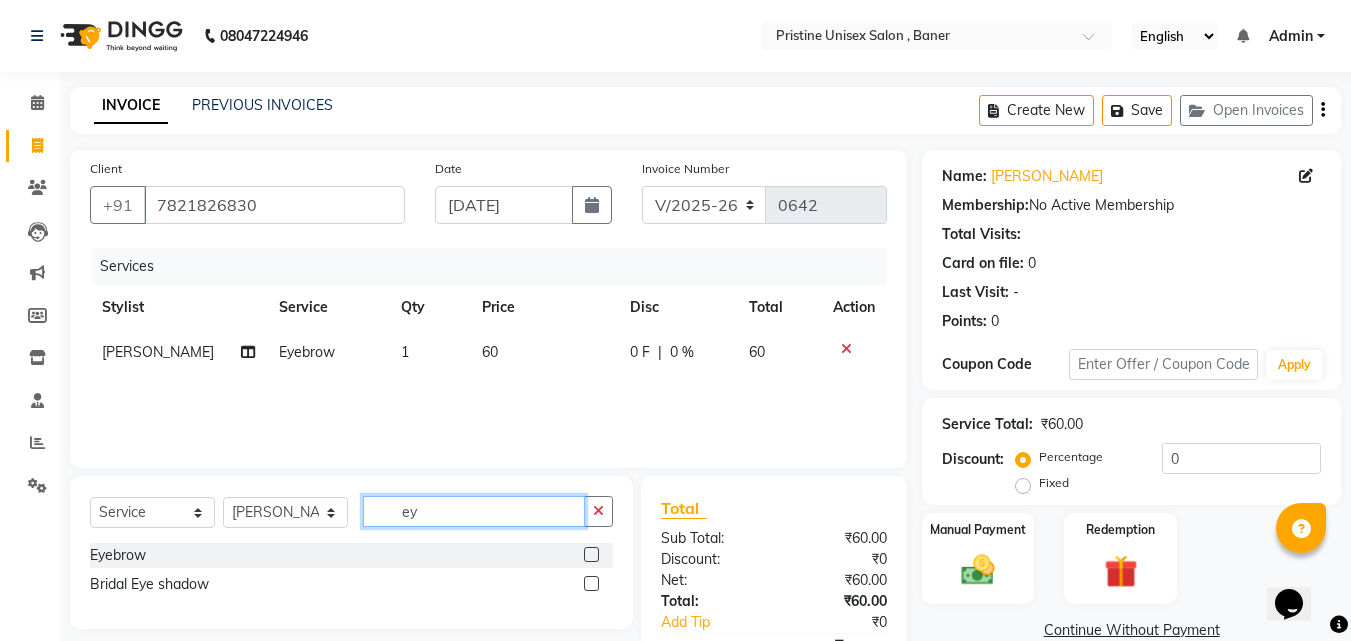 type on "e" 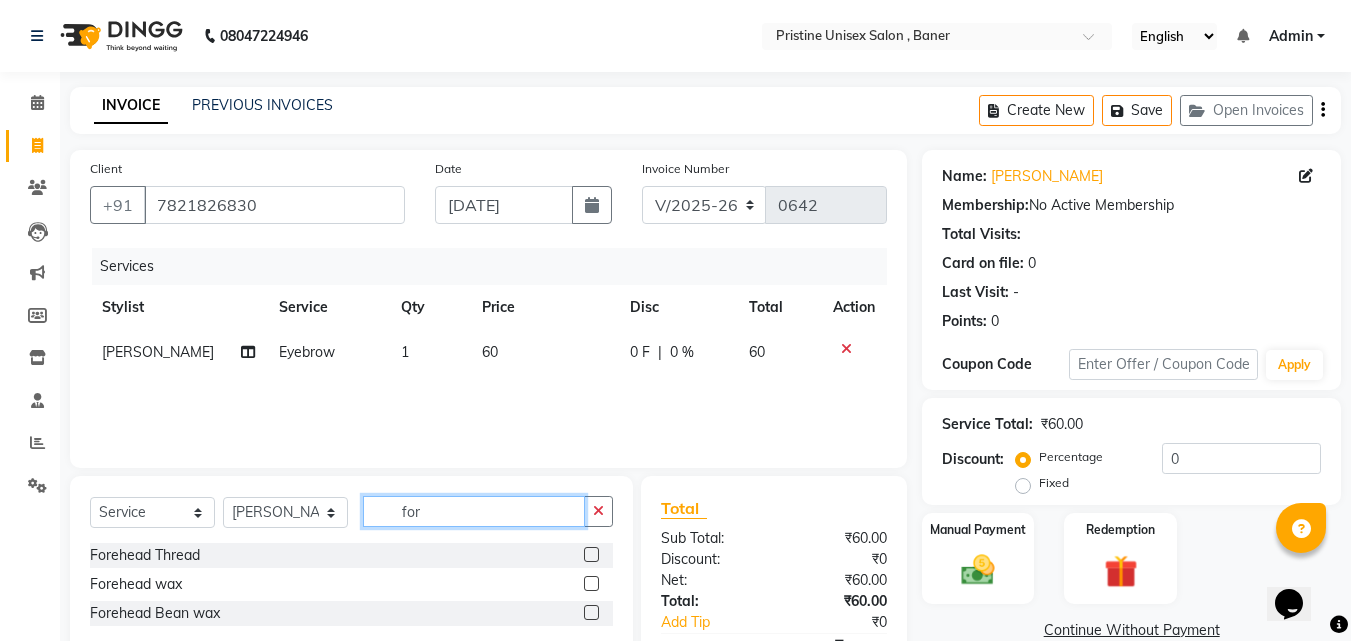 type on "for" 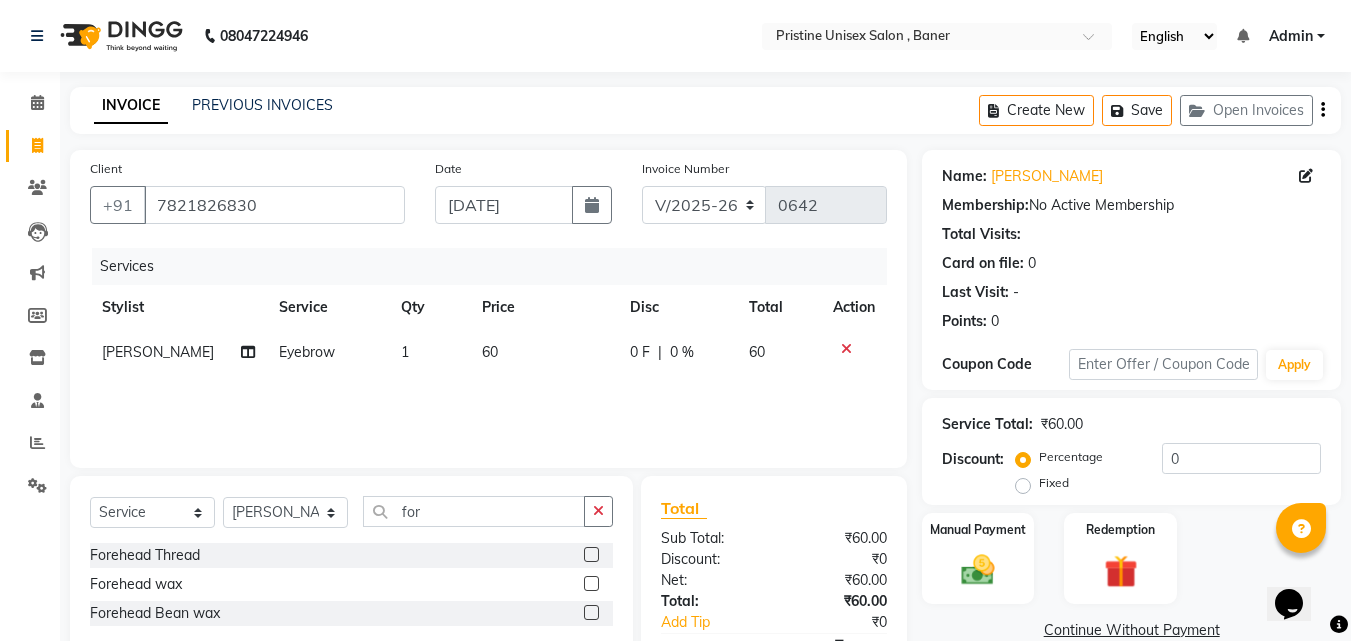 click 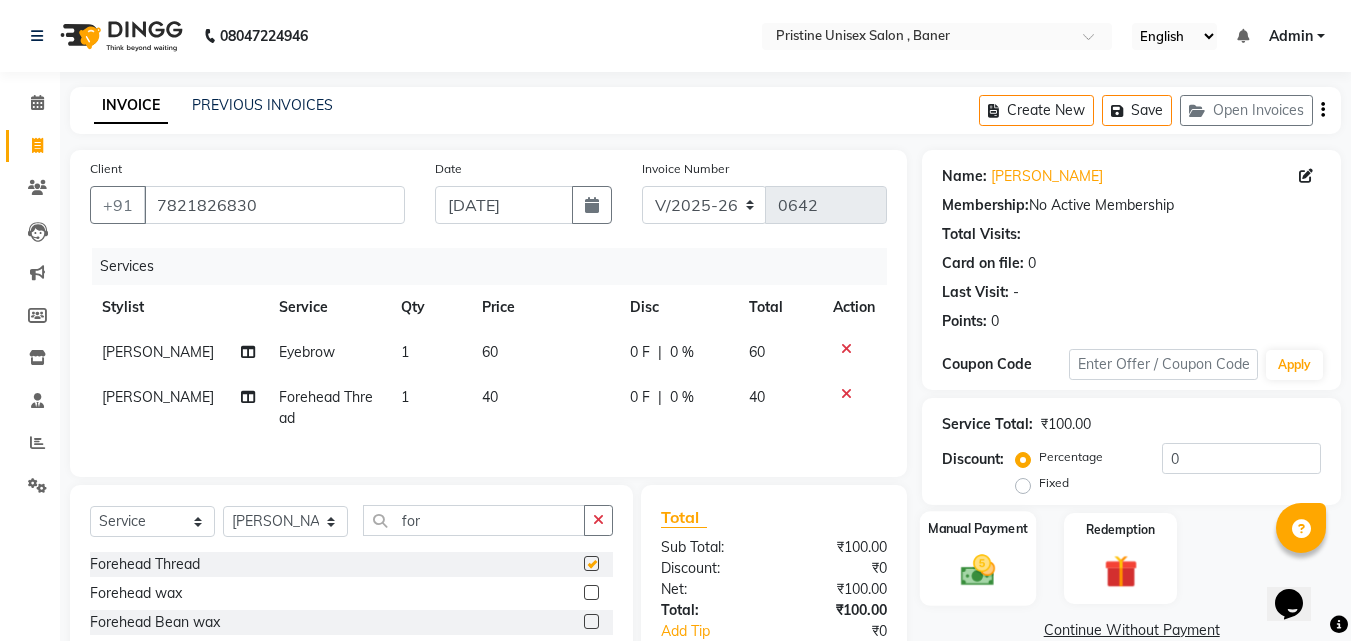 checkbox on "false" 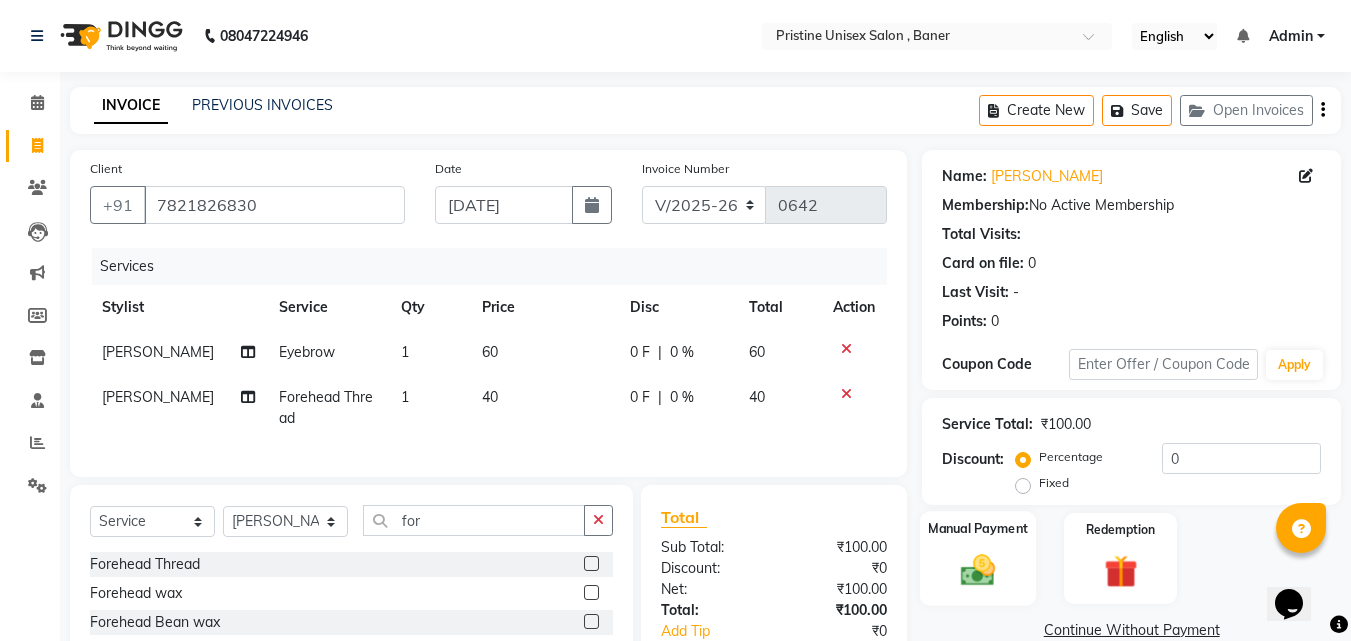 click 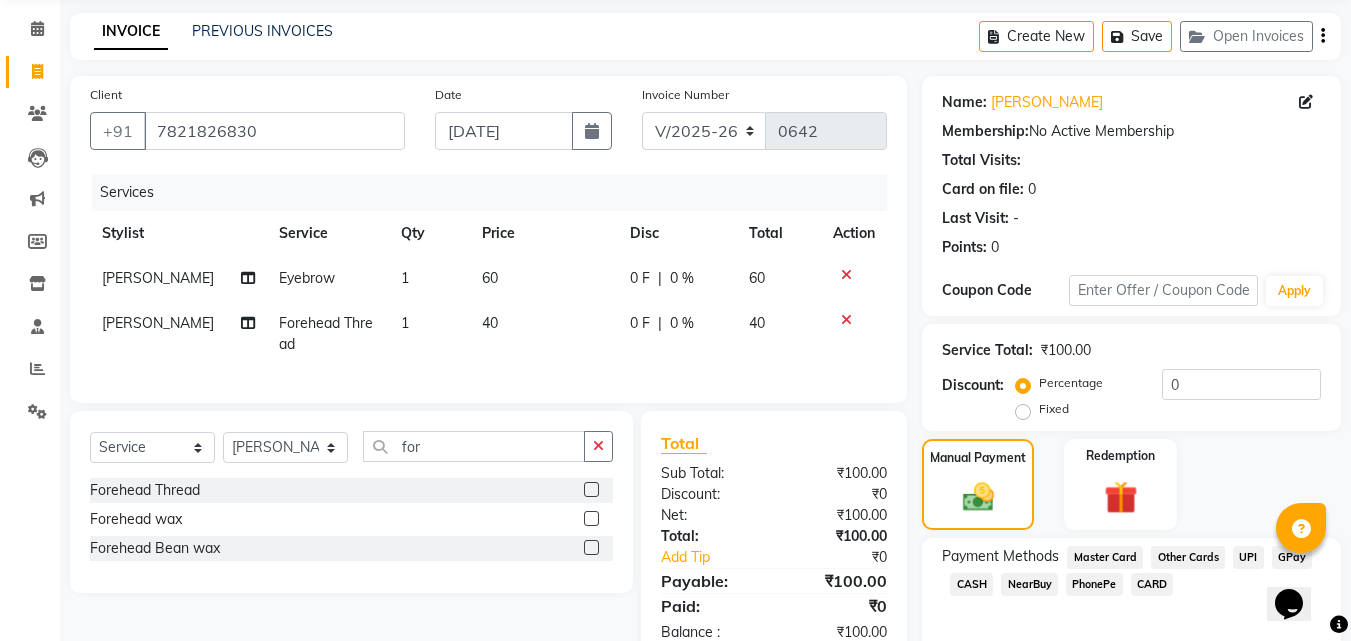 scroll, scrollTop: 162, scrollLeft: 0, axis: vertical 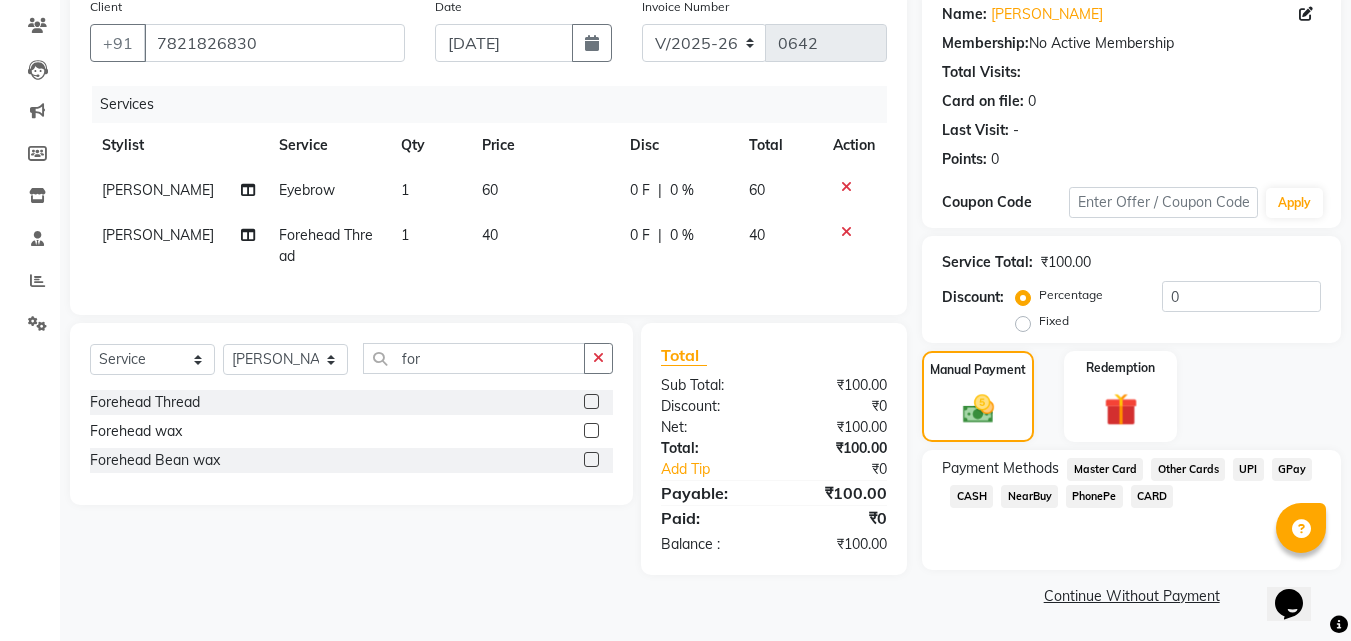 click on "GPay" 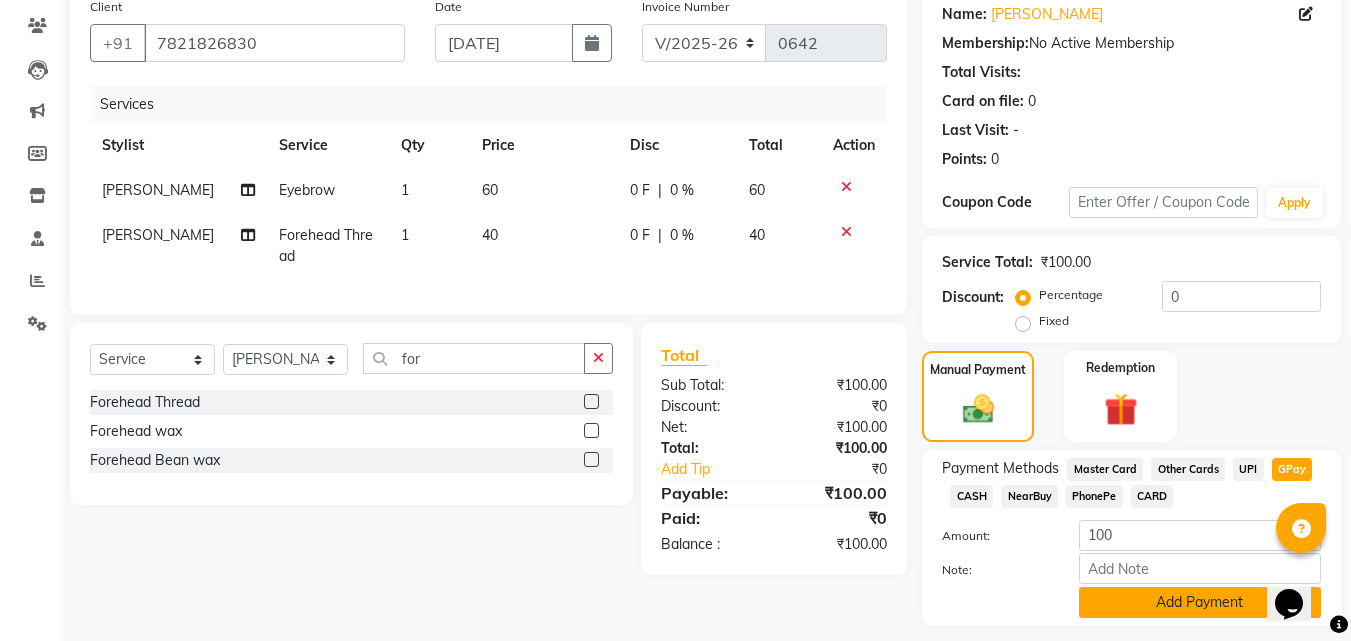 click on "Add Payment" 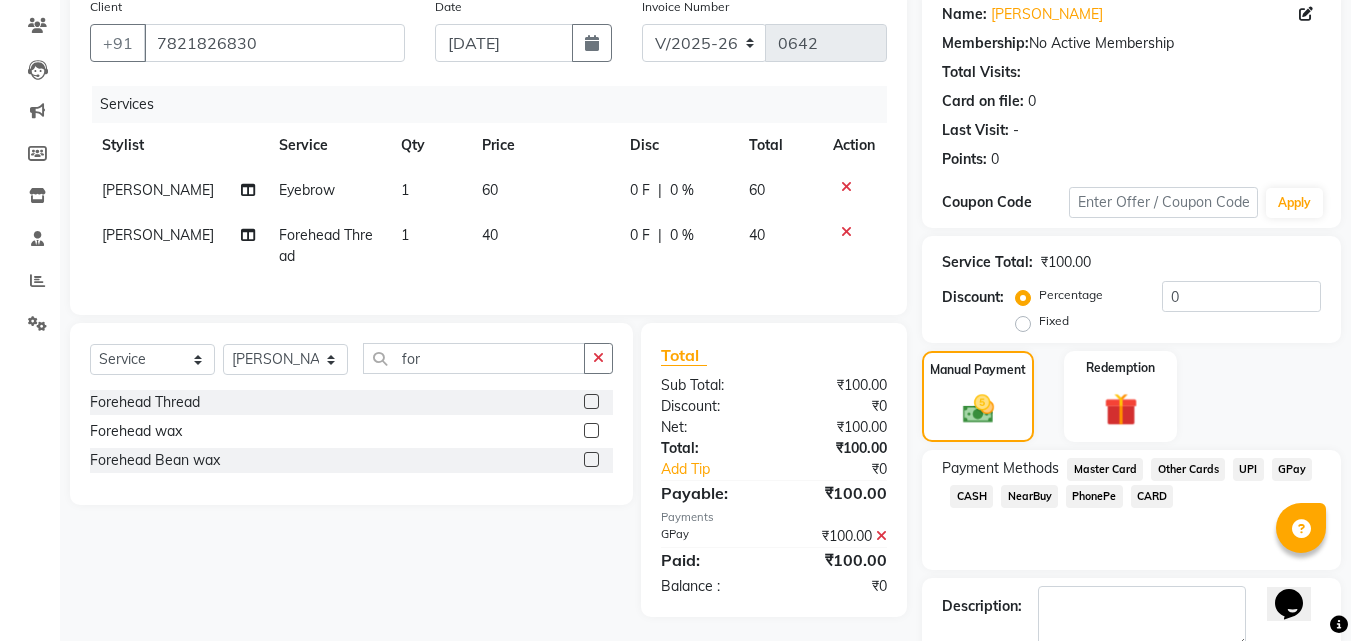 scroll, scrollTop: 246, scrollLeft: 0, axis: vertical 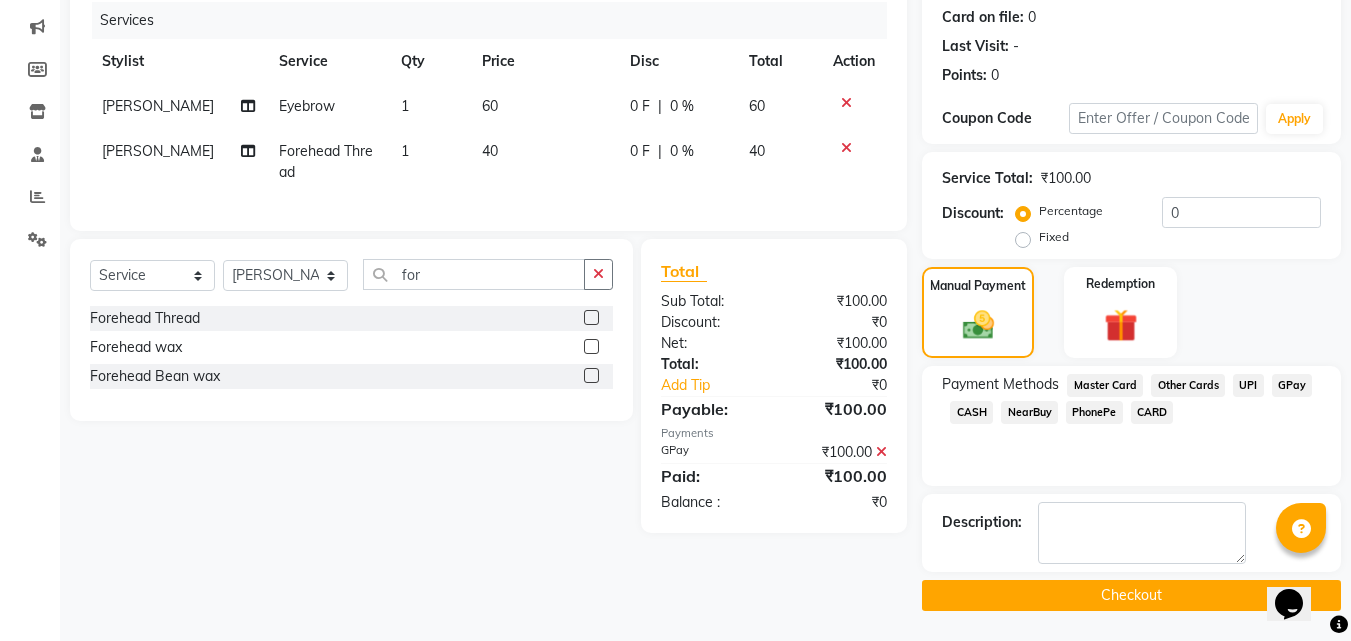 click on "Checkout" 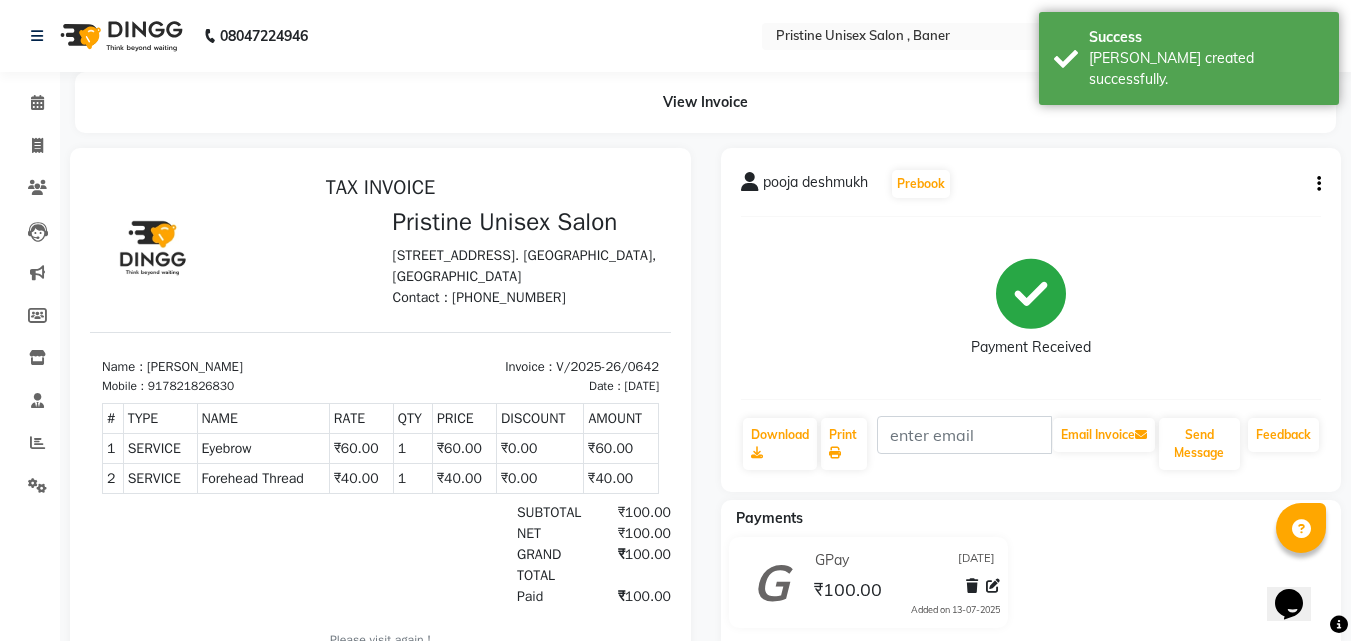 scroll, scrollTop: 0, scrollLeft: 0, axis: both 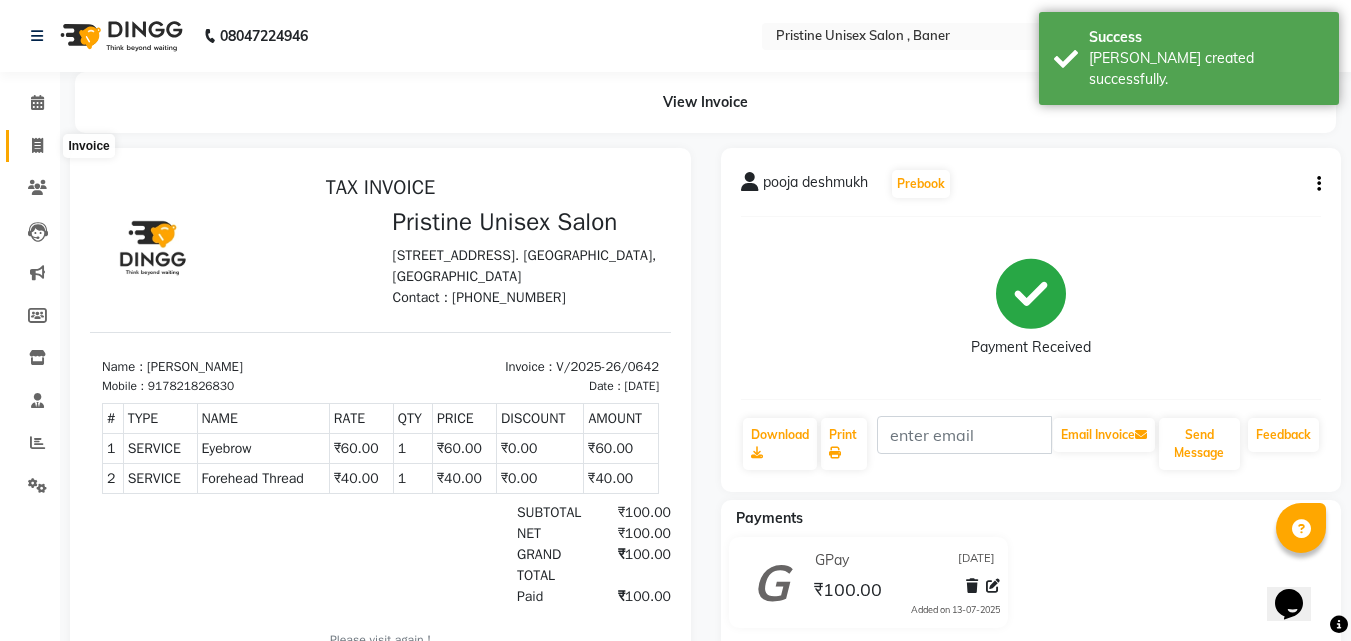 click 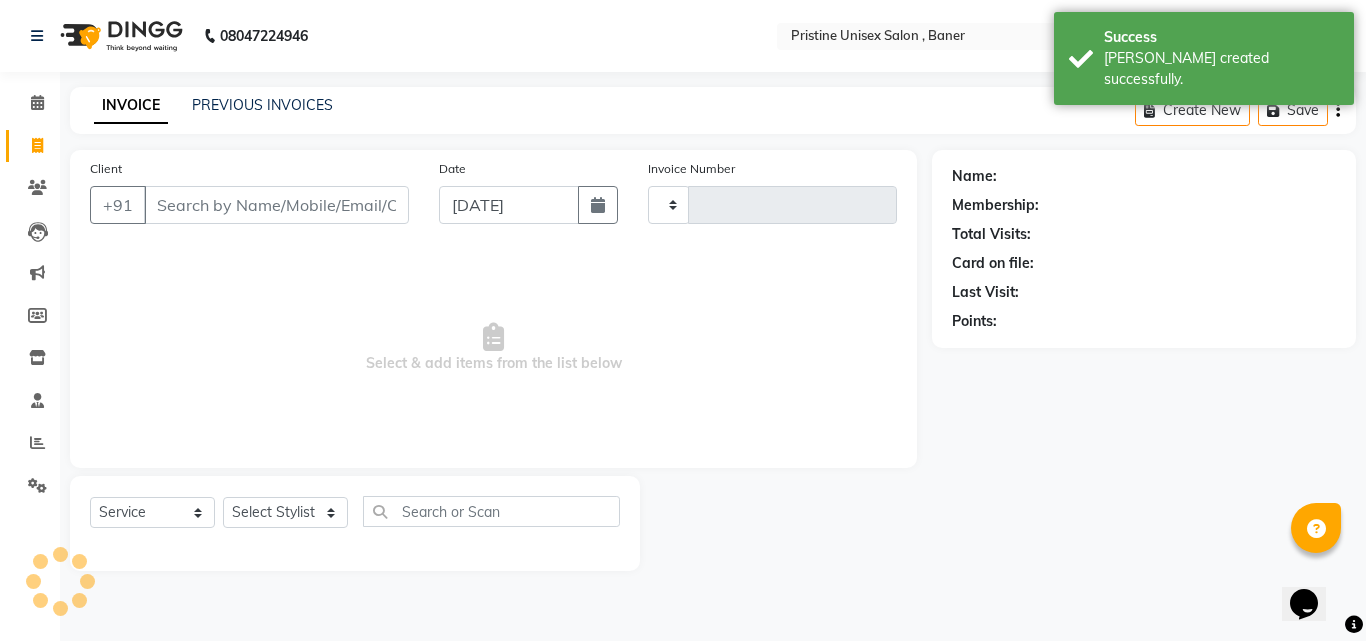 type on "0643" 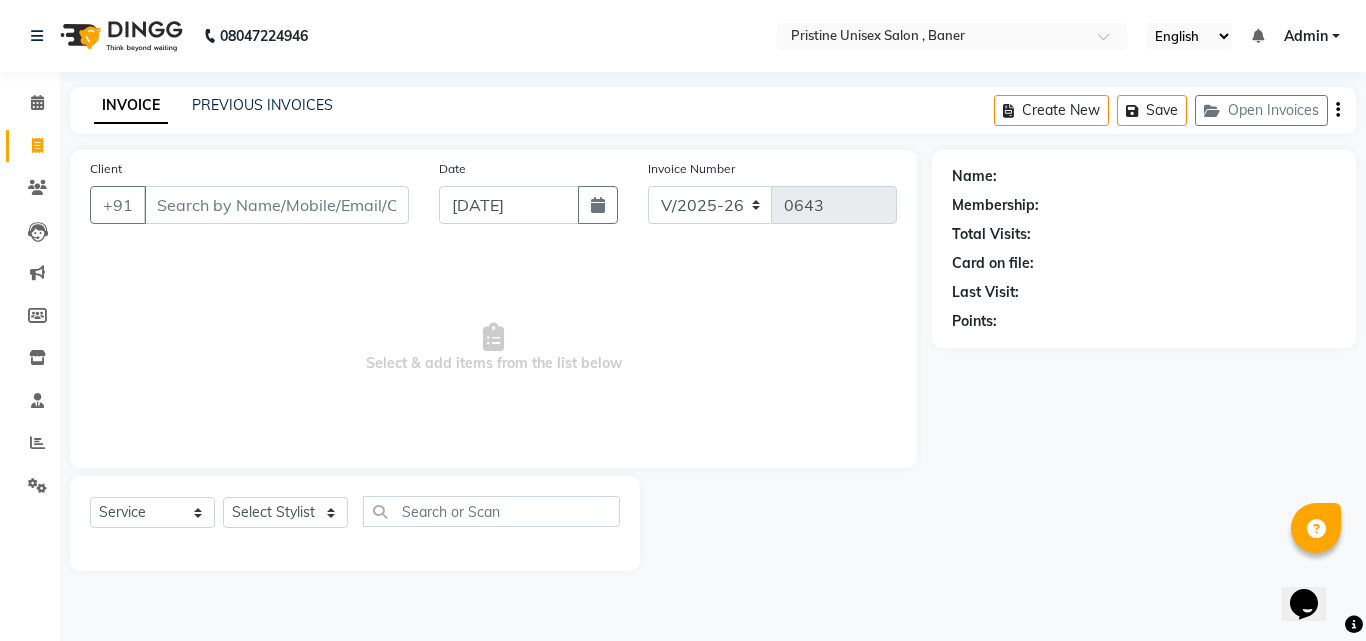 click on "Client" at bounding box center [276, 205] 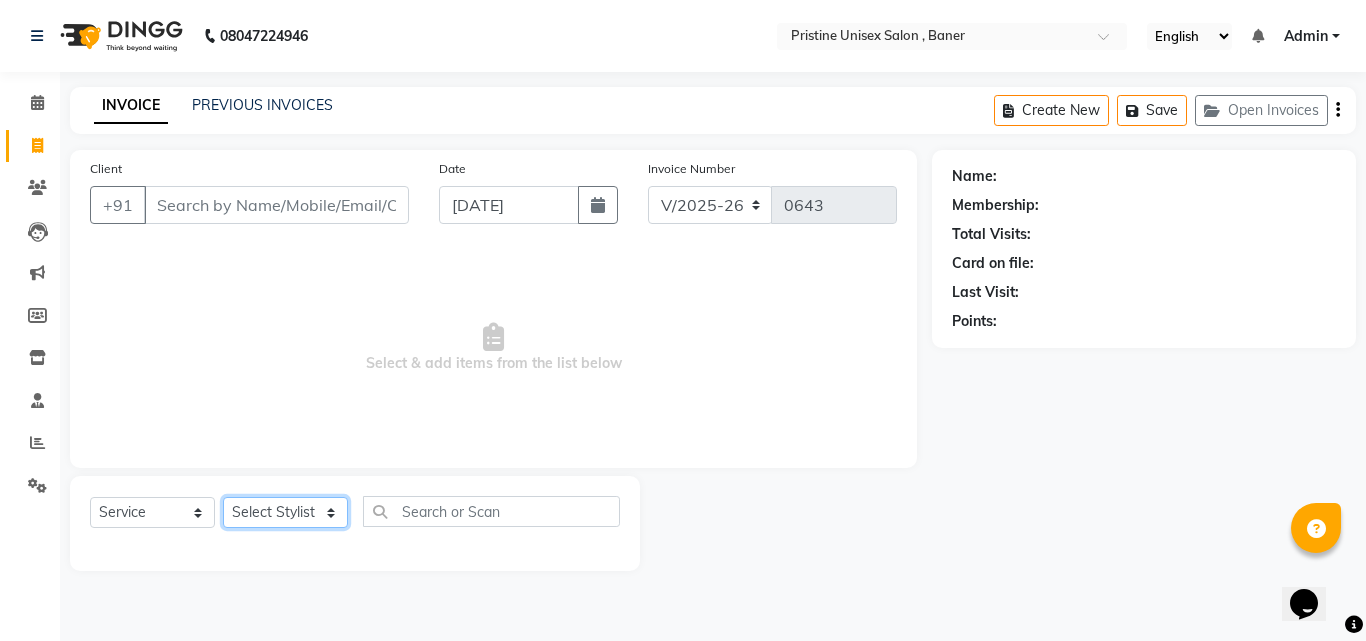 click on "Select Stylist [PERSON_NAME] [PERSON_NAME] Karan  [PERSON_NAME] Mohd [PERSON_NAME] [PERSON_NAME] [PERSON_NAME] pooja [PERSON_NAME] Pooja Mam purva [PERSON_NAME] [PERSON_NAME]  [PERSON_NAME] Vrsha jare" 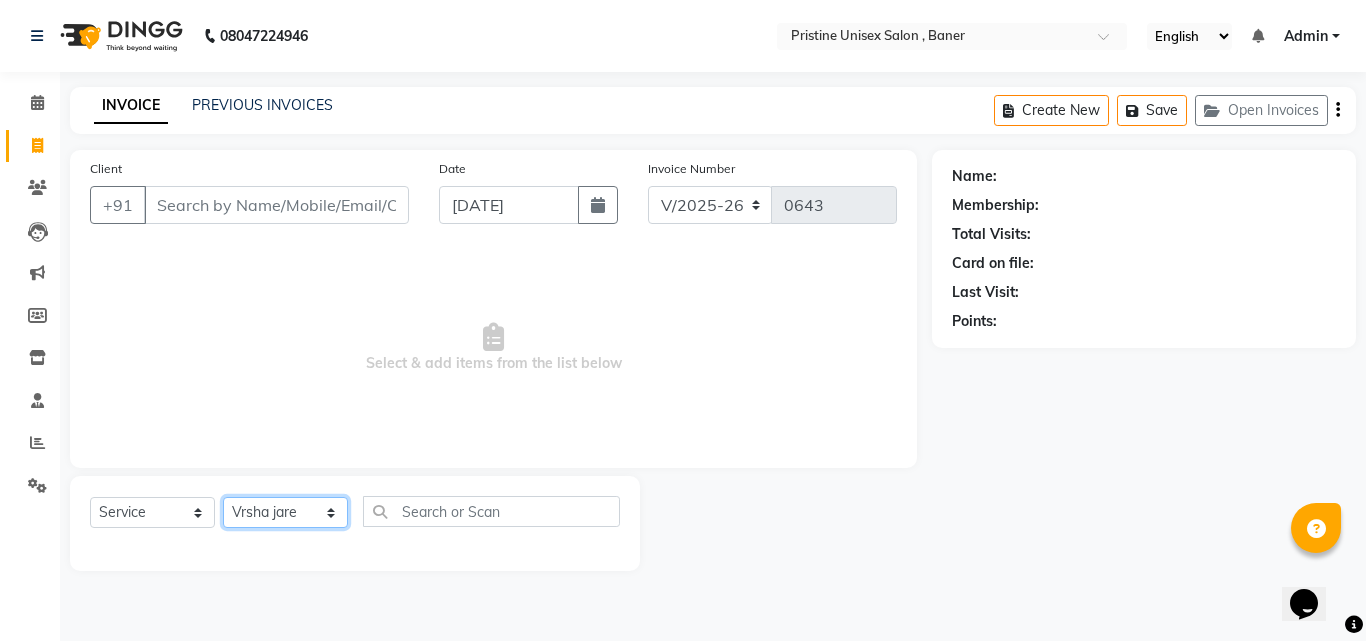 click on "Select Stylist [PERSON_NAME] [PERSON_NAME] Karan  [PERSON_NAME] Mohd [PERSON_NAME] [PERSON_NAME] [PERSON_NAME] pooja [PERSON_NAME] Pooja Mam purva [PERSON_NAME] [PERSON_NAME]  [PERSON_NAME] Vrsha jare" 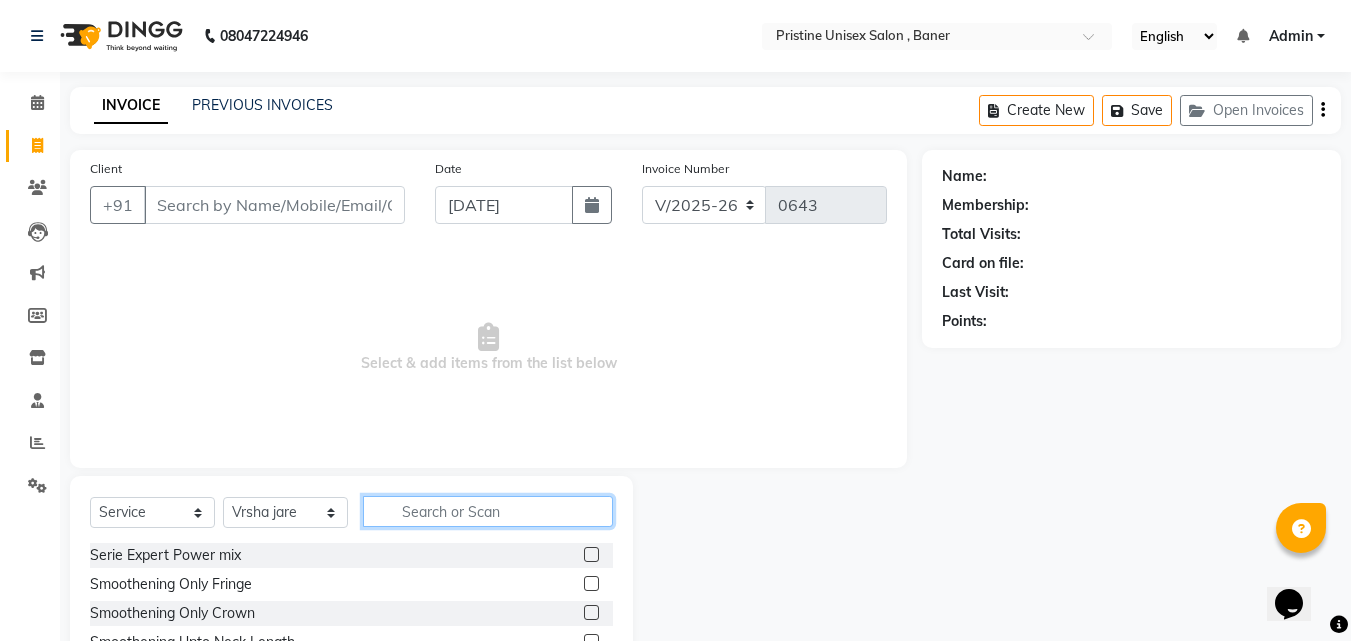 click 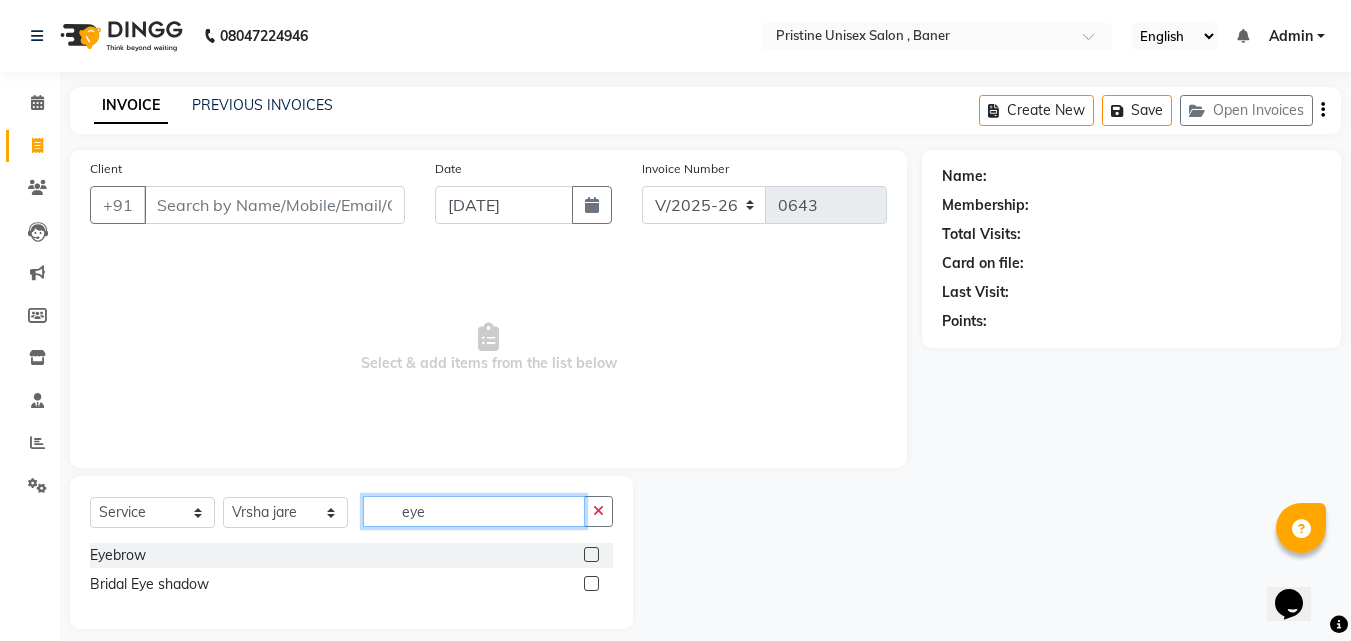 type on "eye" 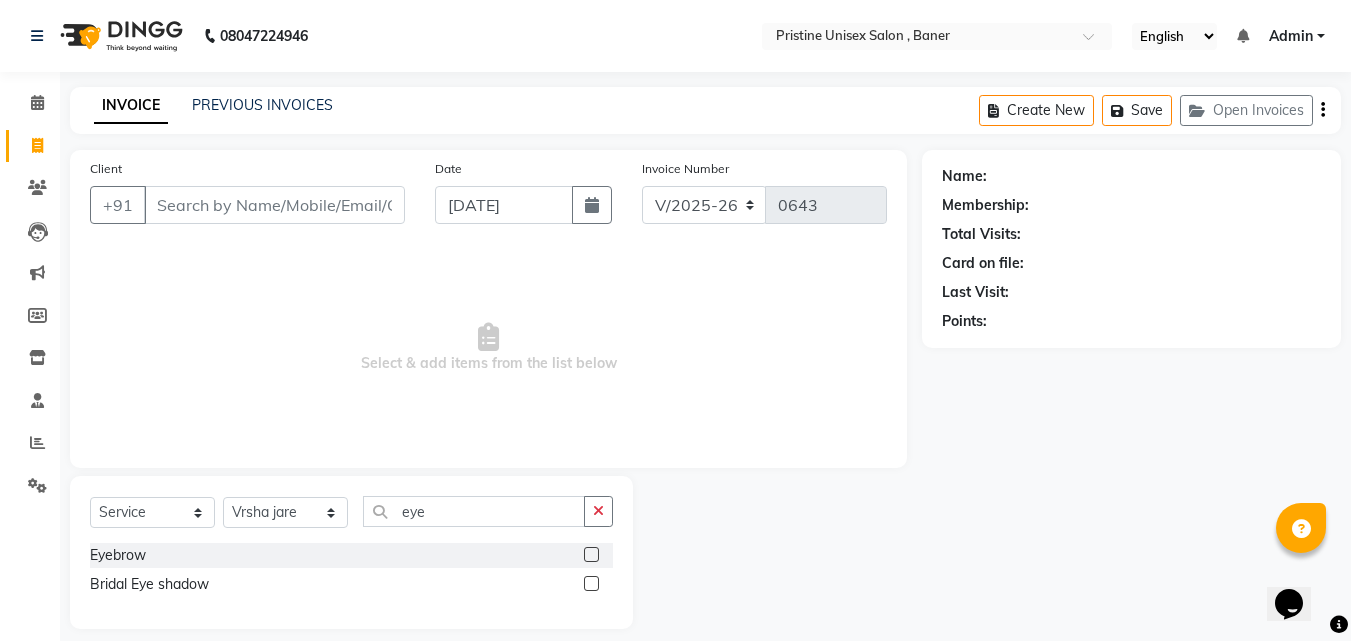 click 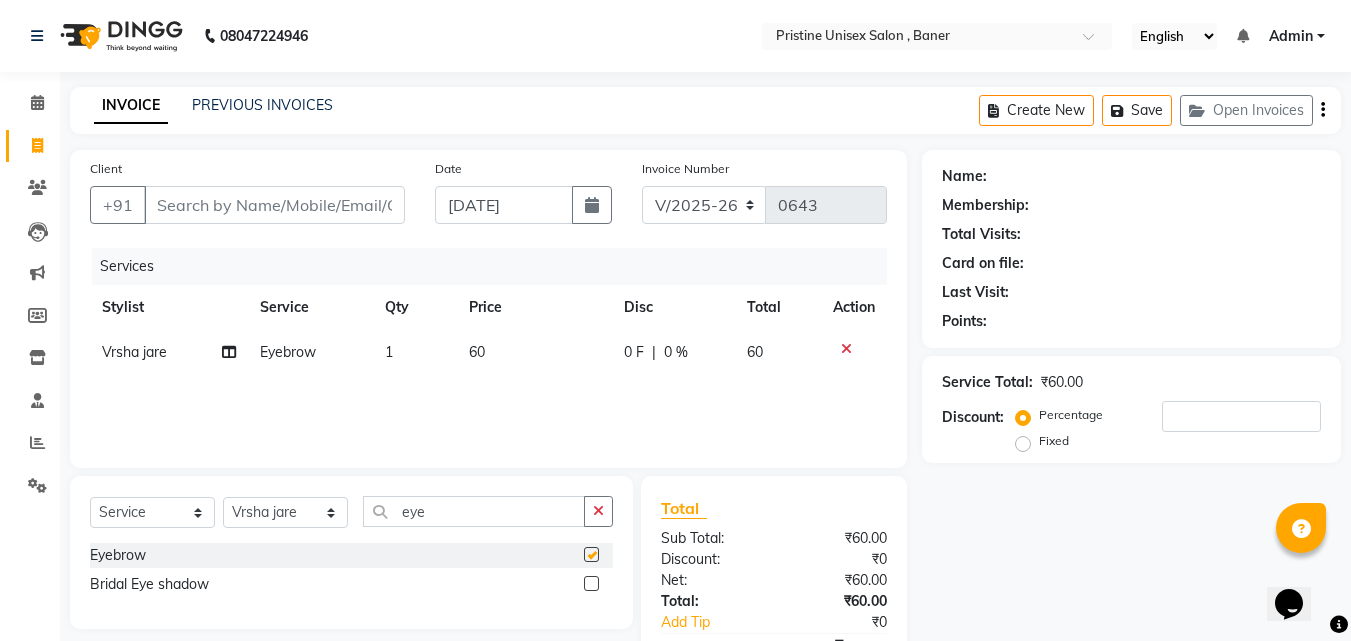 checkbox on "false" 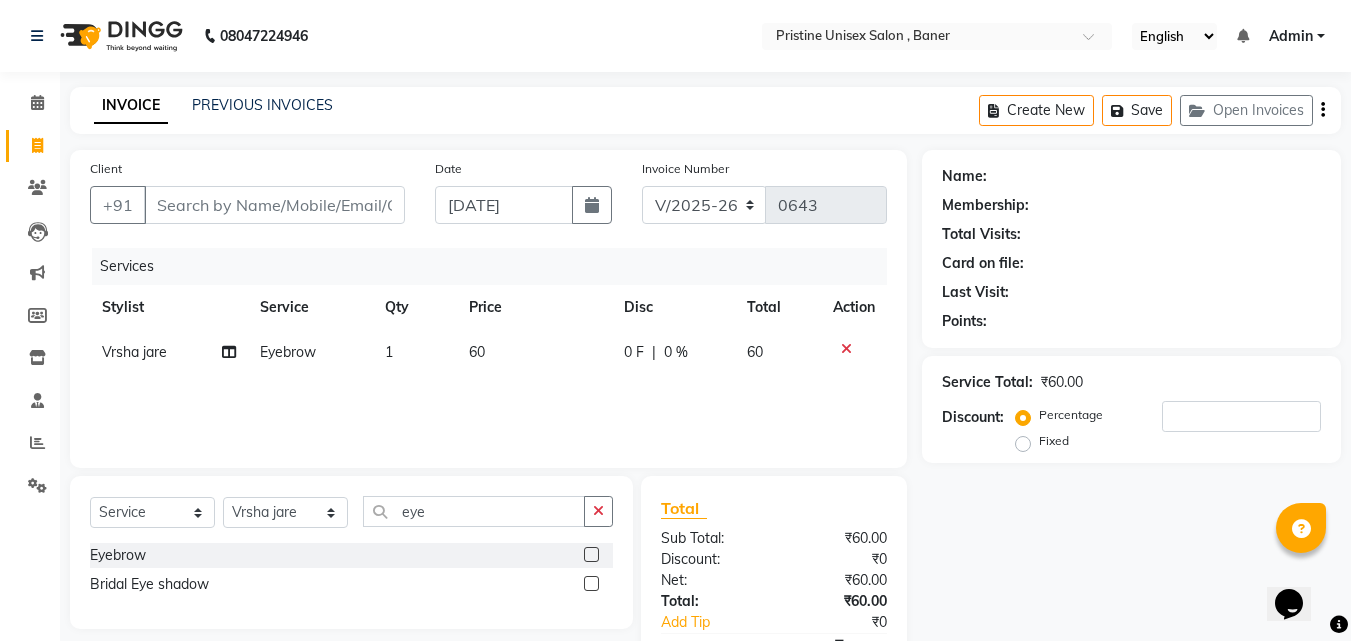 click on "Name: Membership: Total Visits: Card on file: Last Visit:  Points:  Service Total:  ₹60.00  Discount:  Percentage   Fixed" 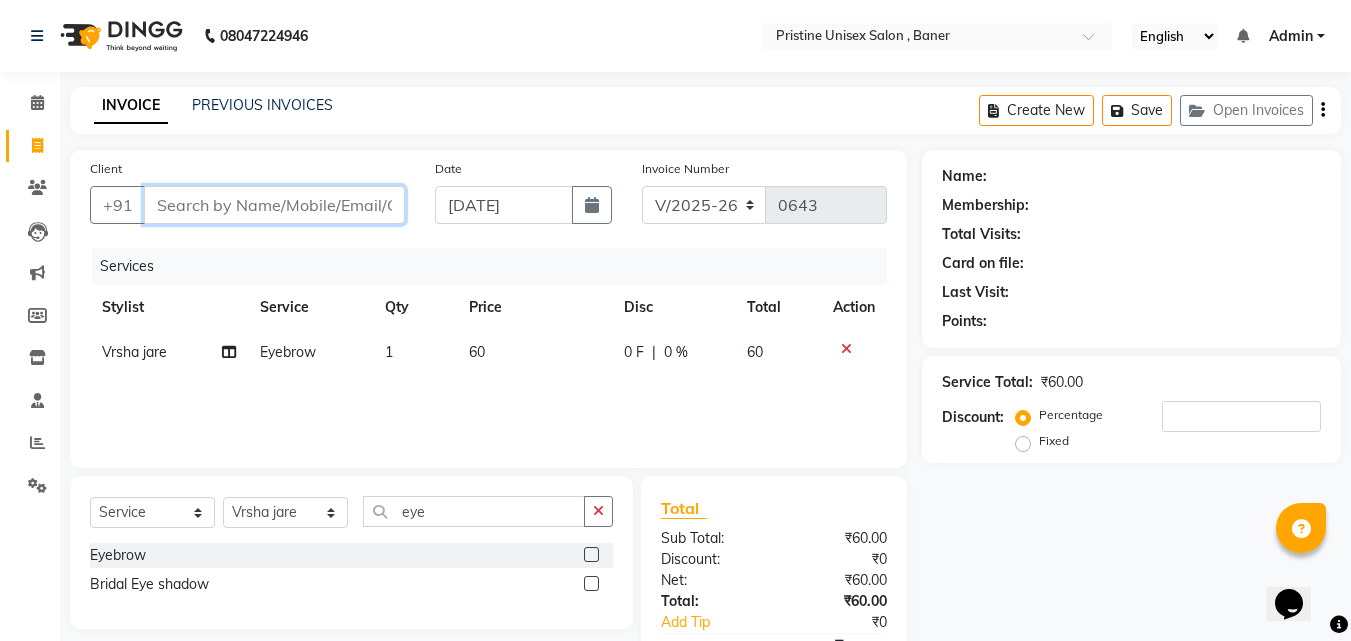 click on "Client" at bounding box center (274, 205) 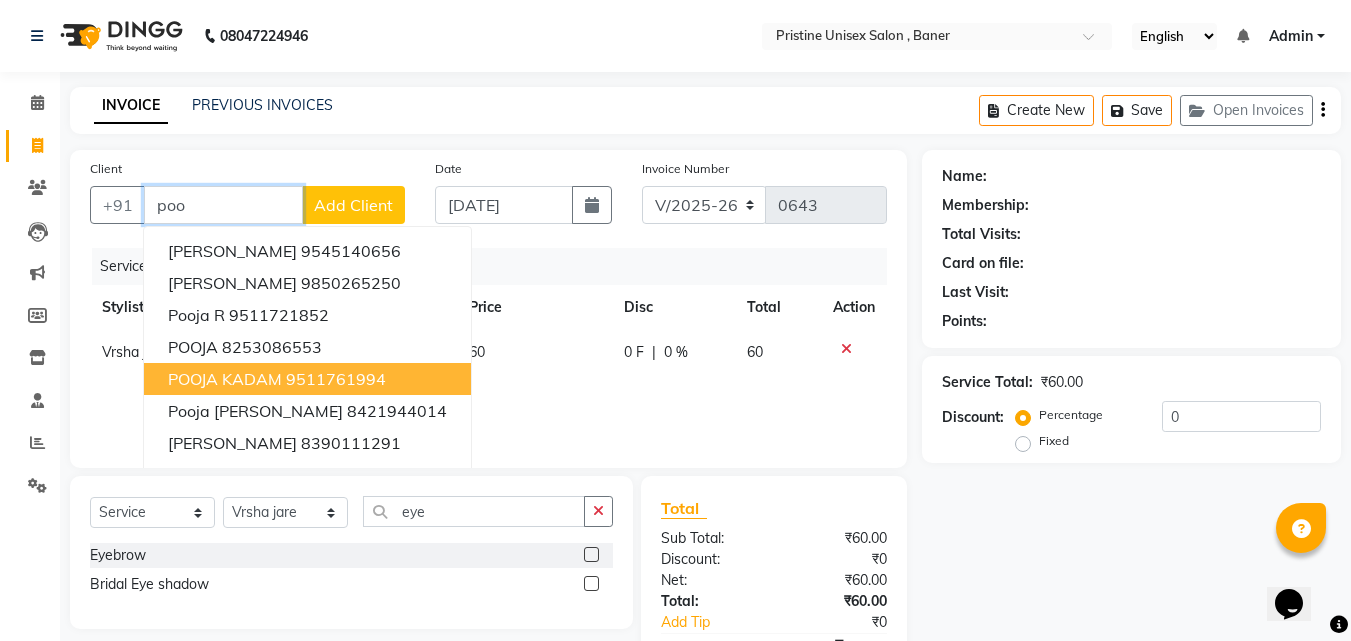 click on "9511761994" at bounding box center [336, 379] 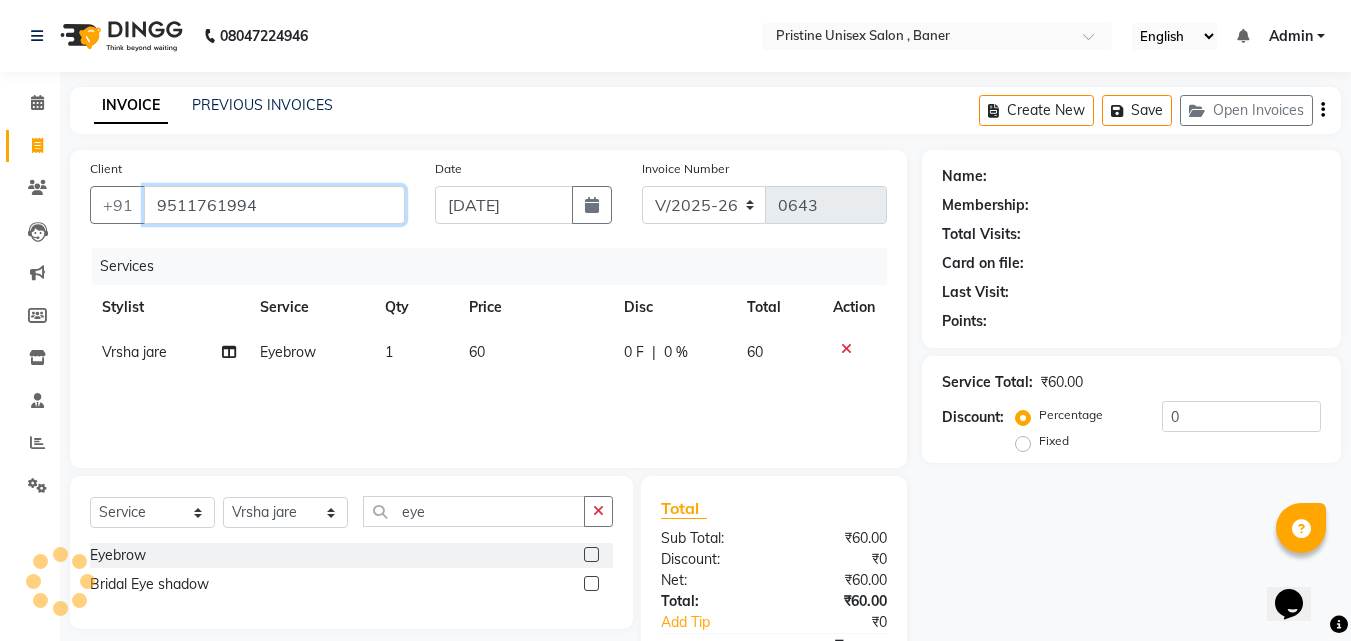 type on "9511761994" 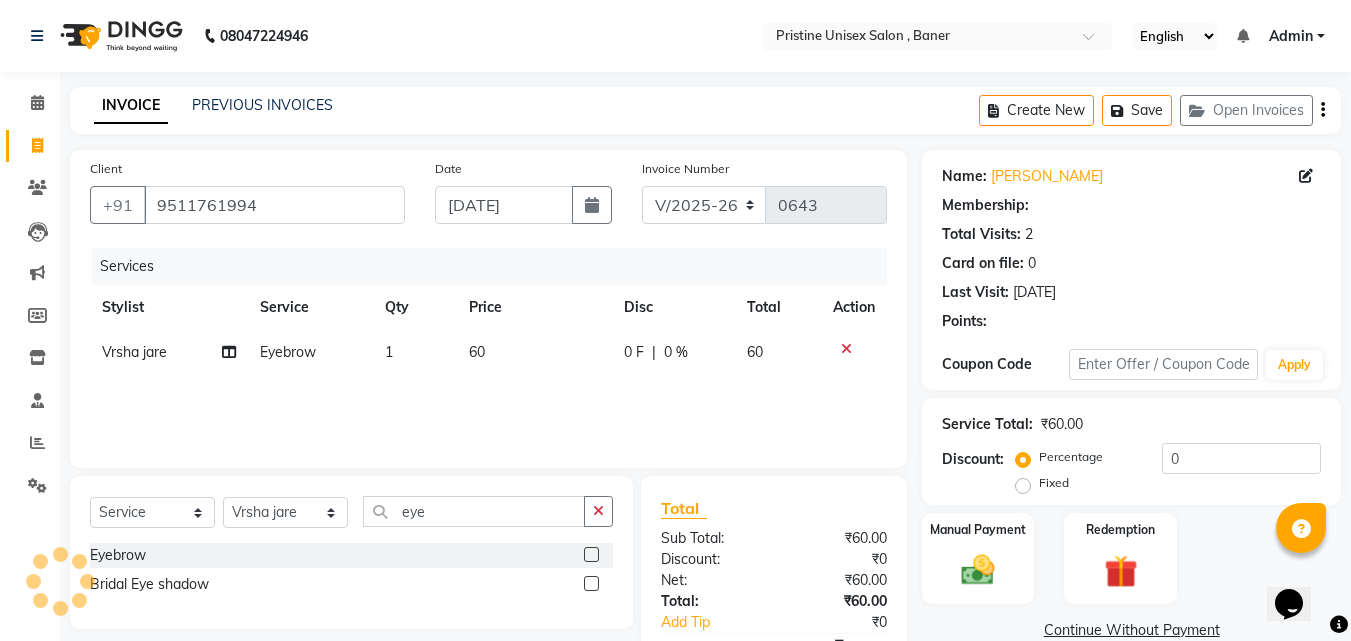 select on "1: Object" 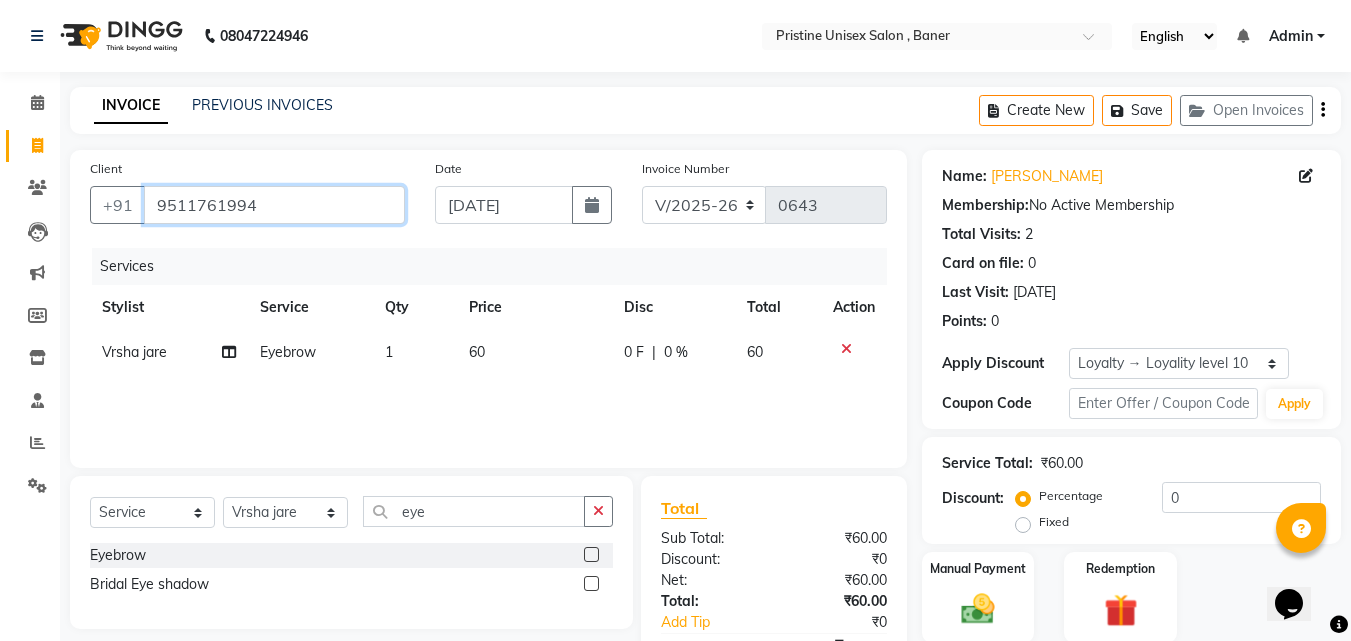 click on "9511761994" at bounding box center [274, 205] 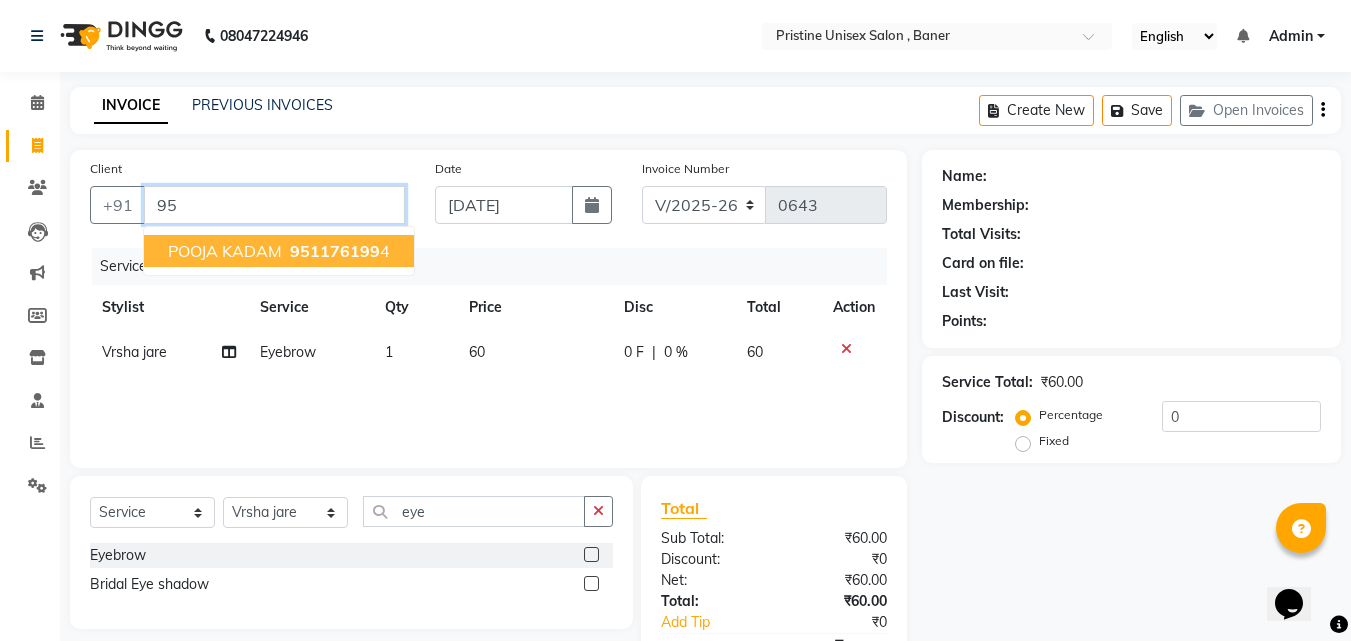 type on "9" 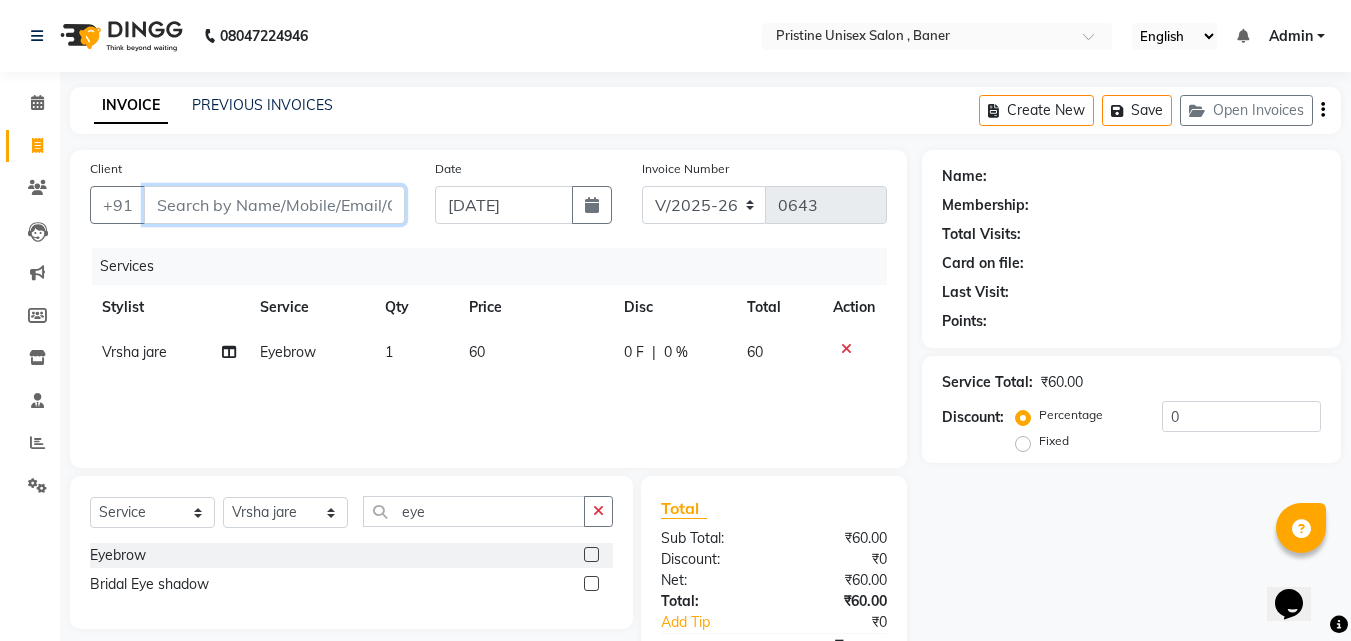 type 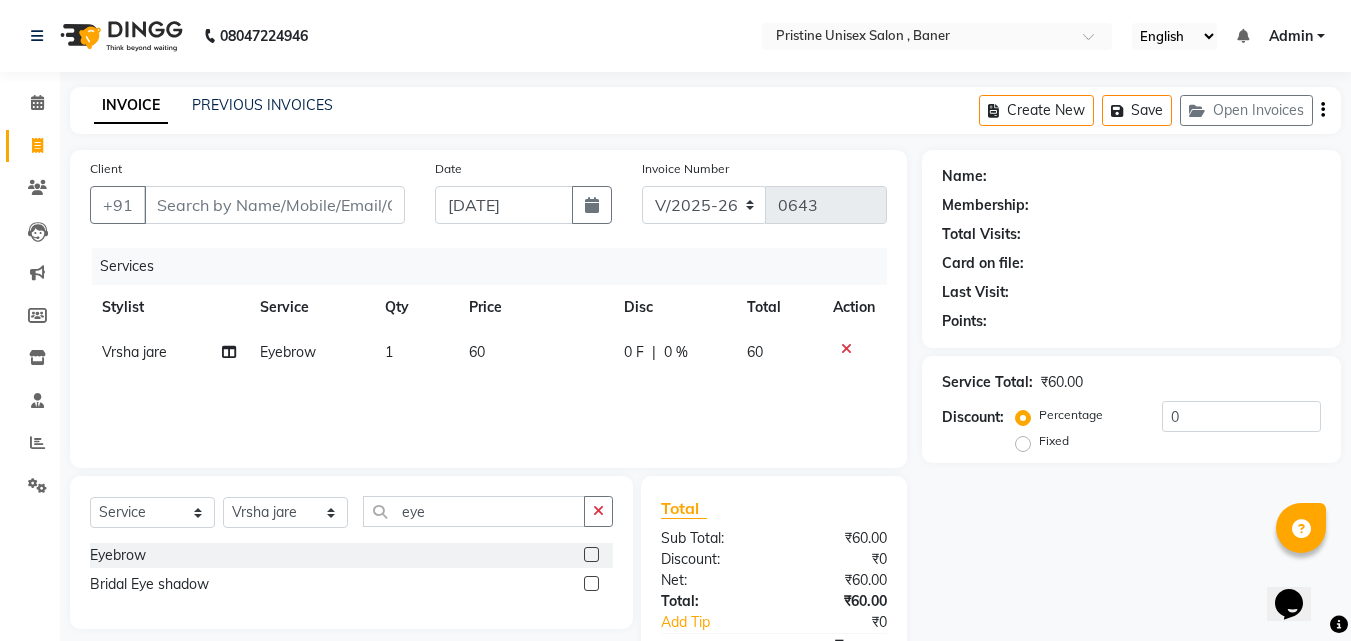drag, startPoint x: 49, startPoint y: 581, endPoint x: 58, endPoint y: 590, distance: 12.727922 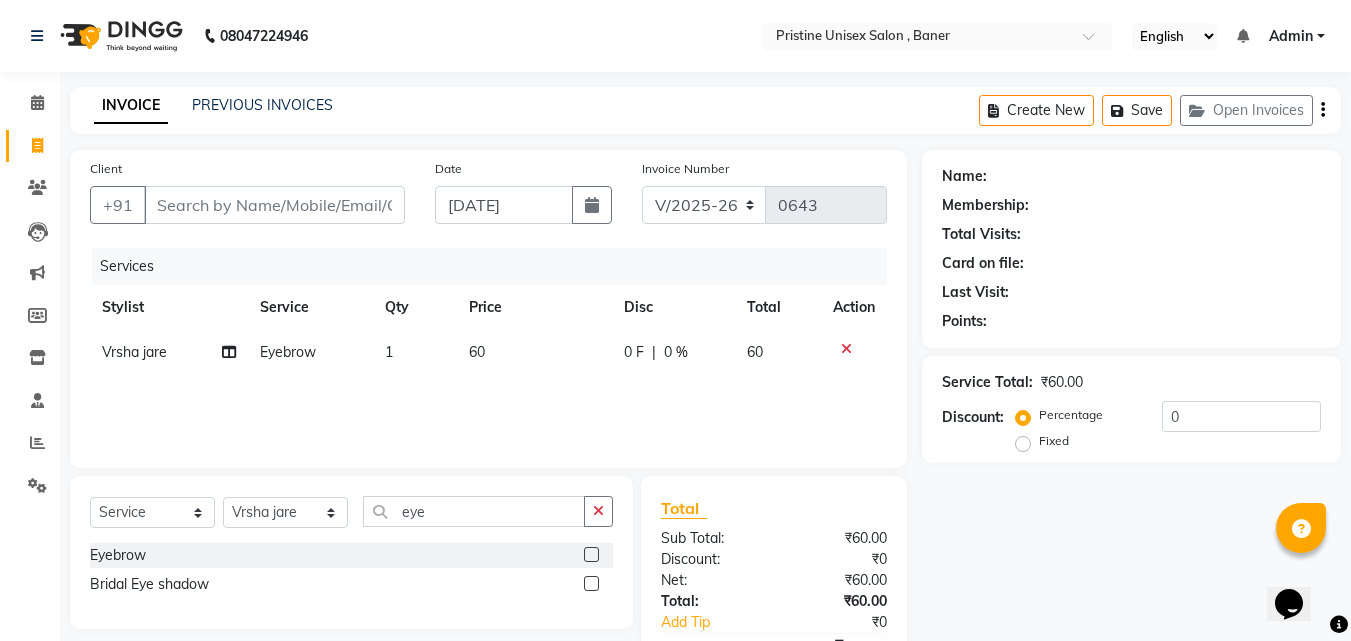 click on "Calendar  Invoice  Clients  Leads   Marketing  Members  Inventory  Staff  Reports  Settings Completed InProgress Upcoming Dropped Tentative Check-In Confirm Bookings Generate Report Segments Page Builder" 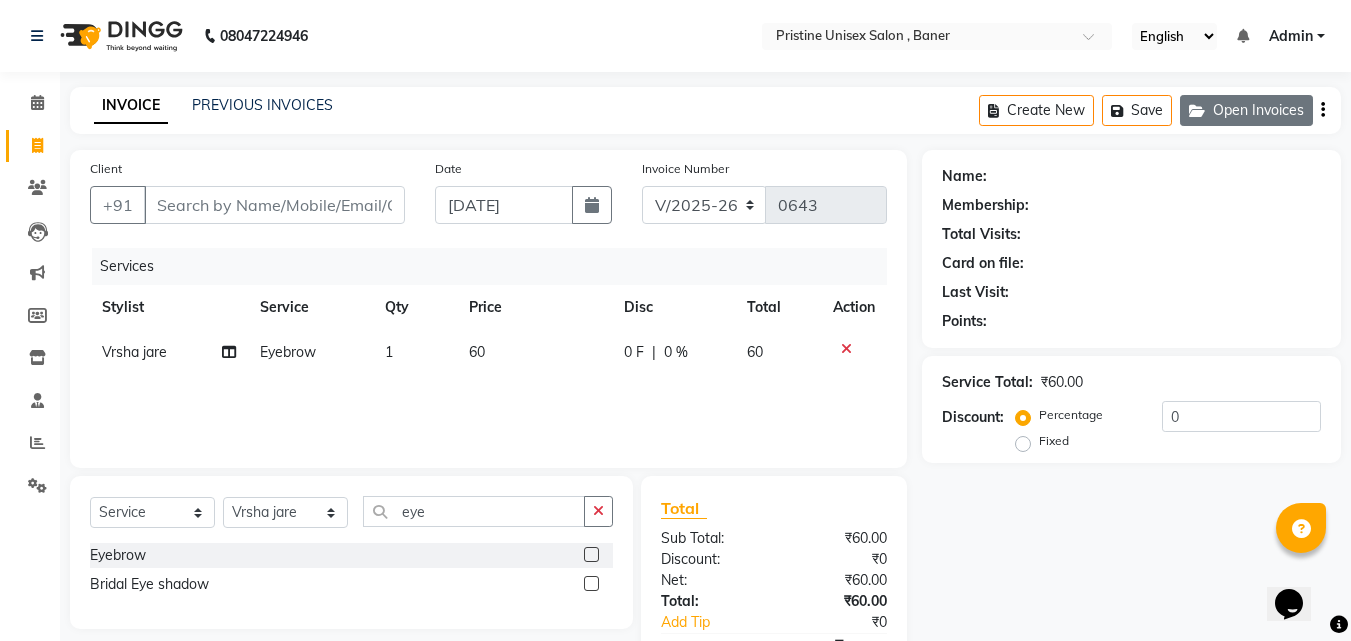 click on "Open Invoices" 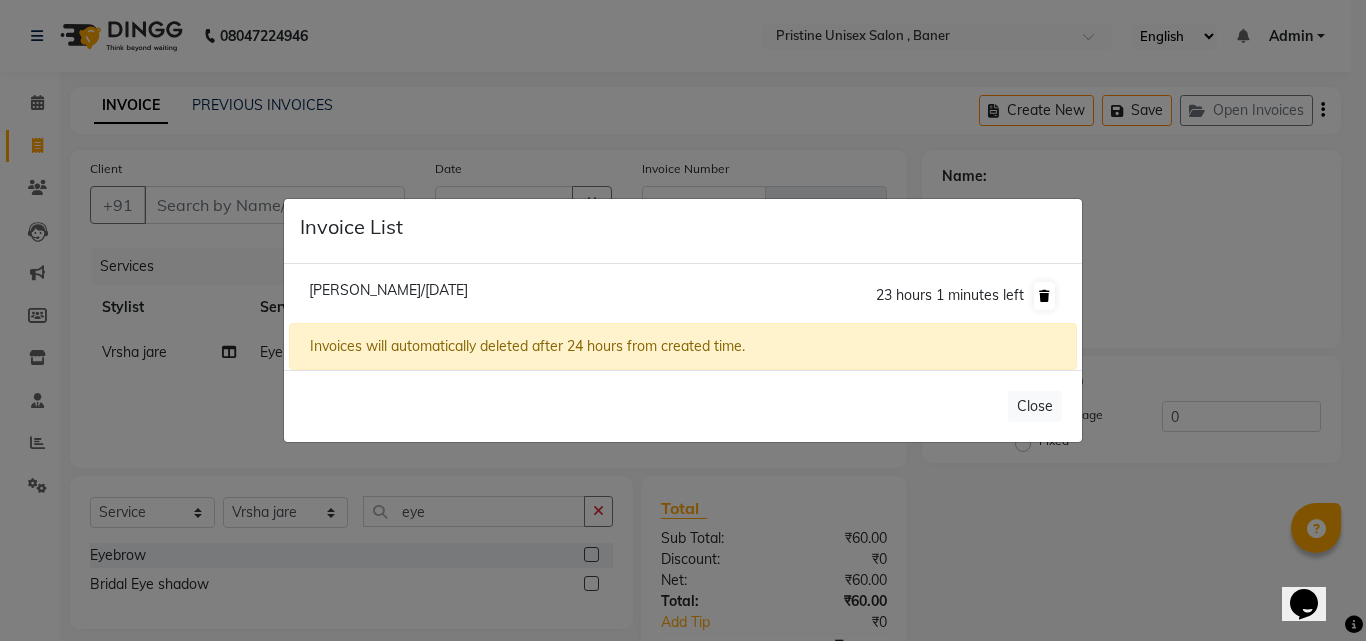 click 